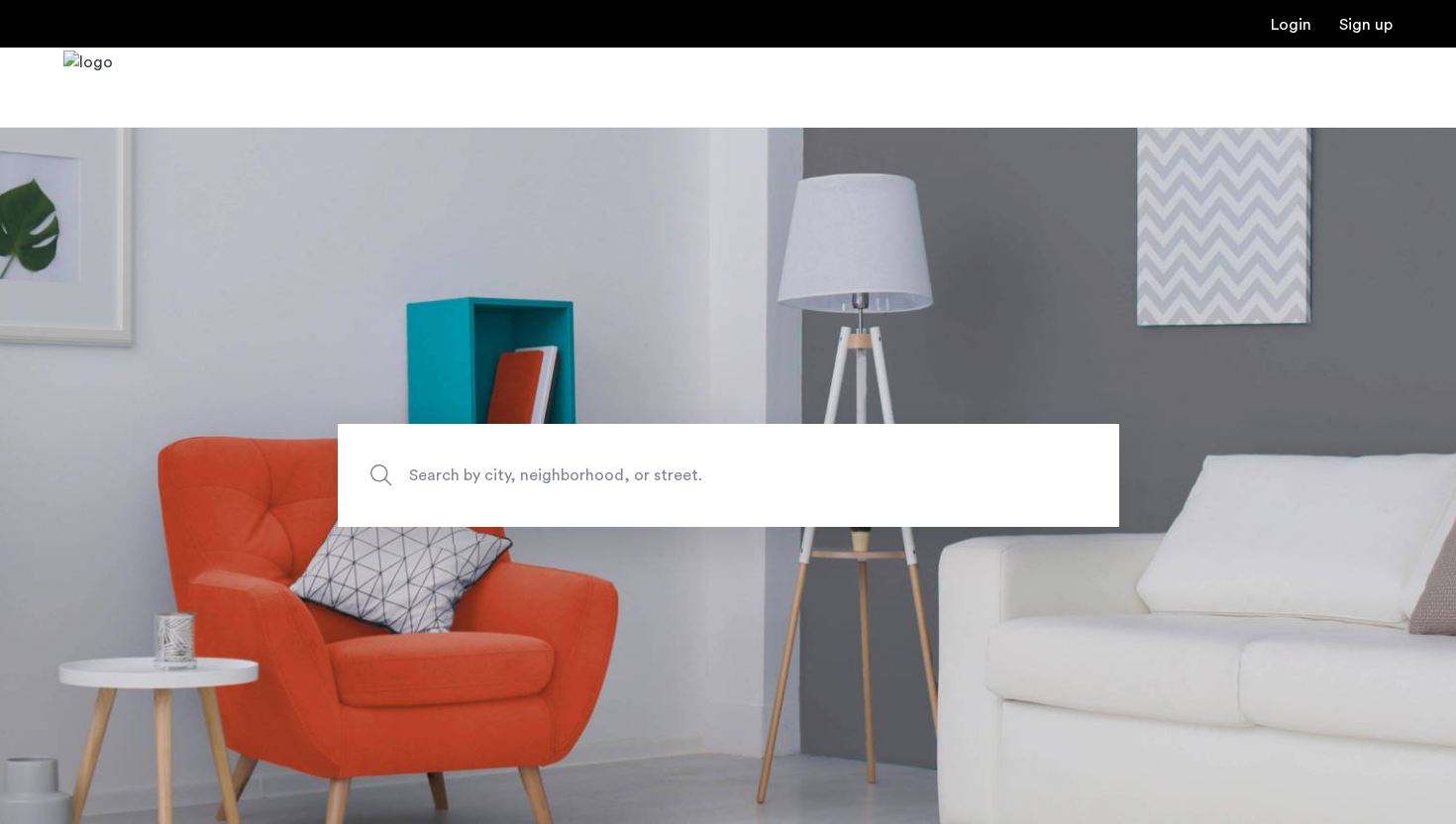 scroll, scrollTop: 0, scrollLeft: 0, axis: both 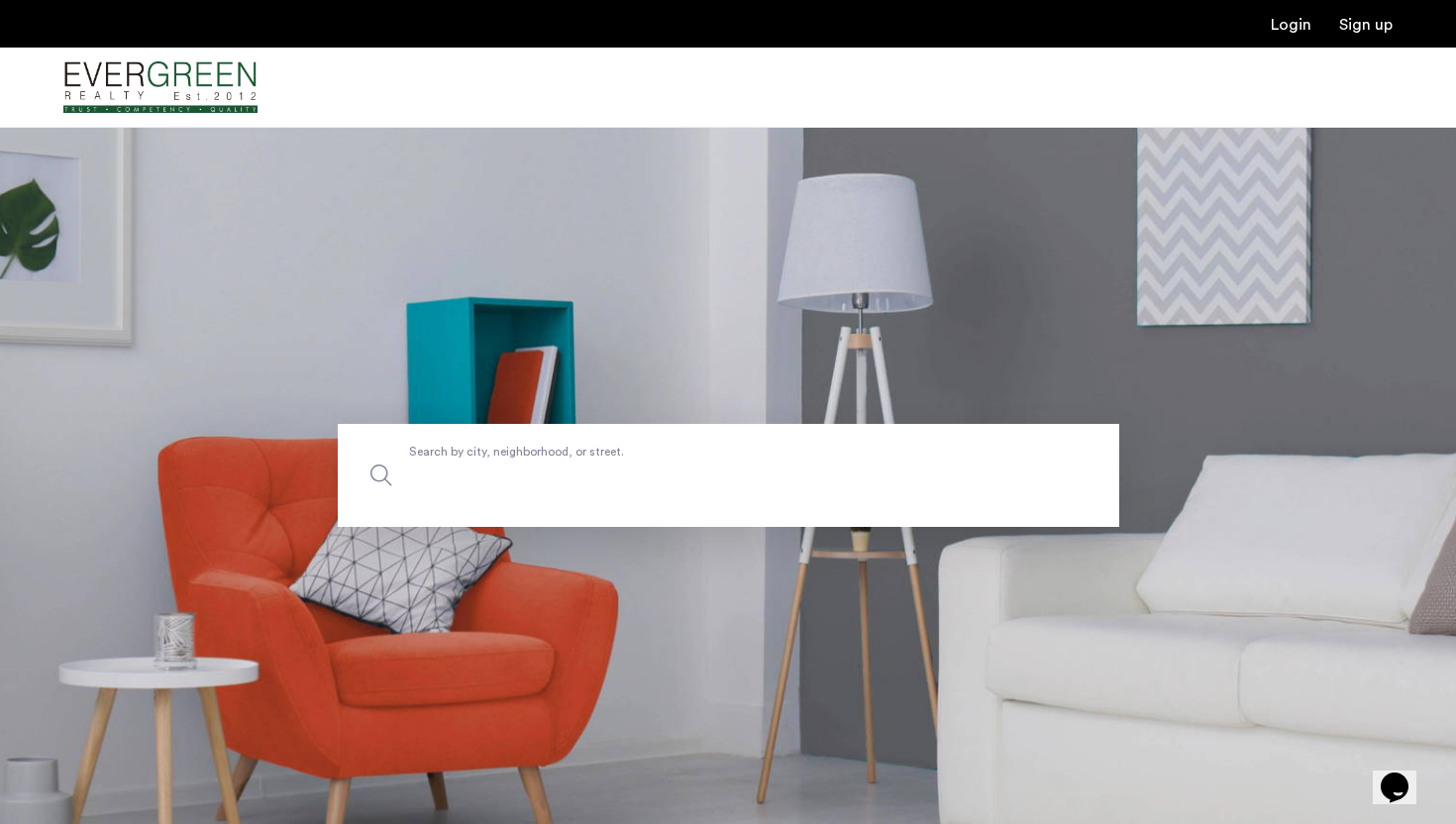 click on "Search by city, neighborhood, or street." at bounding box center (728, 475) 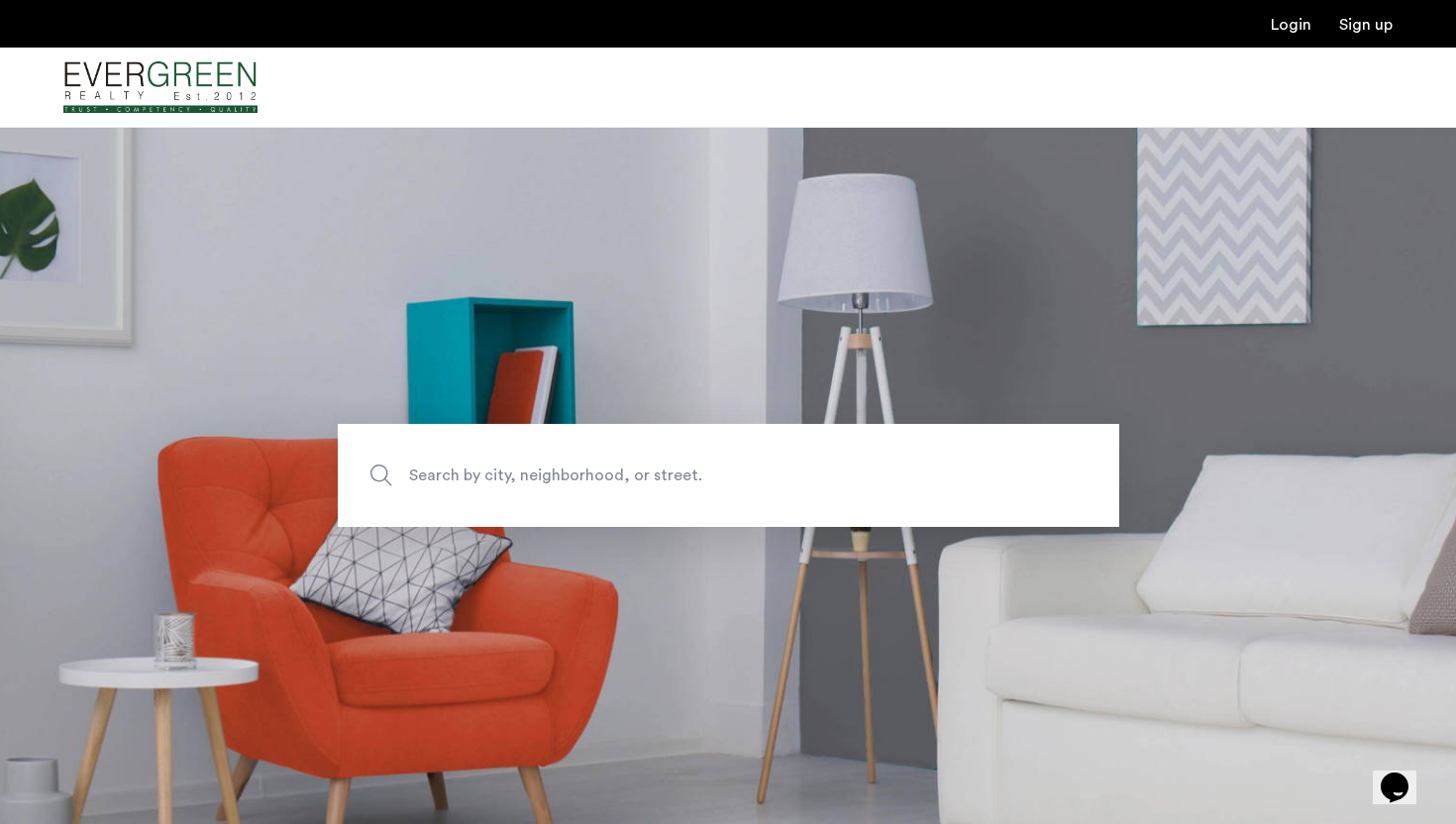 click on "Search by city, neighborhood, or street." 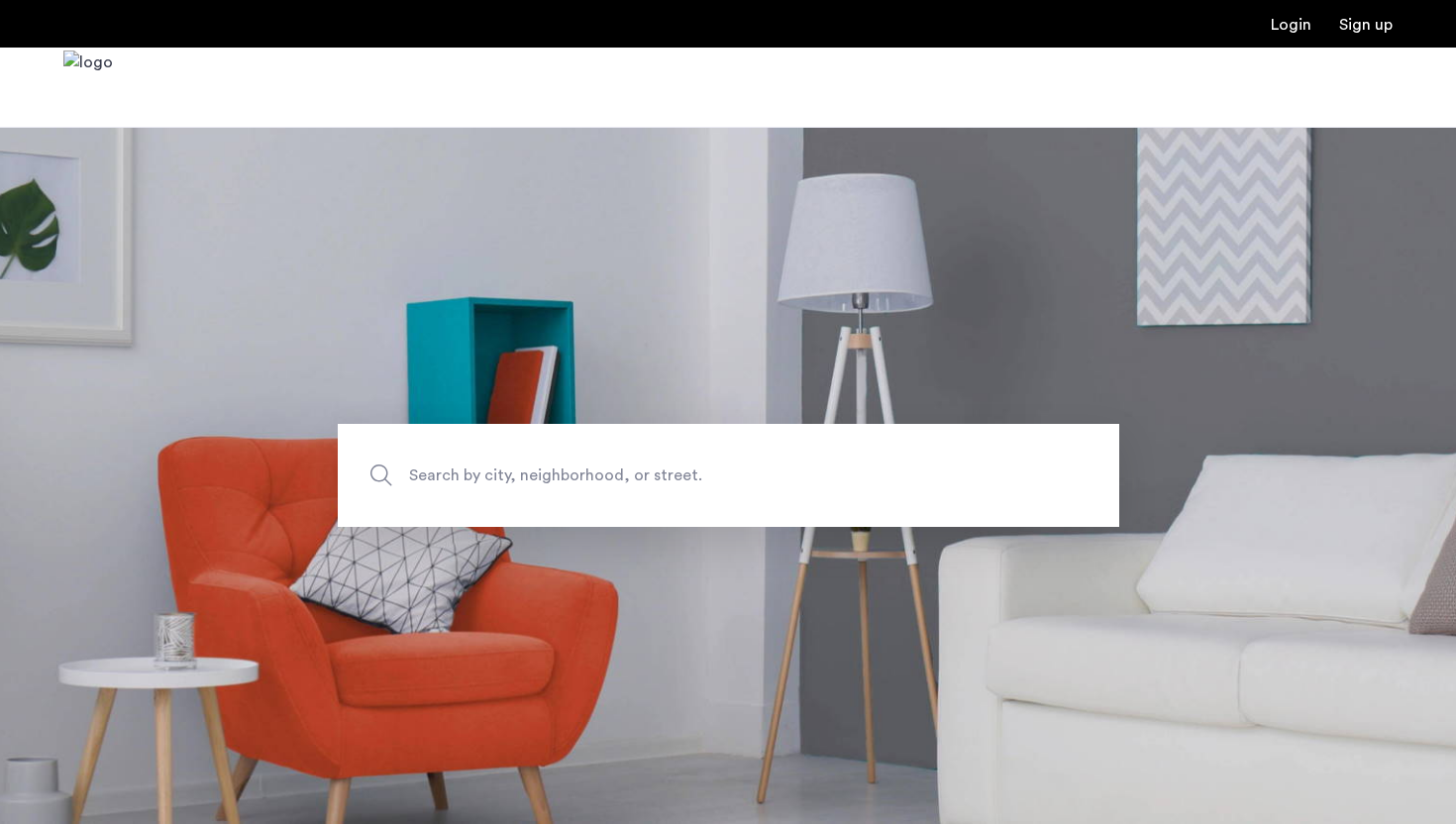 scroll, scrollTop: 0, scrollLeft: 0, axis: both 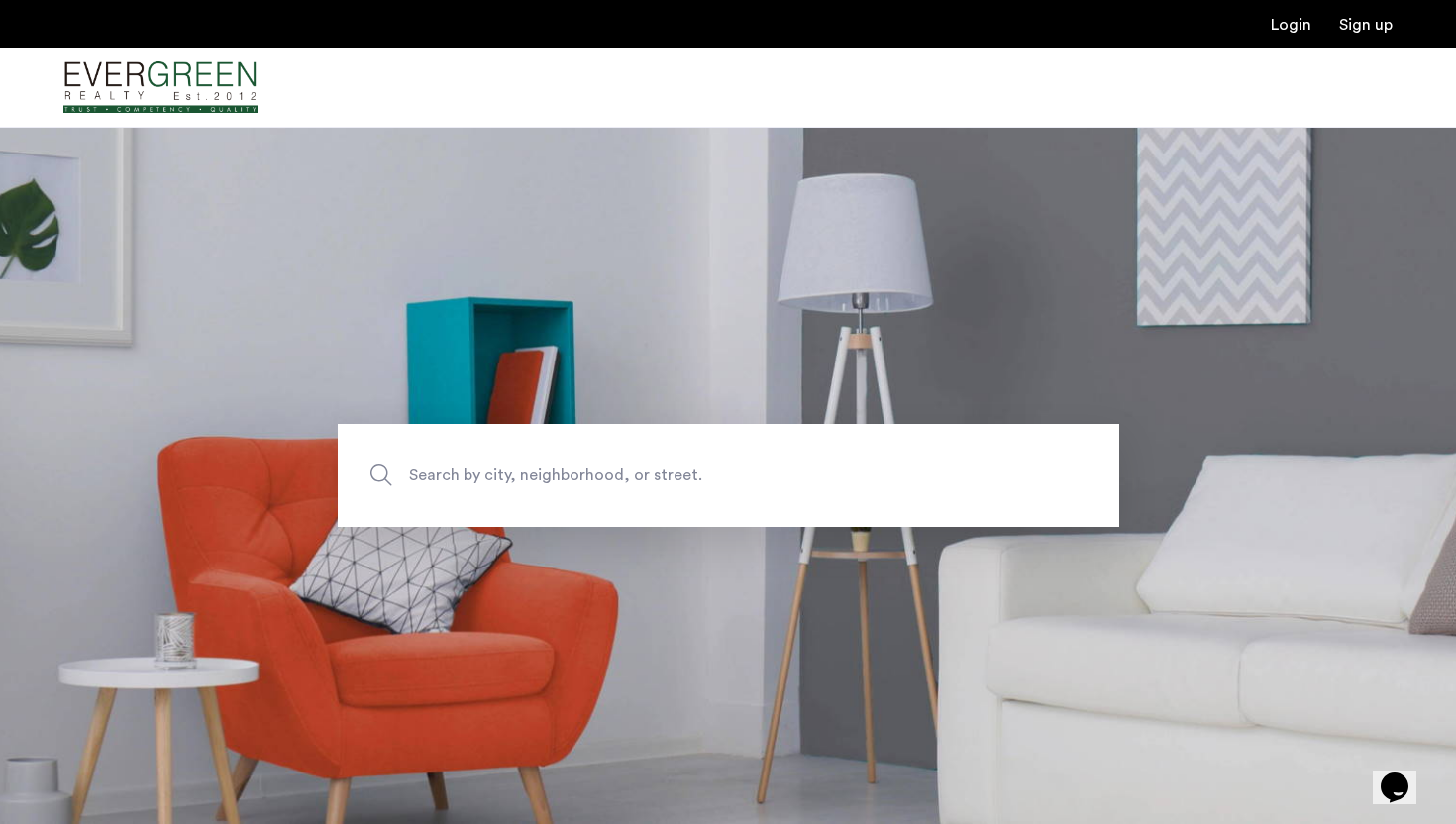 click at bounding box center [160, 87] 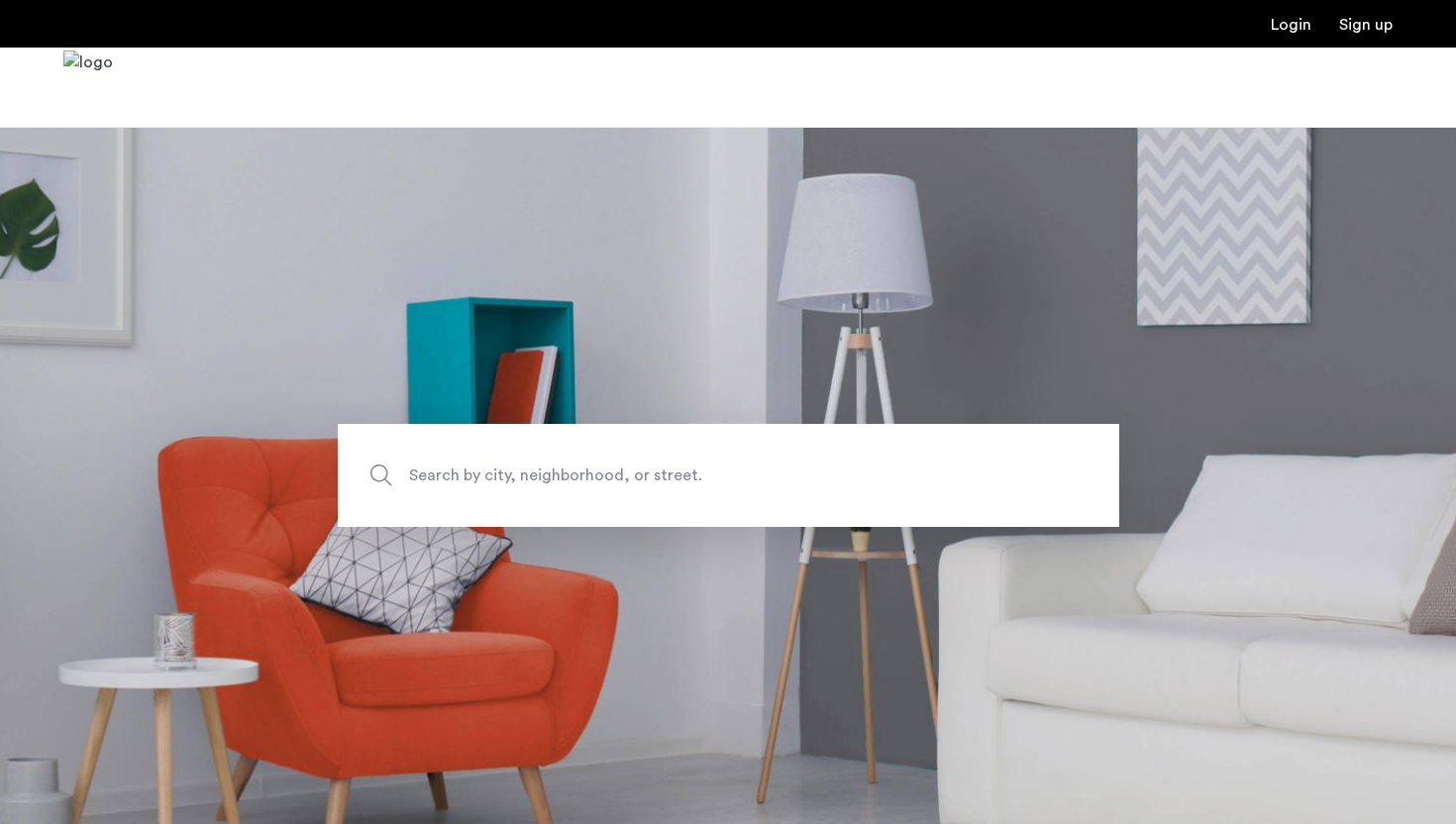 scroll, scrollTop: 0, scrollLeft: 0, axis: both 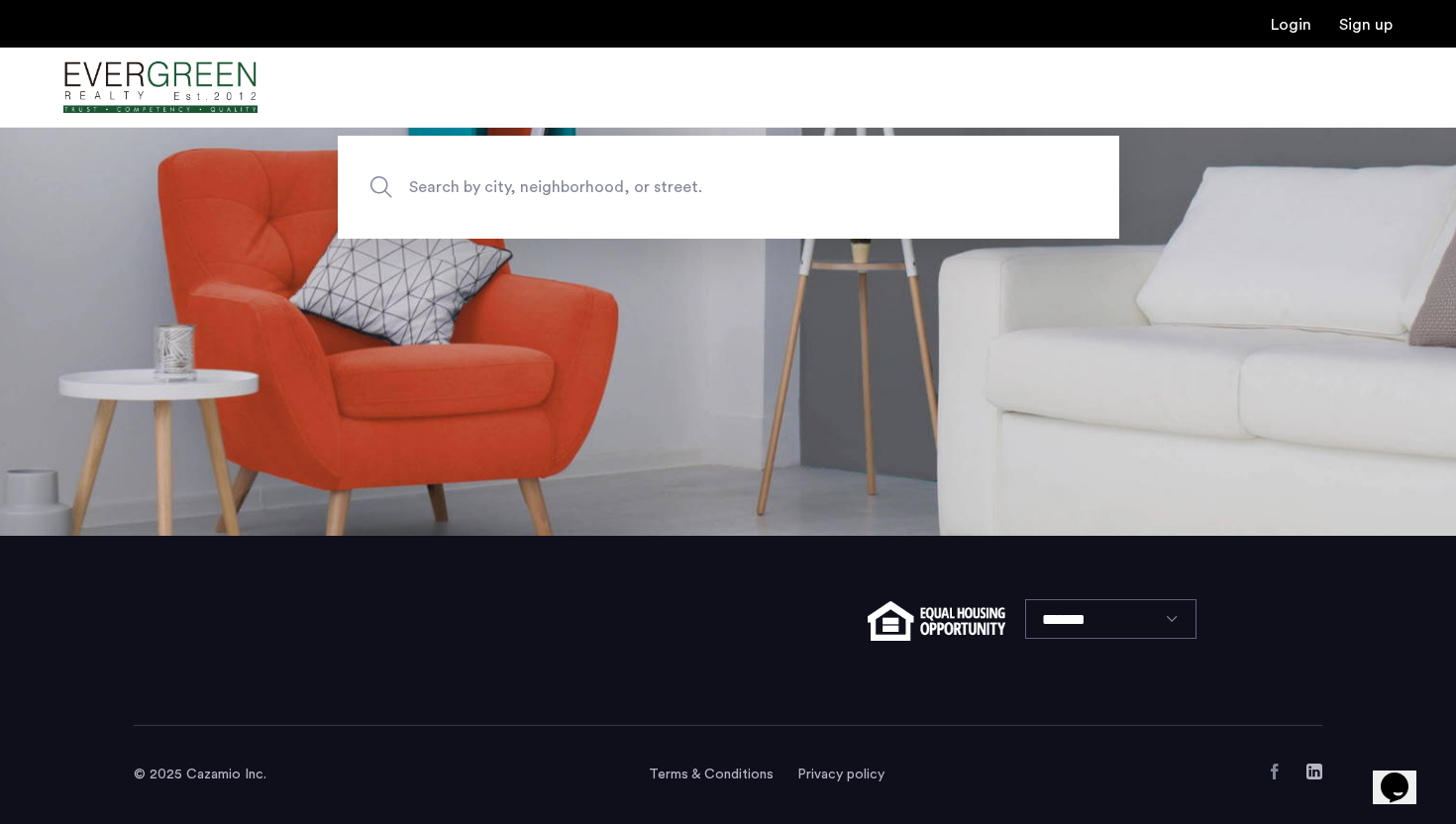 click on "Search by city, neighborhood, or street." 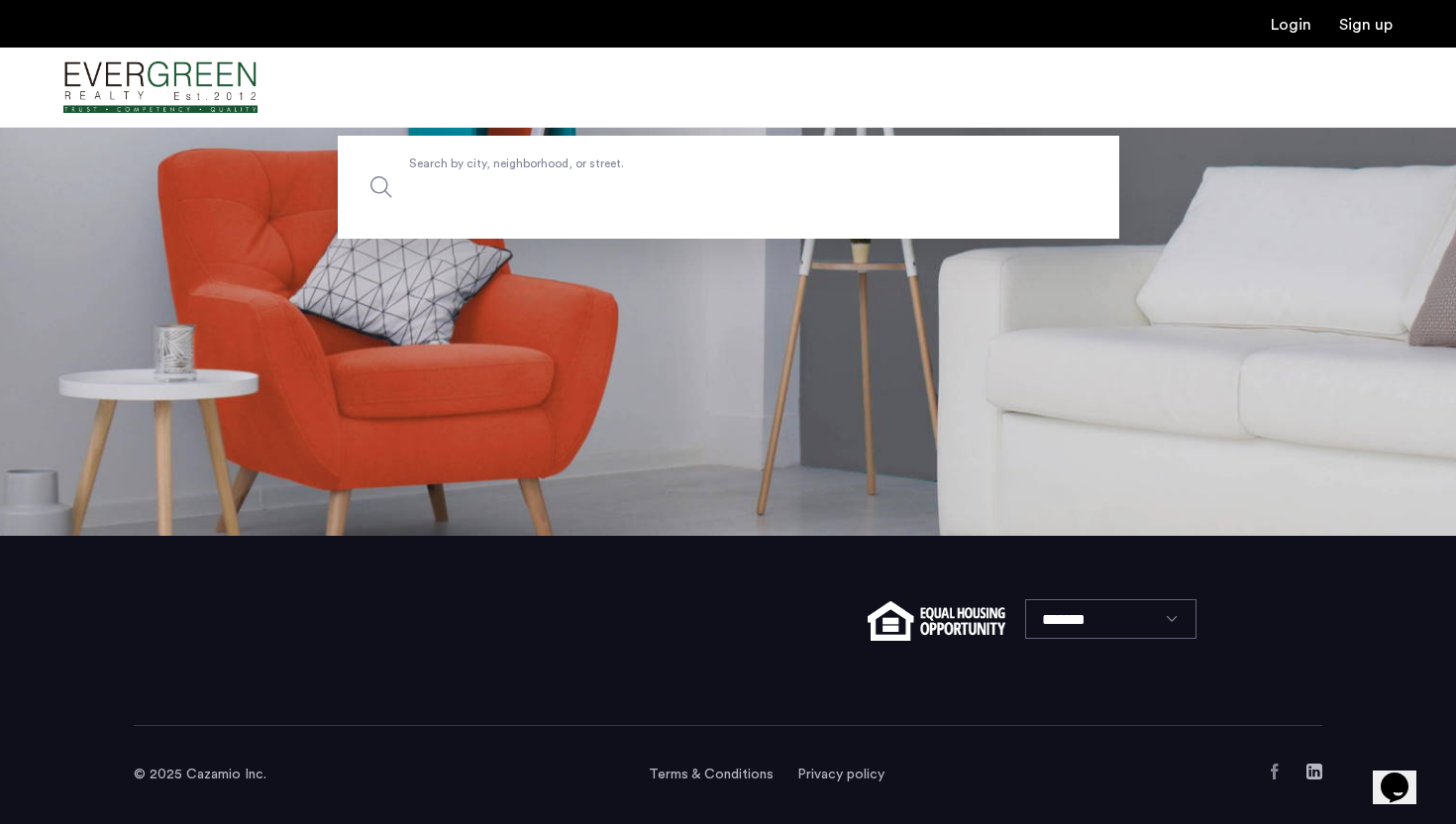 click on "Search by city, neighborhood, or street." at bounding box center (728, 187) 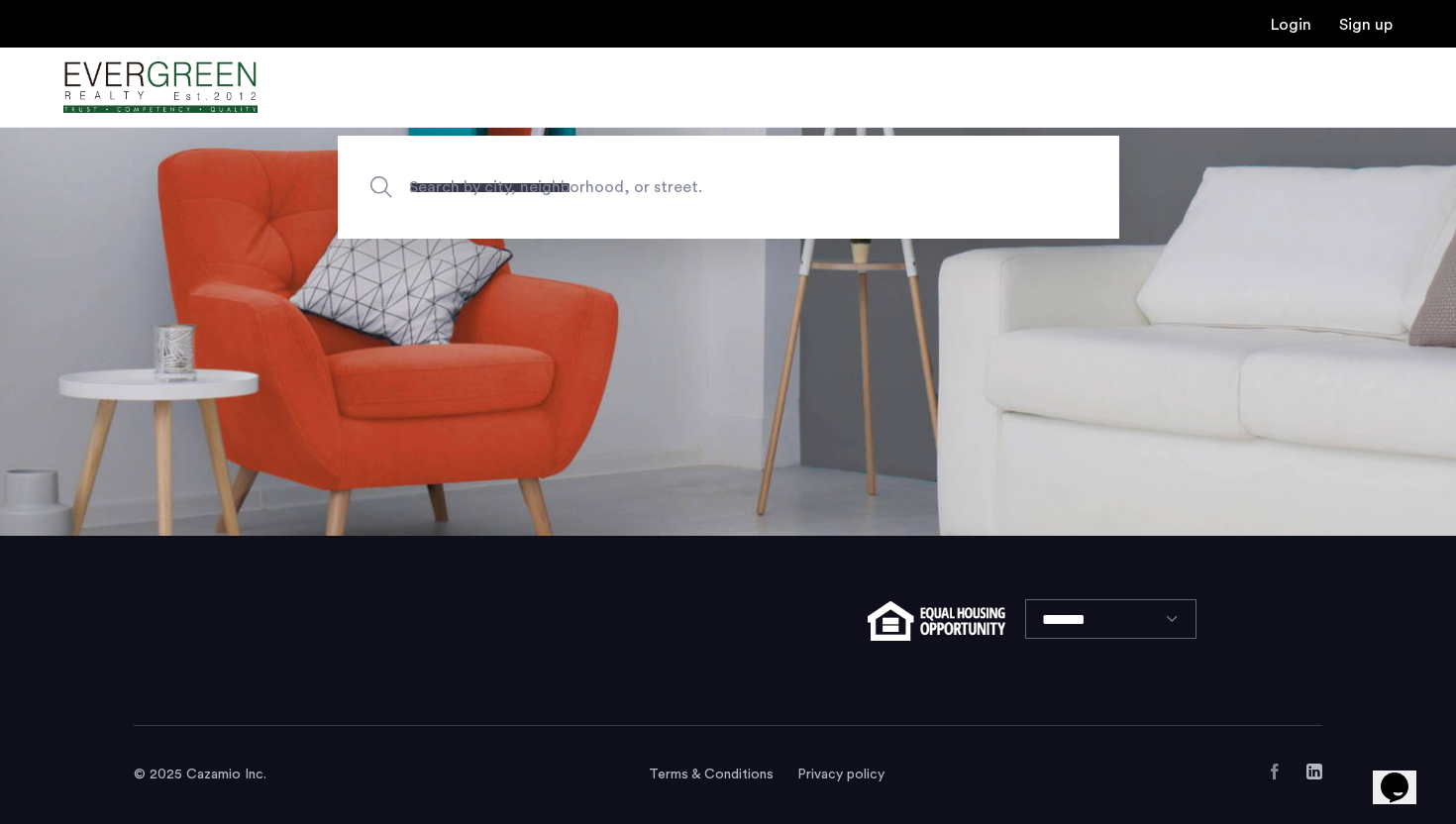 type on "**********" 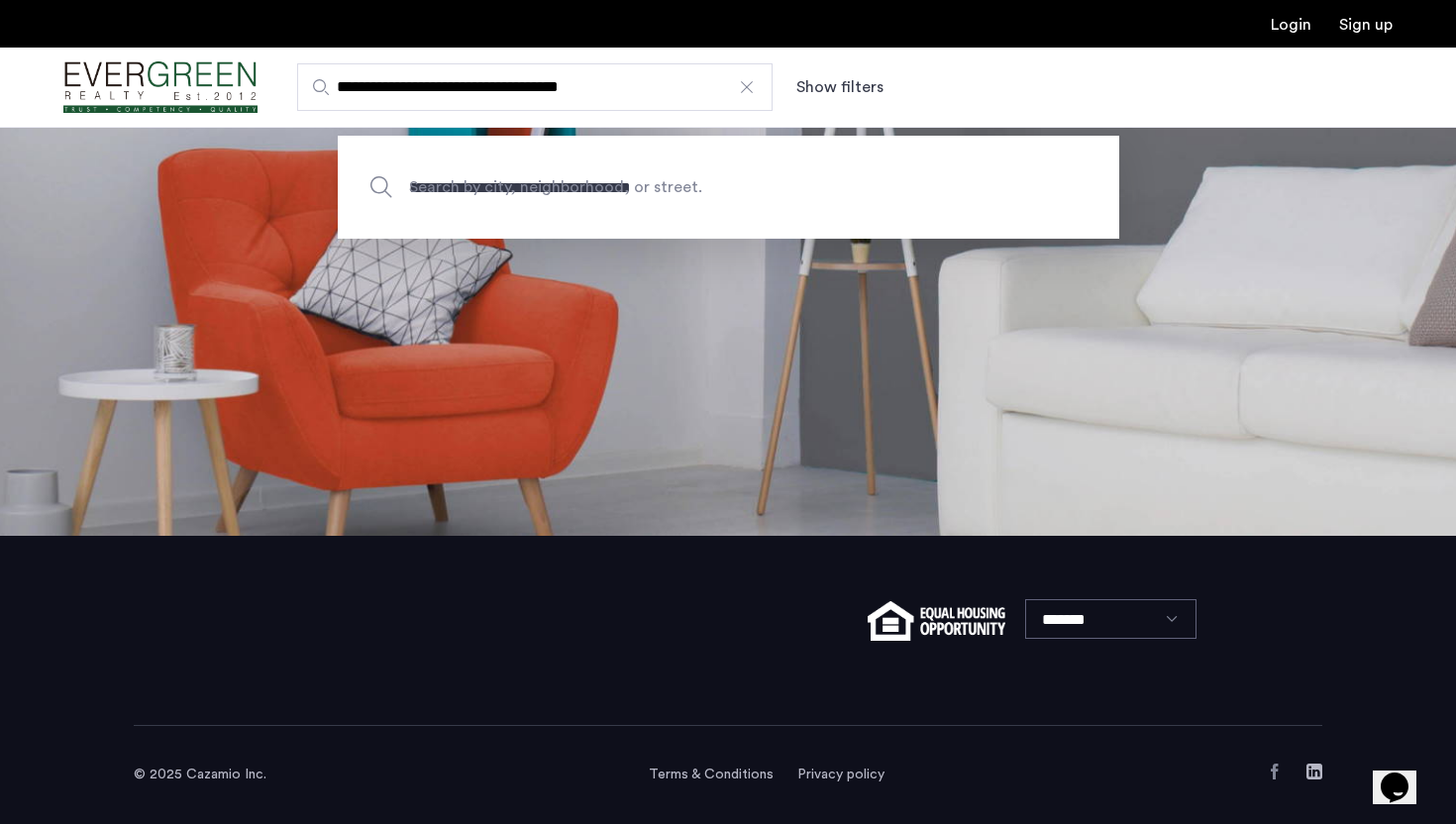 scroll, scrollTop: 0, scrollLeft: 0, axis: both 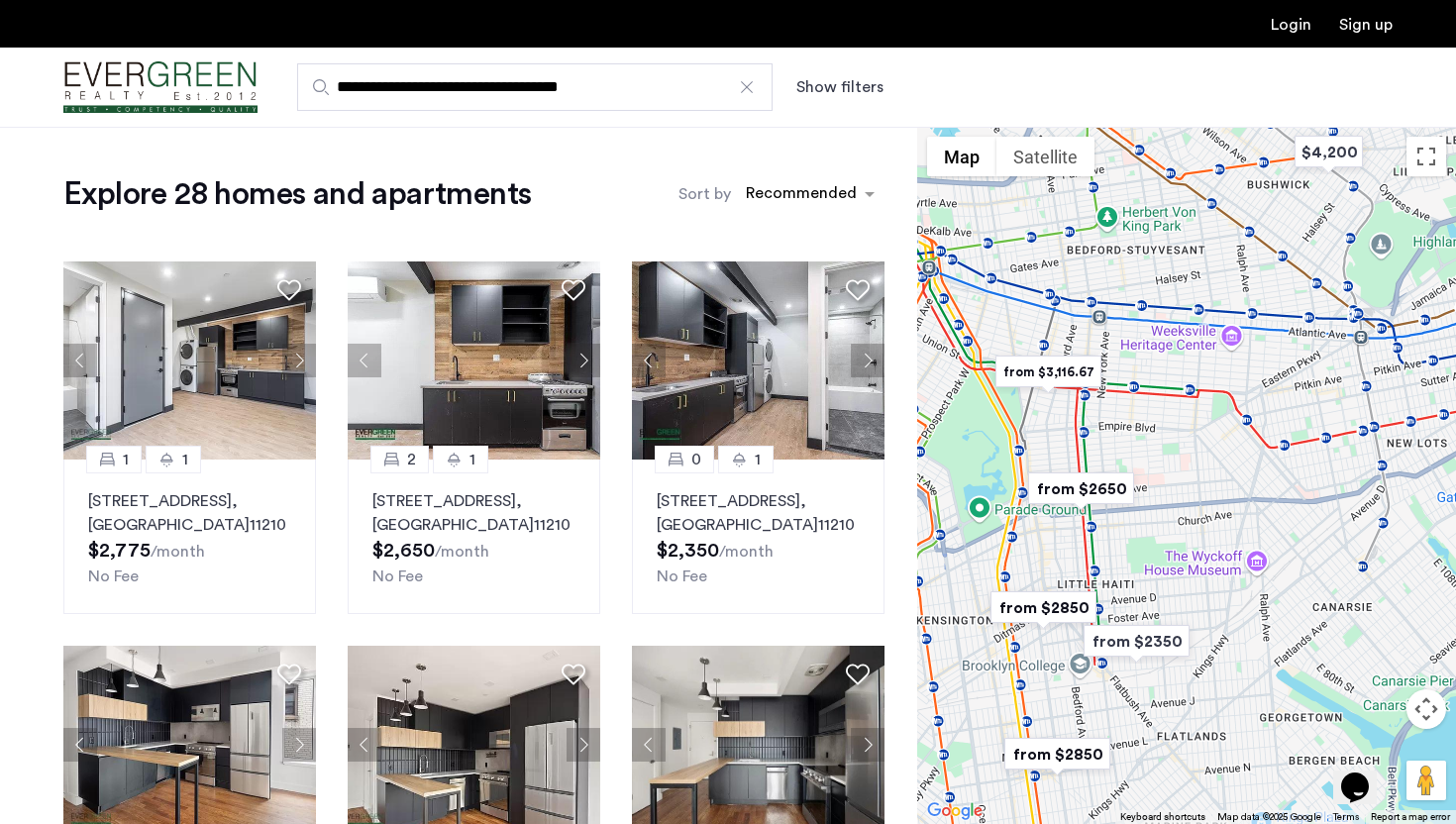 click on "**********" at bounding box center [825, 87] 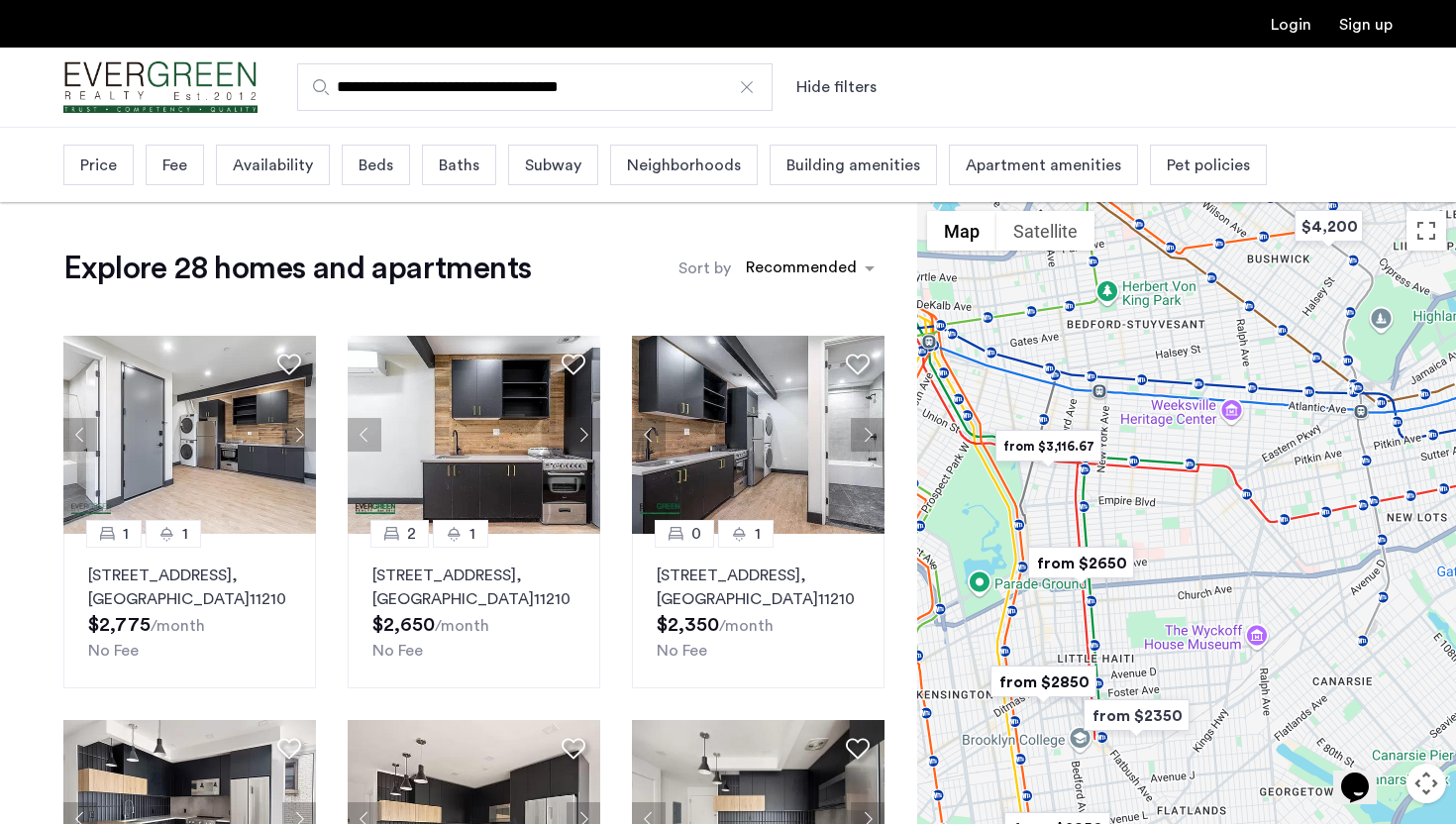 click on "Beds" at bounding box center [375, 164] 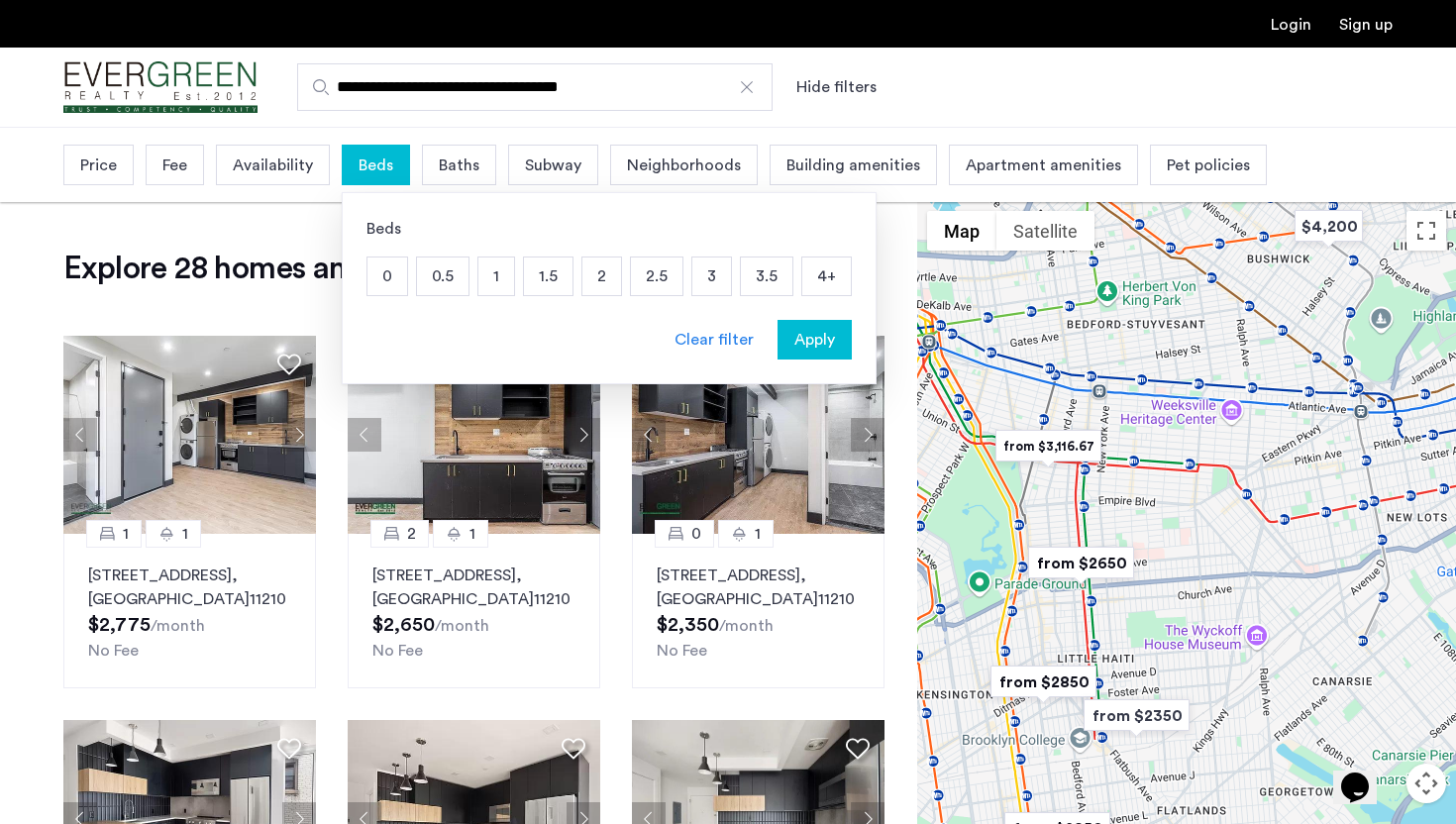 click on "3" at bounding box center [711, 276] 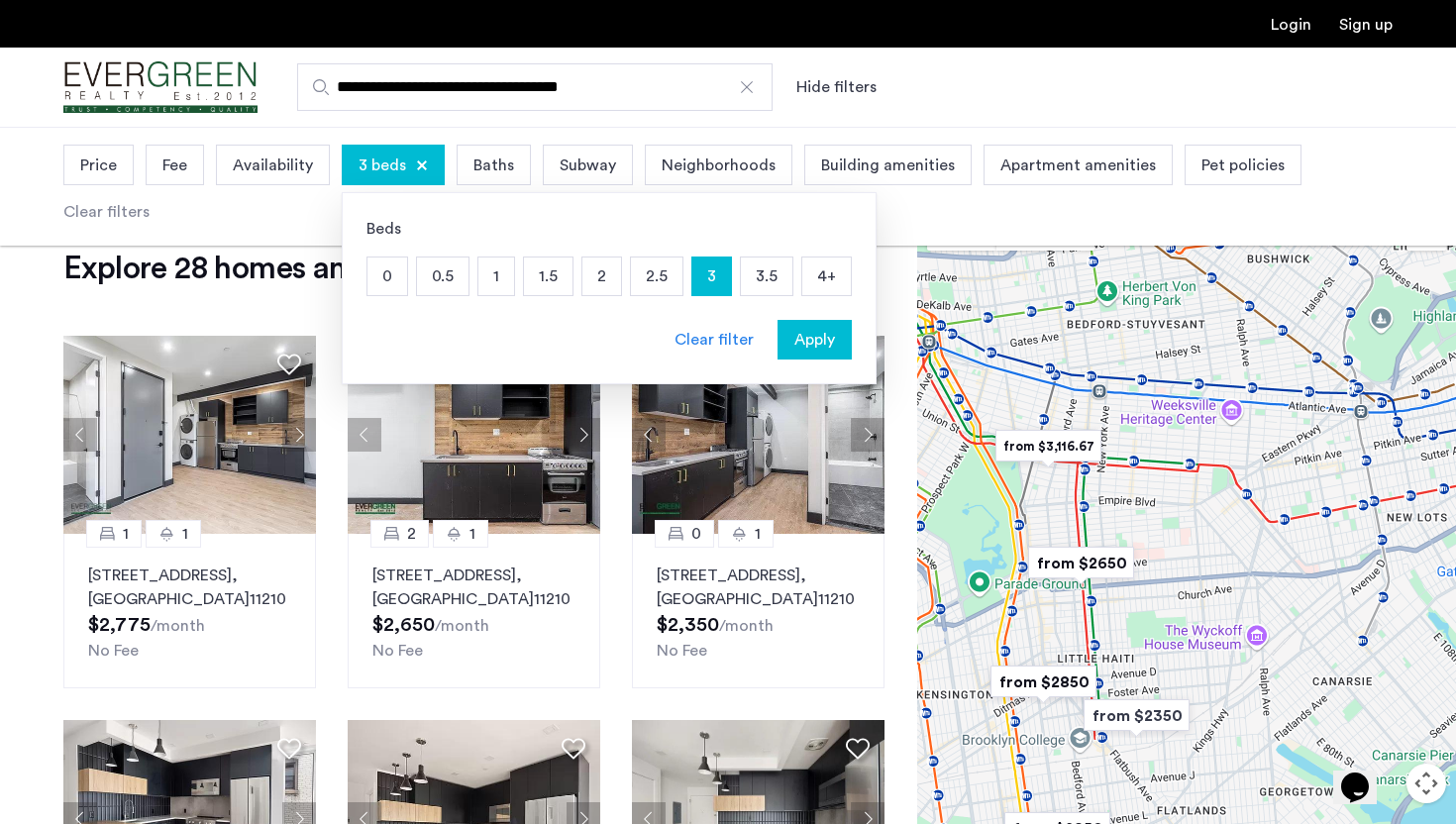 click on "Apply" at bounding box center (814, 340) 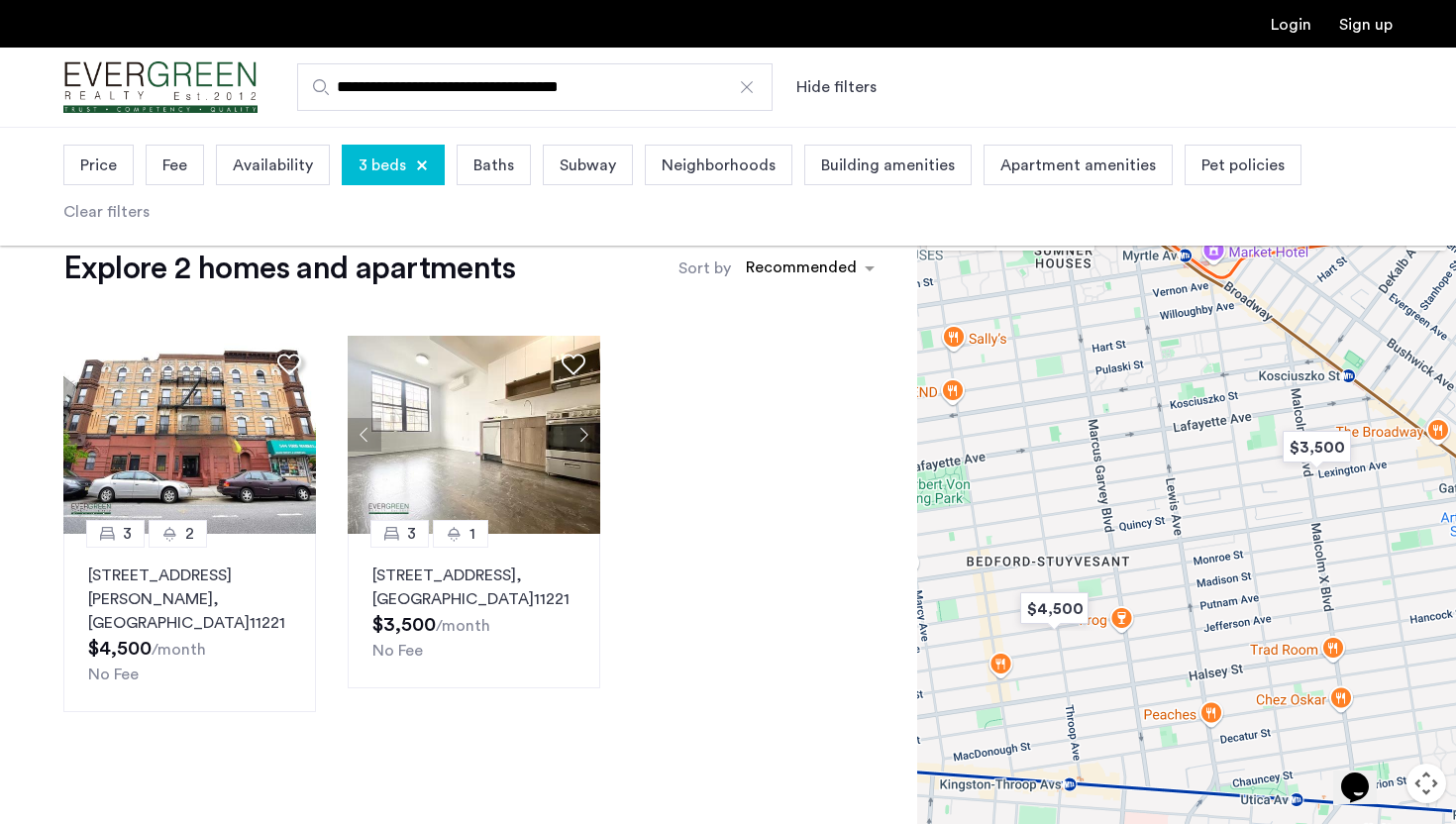 click at bounding box center [747, 87] 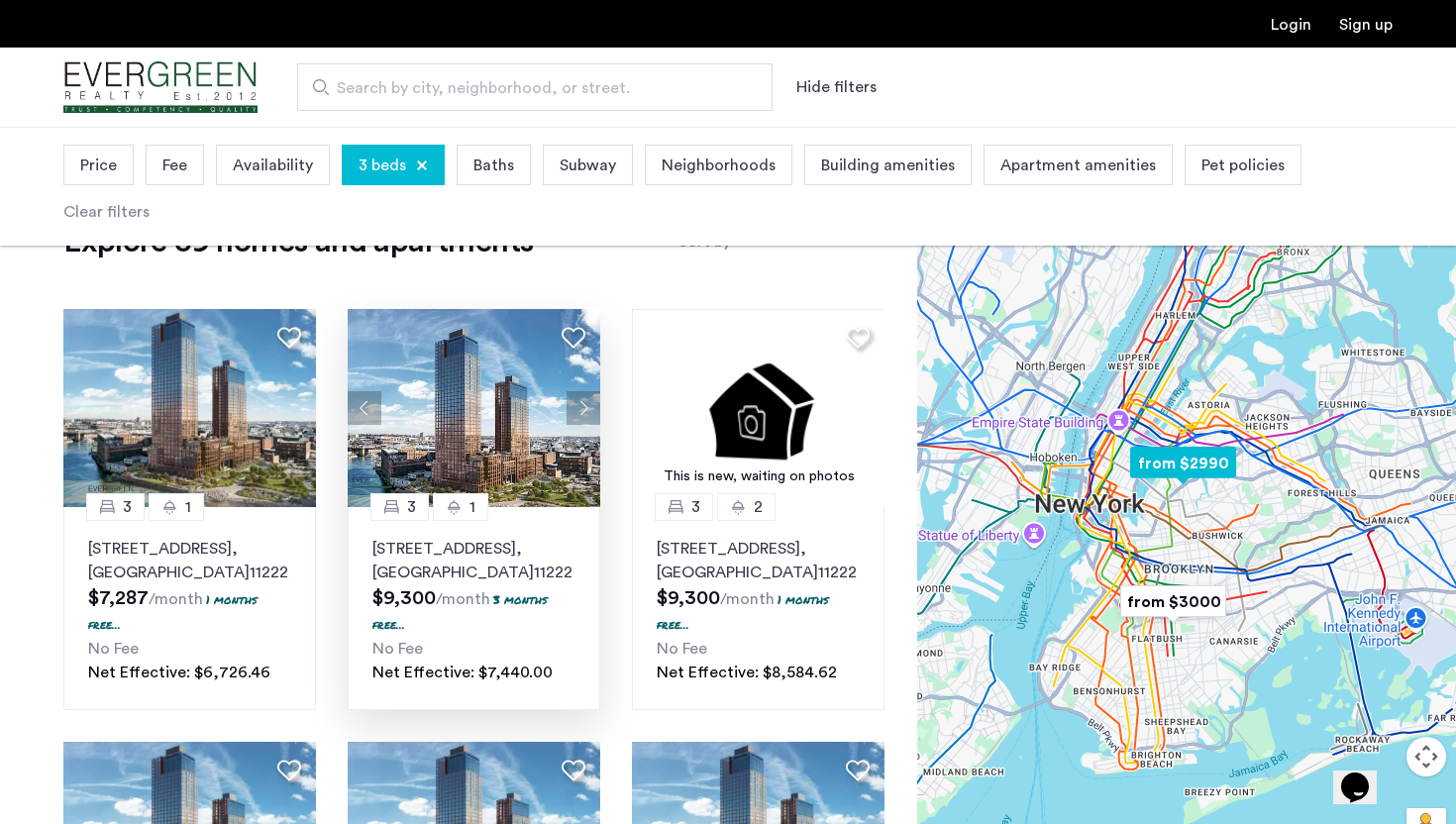scroll, scrollTop: 0, scrollLeft: 0, axis: both 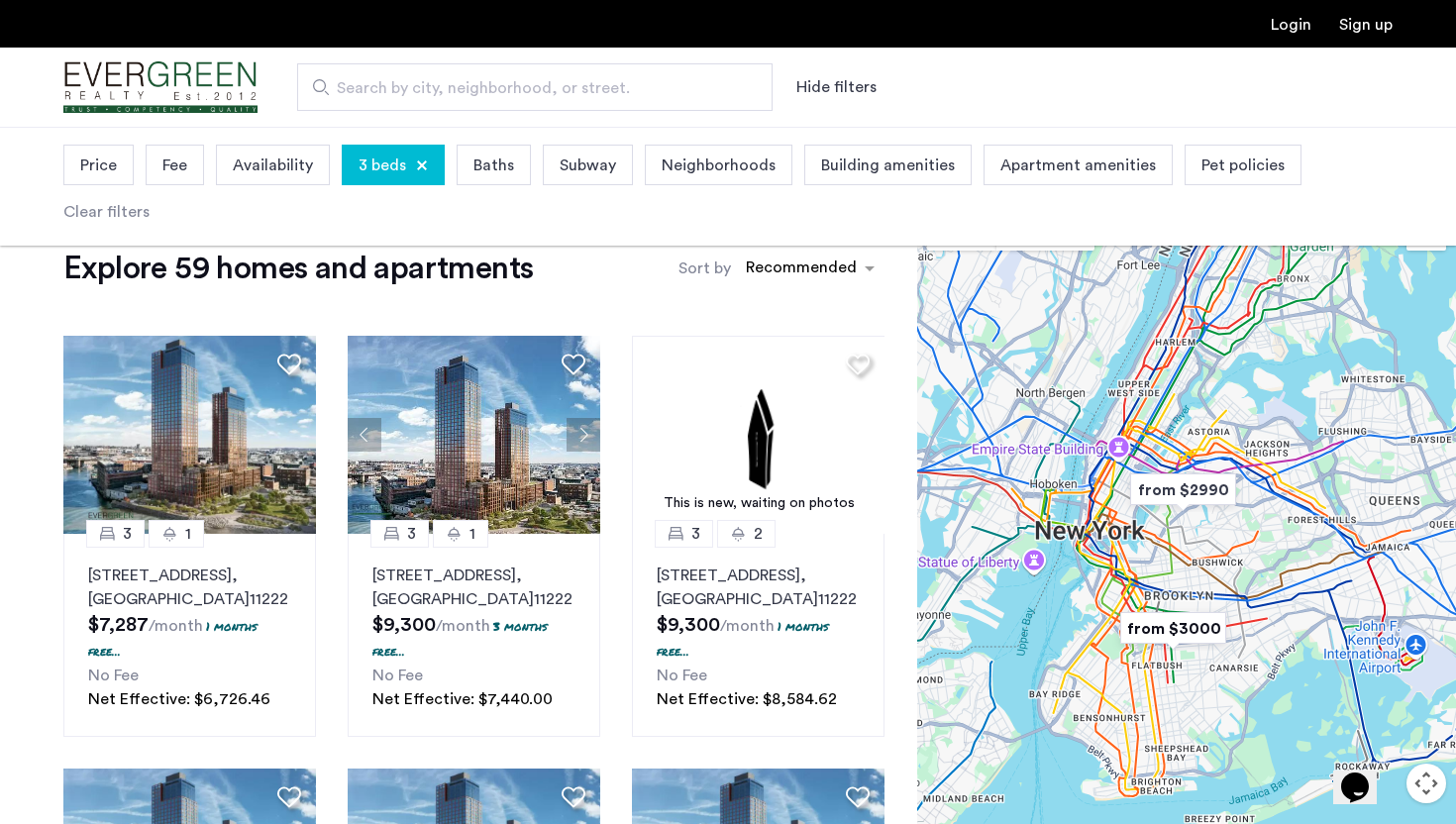click on "Price" at bounding box center (98, 165) 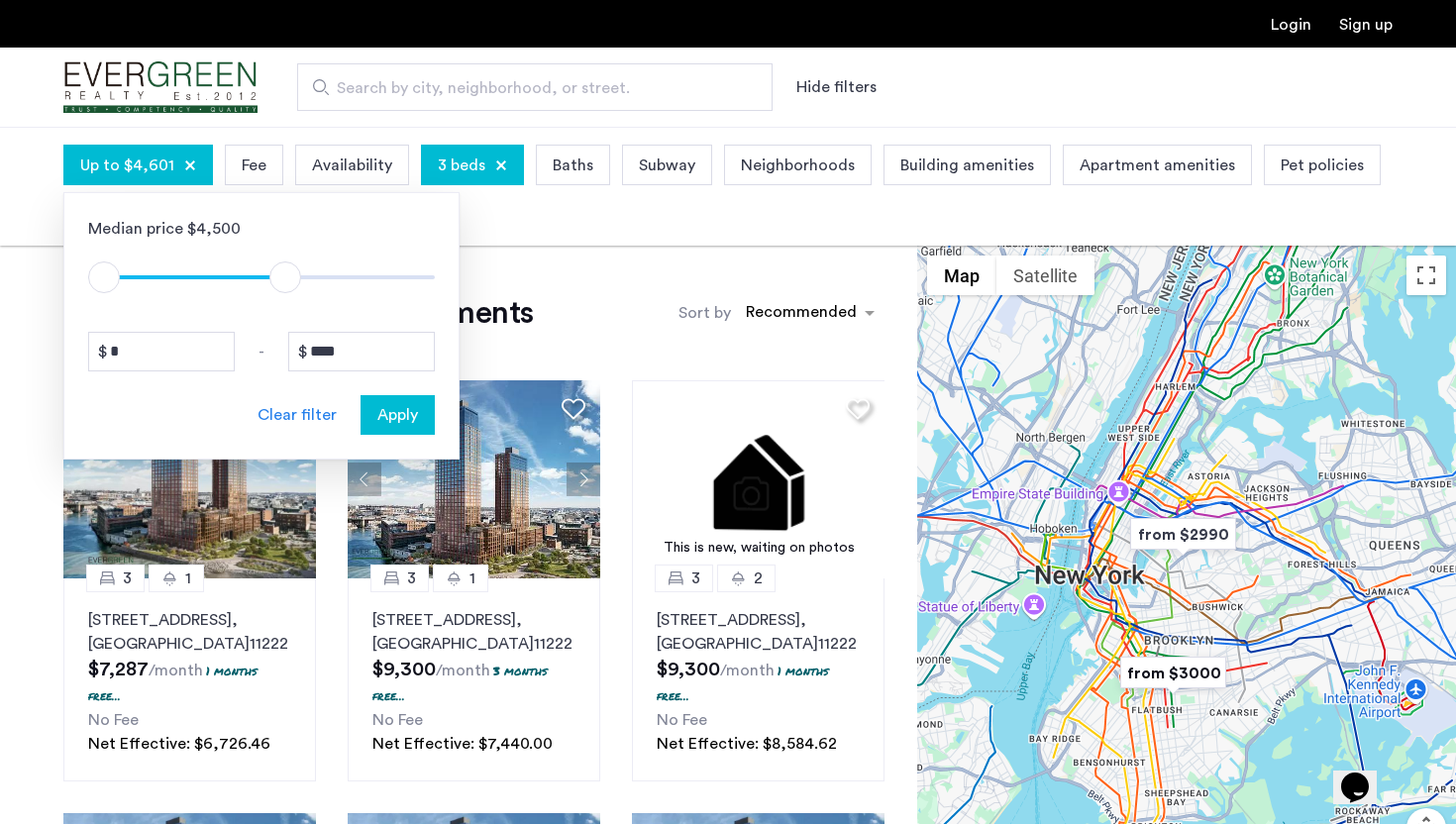 type on "****" 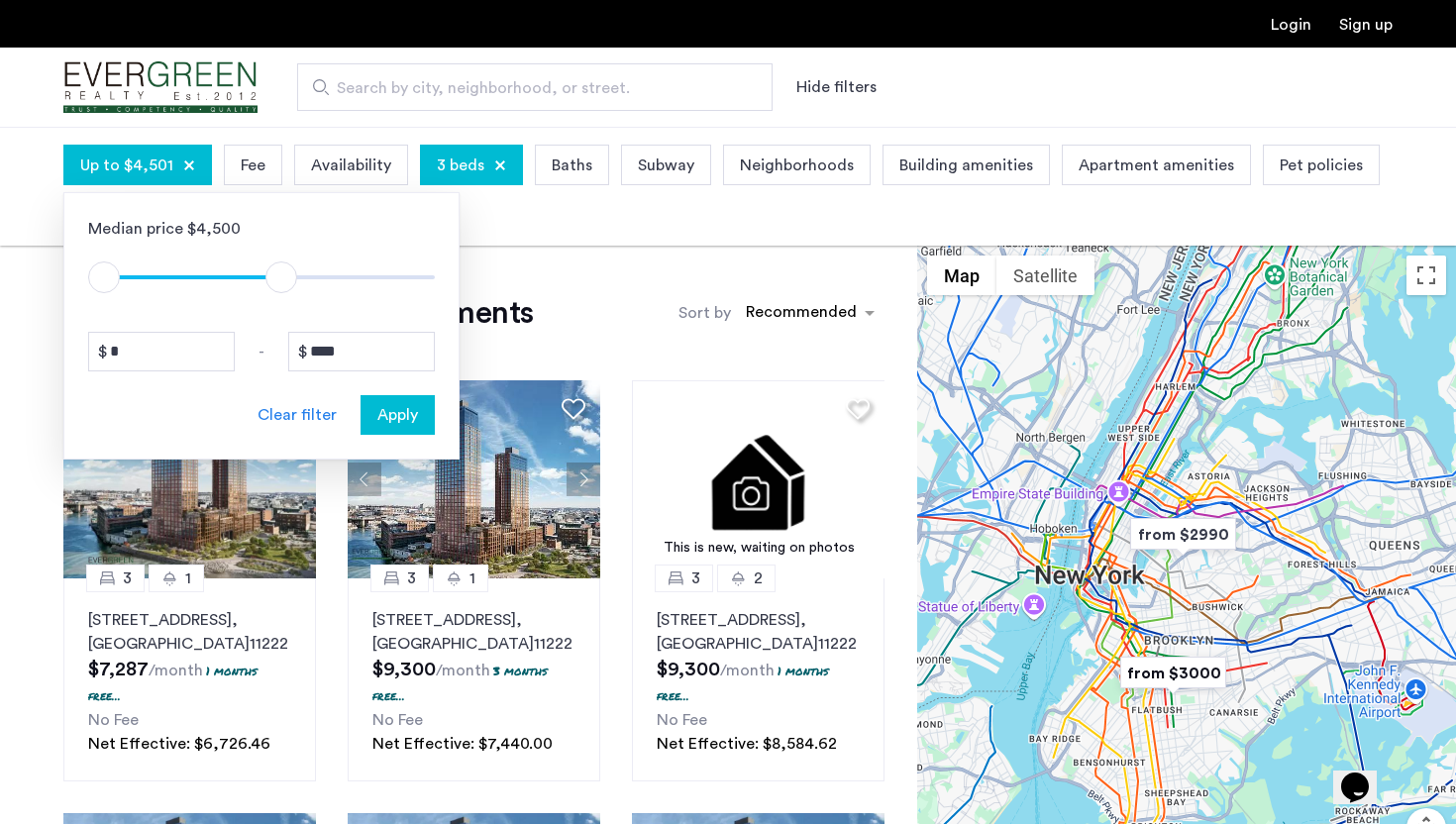 drag, startPoint x: 418, startPoint y: 277, endPoint x: 281, endPoint y: 273, distance: 137.05838 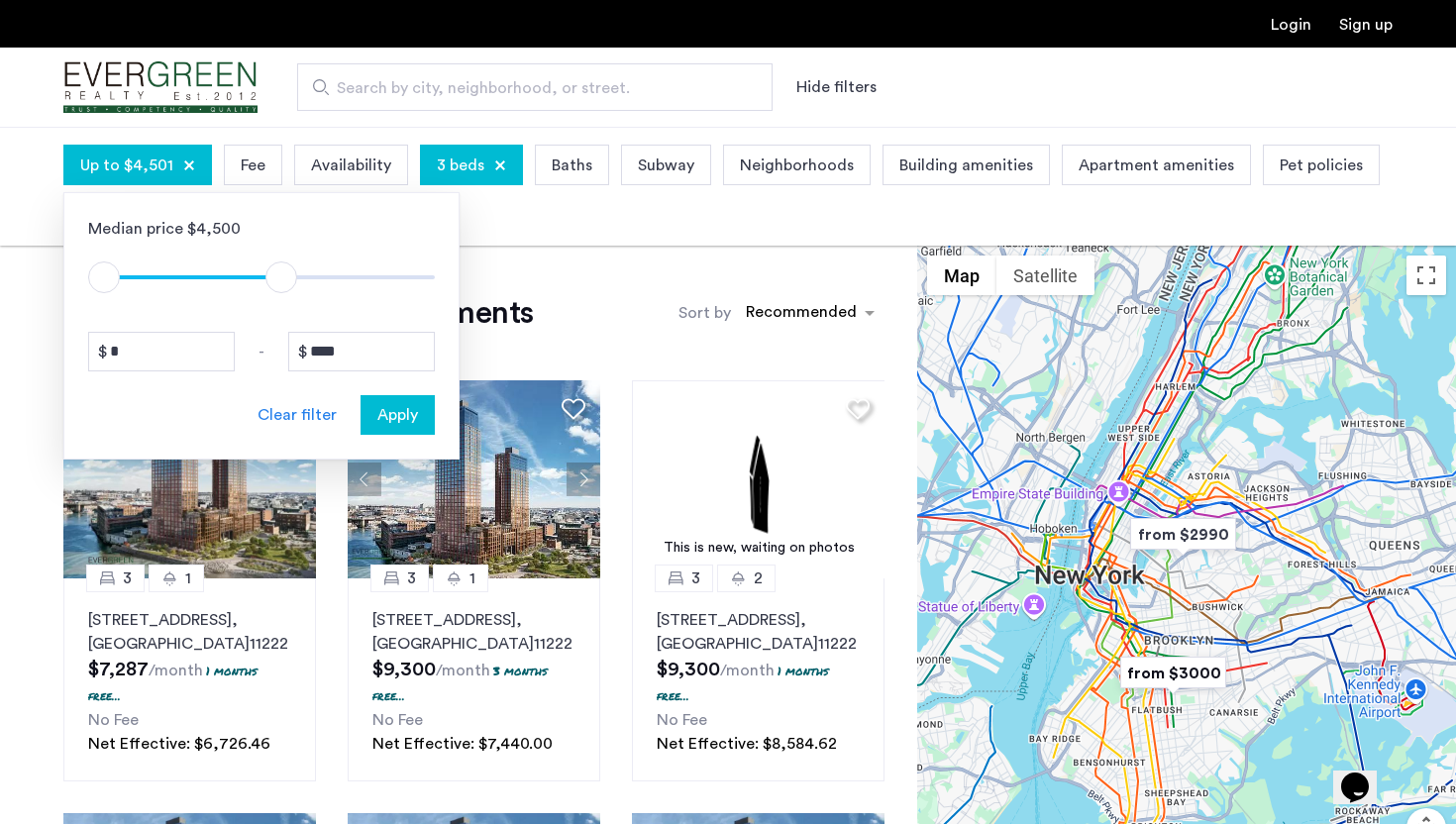 click at bounding box center (281, 277) 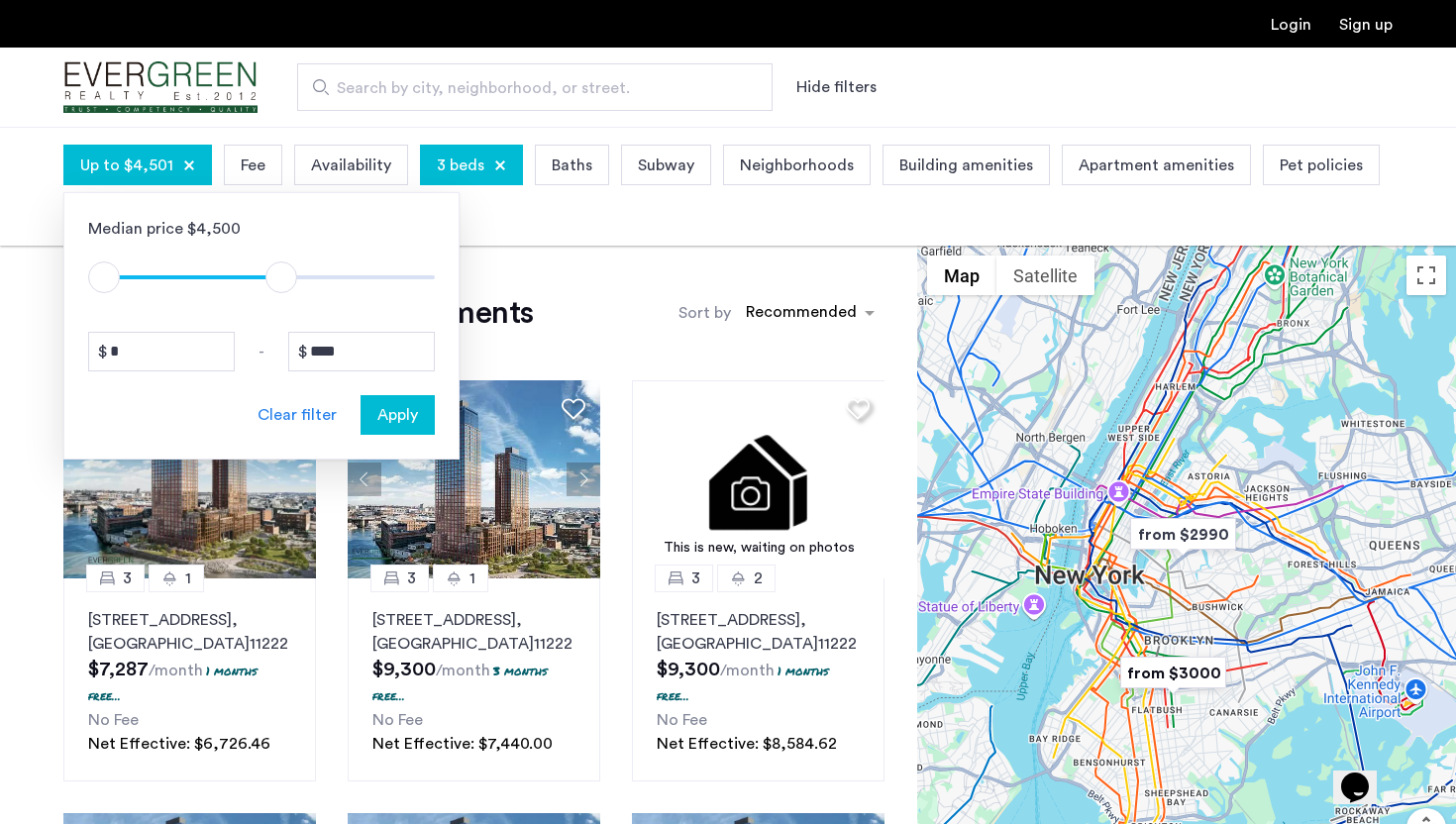 click on "Apply" at bounding box center [397, 415] 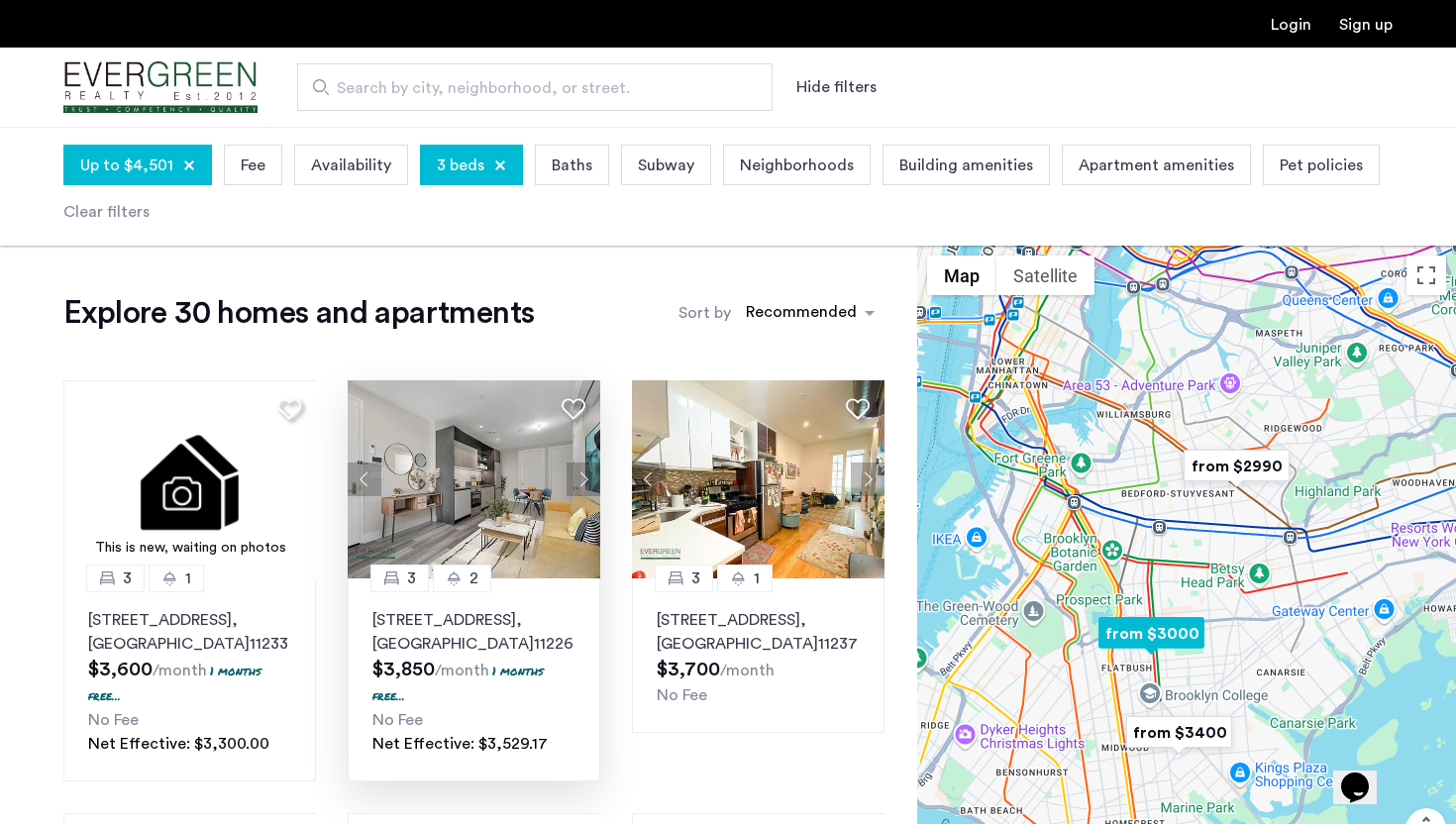 click 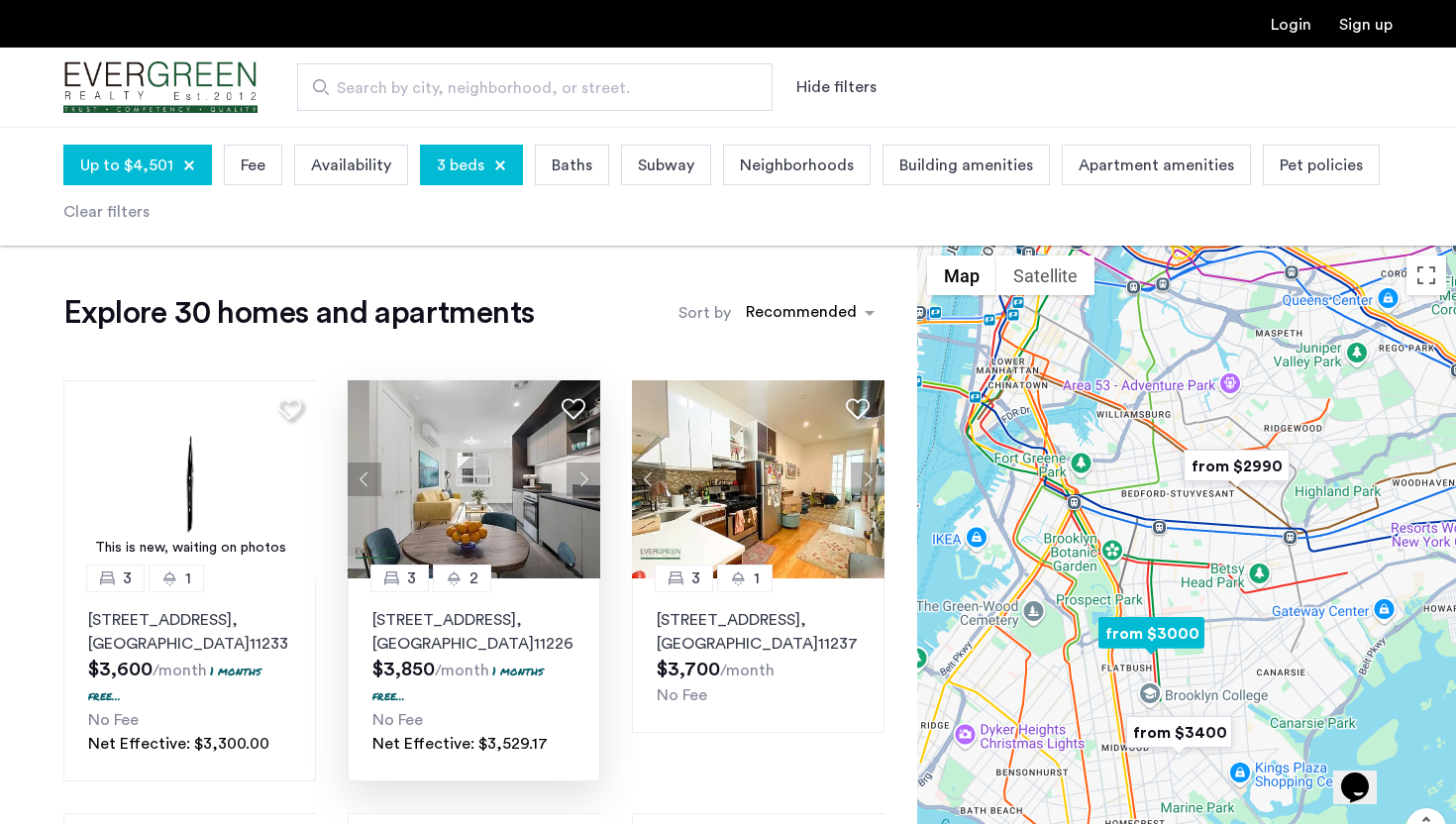 click 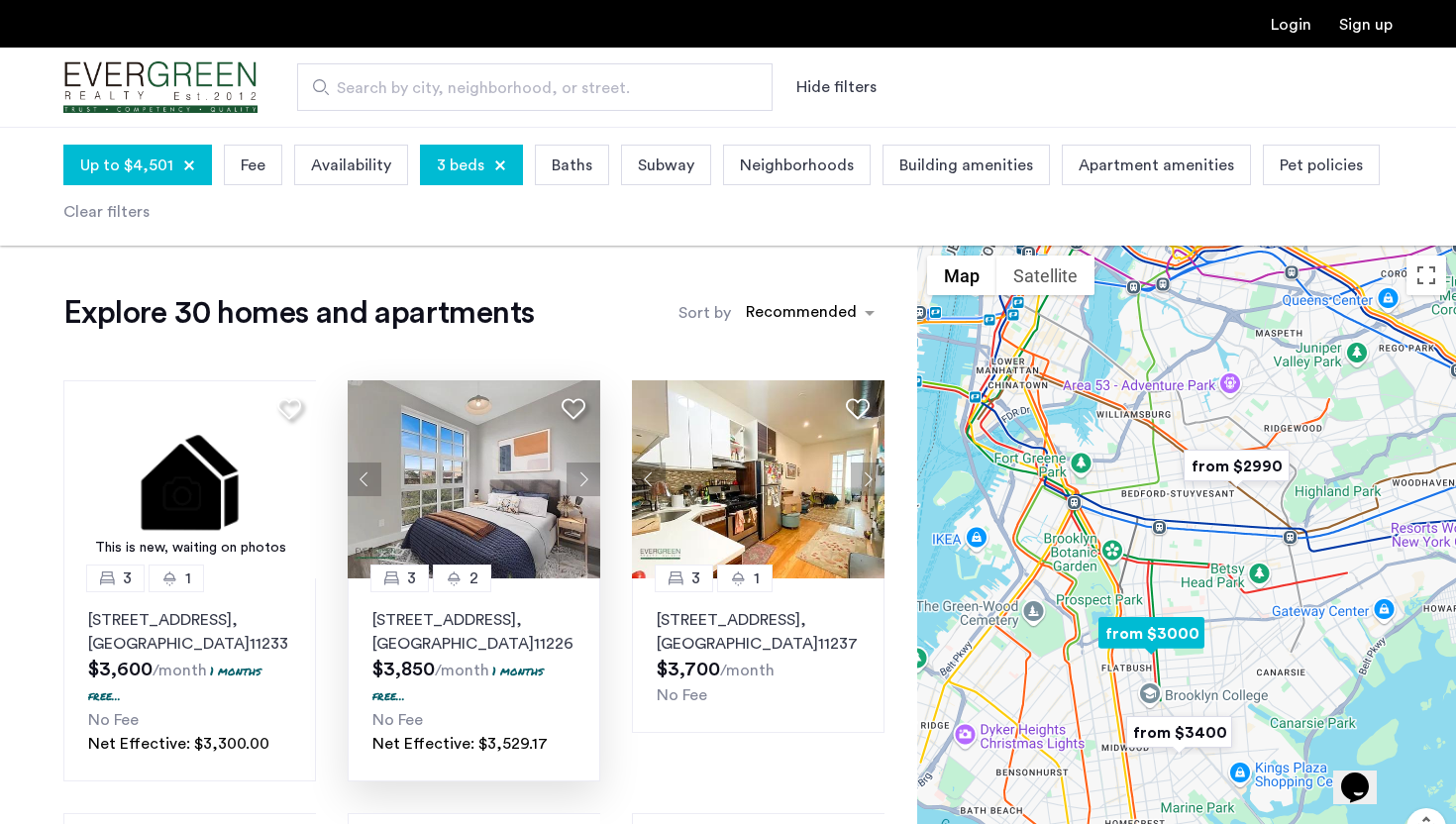 click 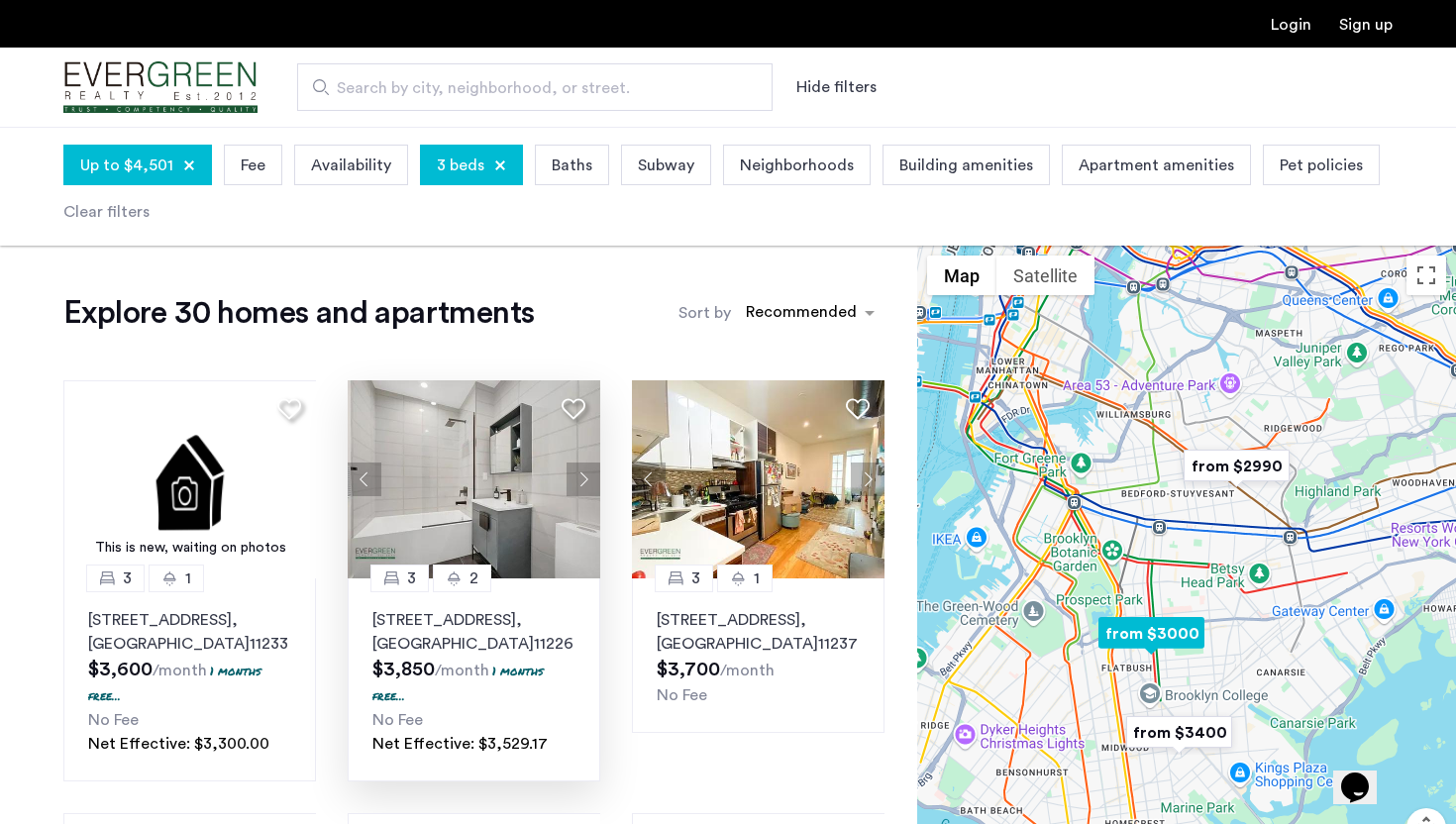 click 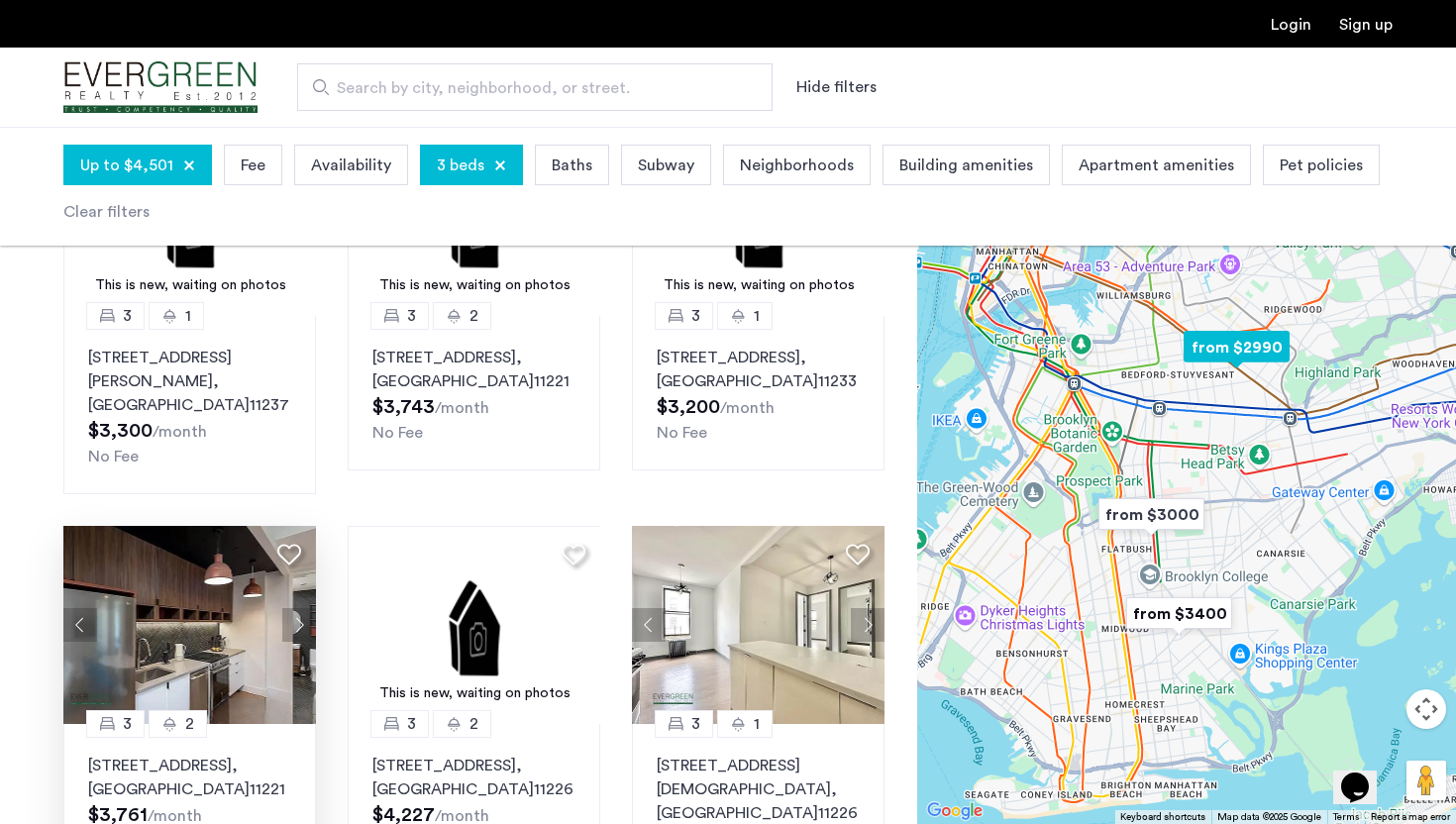 scroll, scrollTop: 815, scrollLeft: 0, axis: vertical 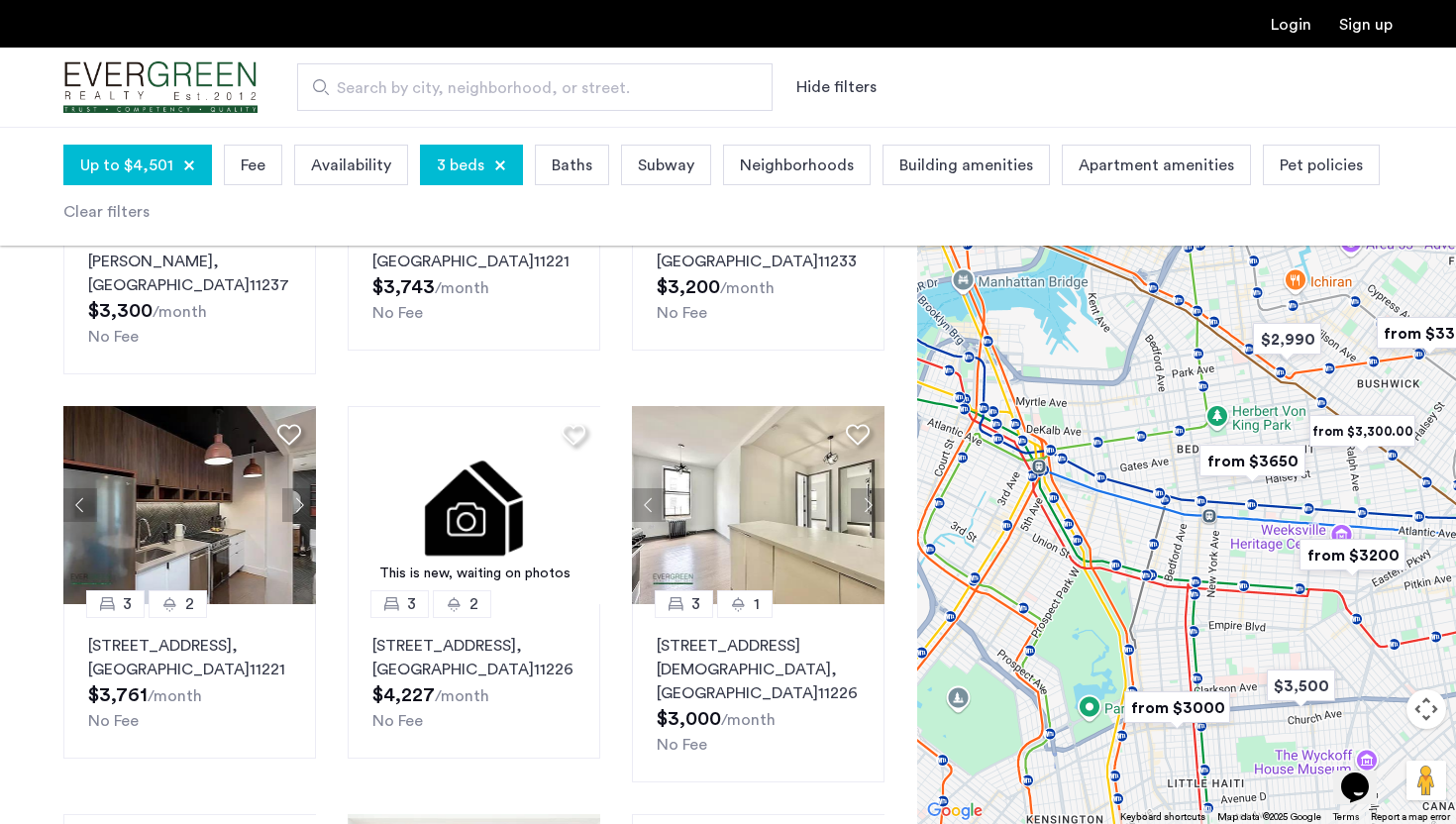 drag, startPoint x: 1002, startPoint y: 333, endPoint x: 1300, endPoint y: 581, distance: 387.6958 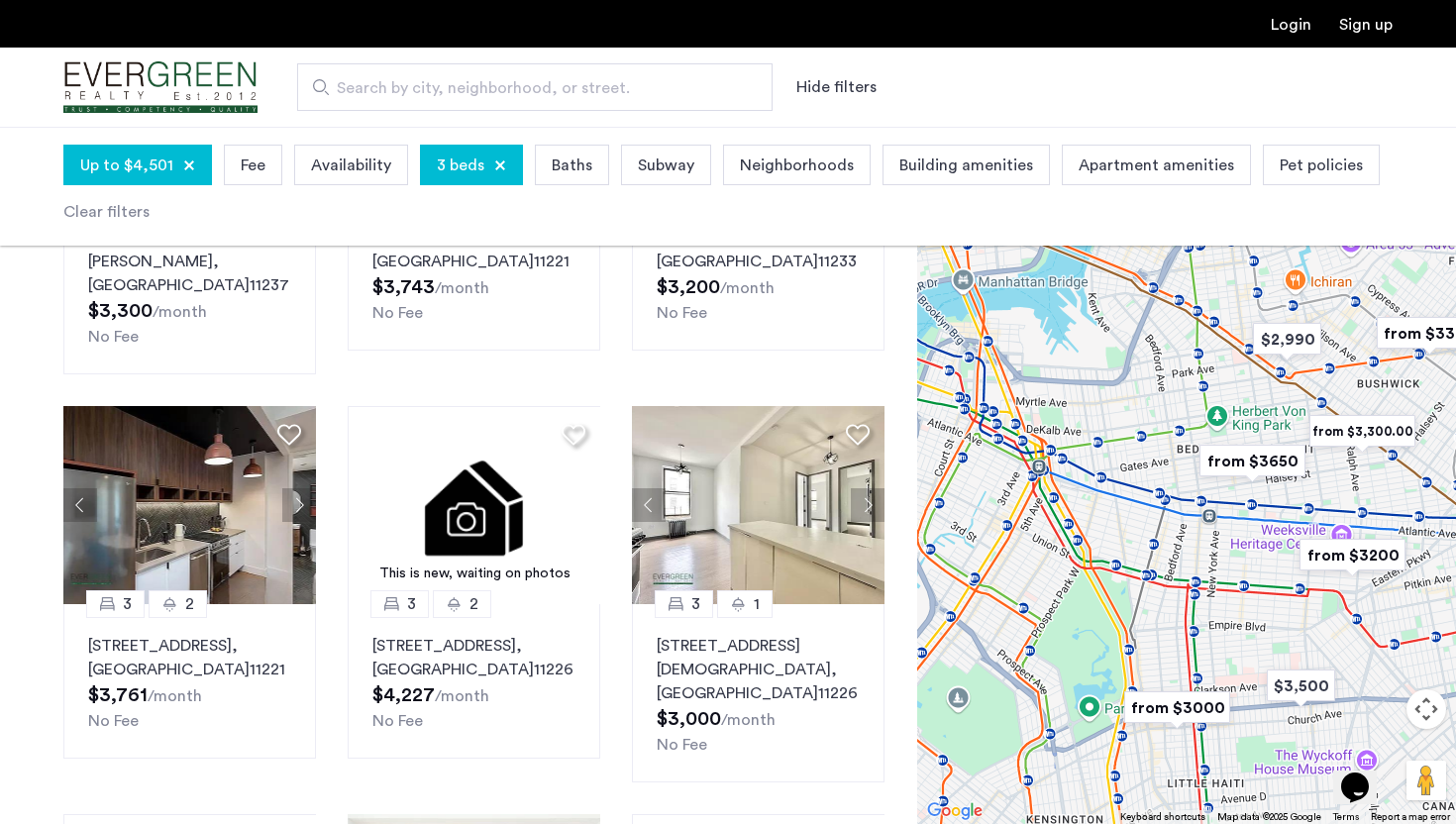 click at bounding box center [1187, 475] 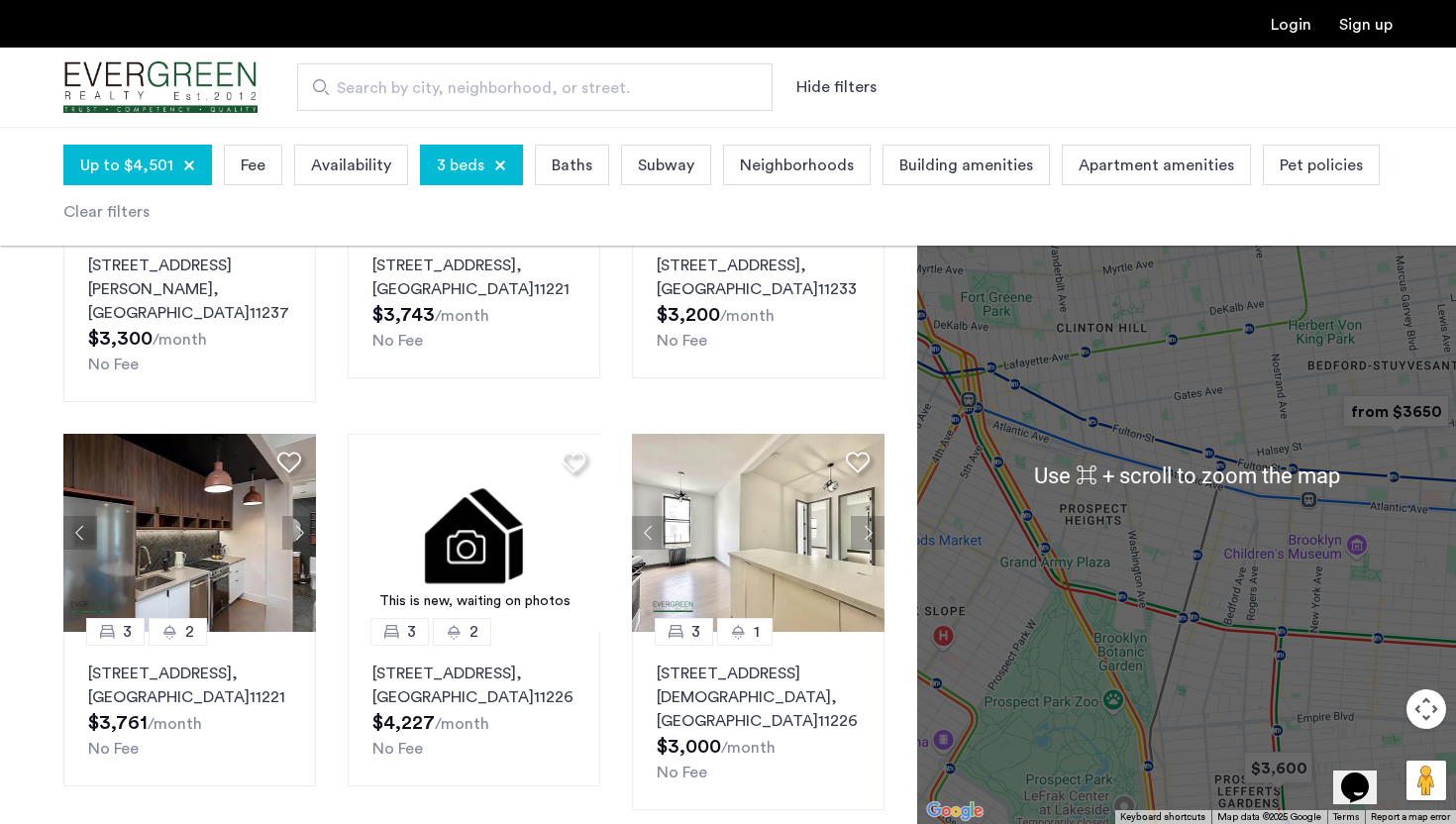 scroll, scrollTop: 796, scrollLeft: 0, axis: vertical 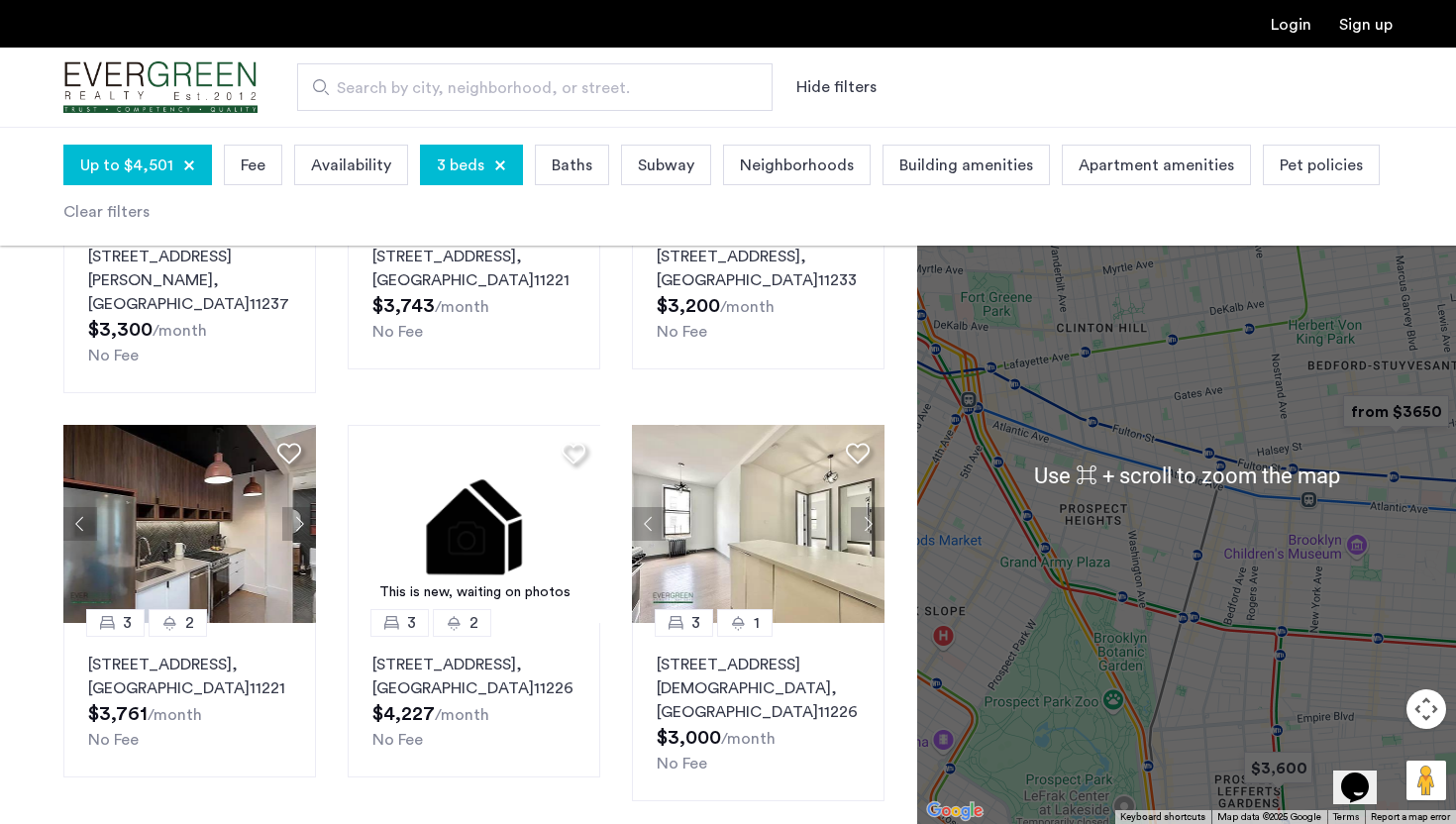 click at bounding box center (1396, 411) 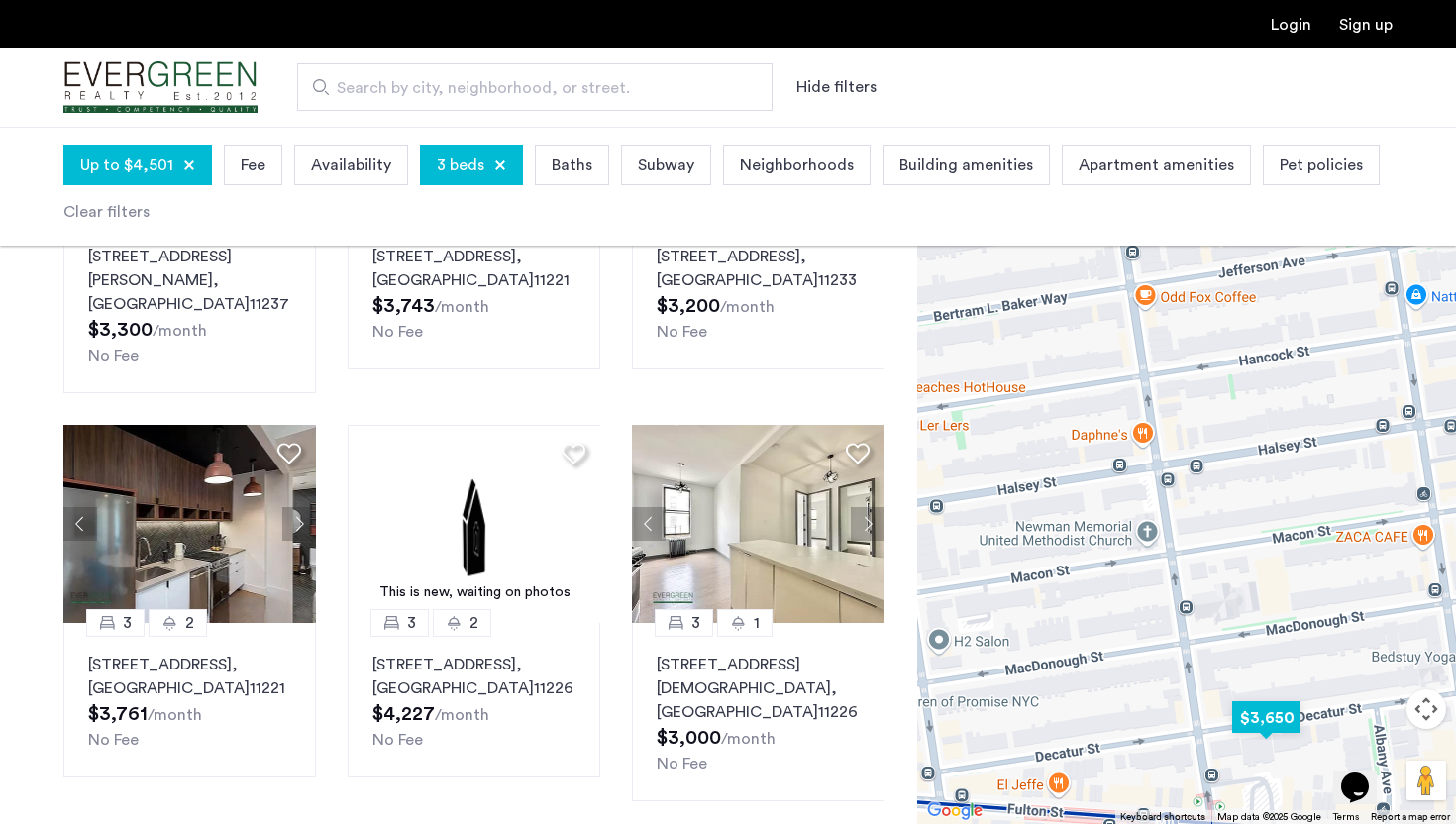 click at bounding box center [1266, 717] 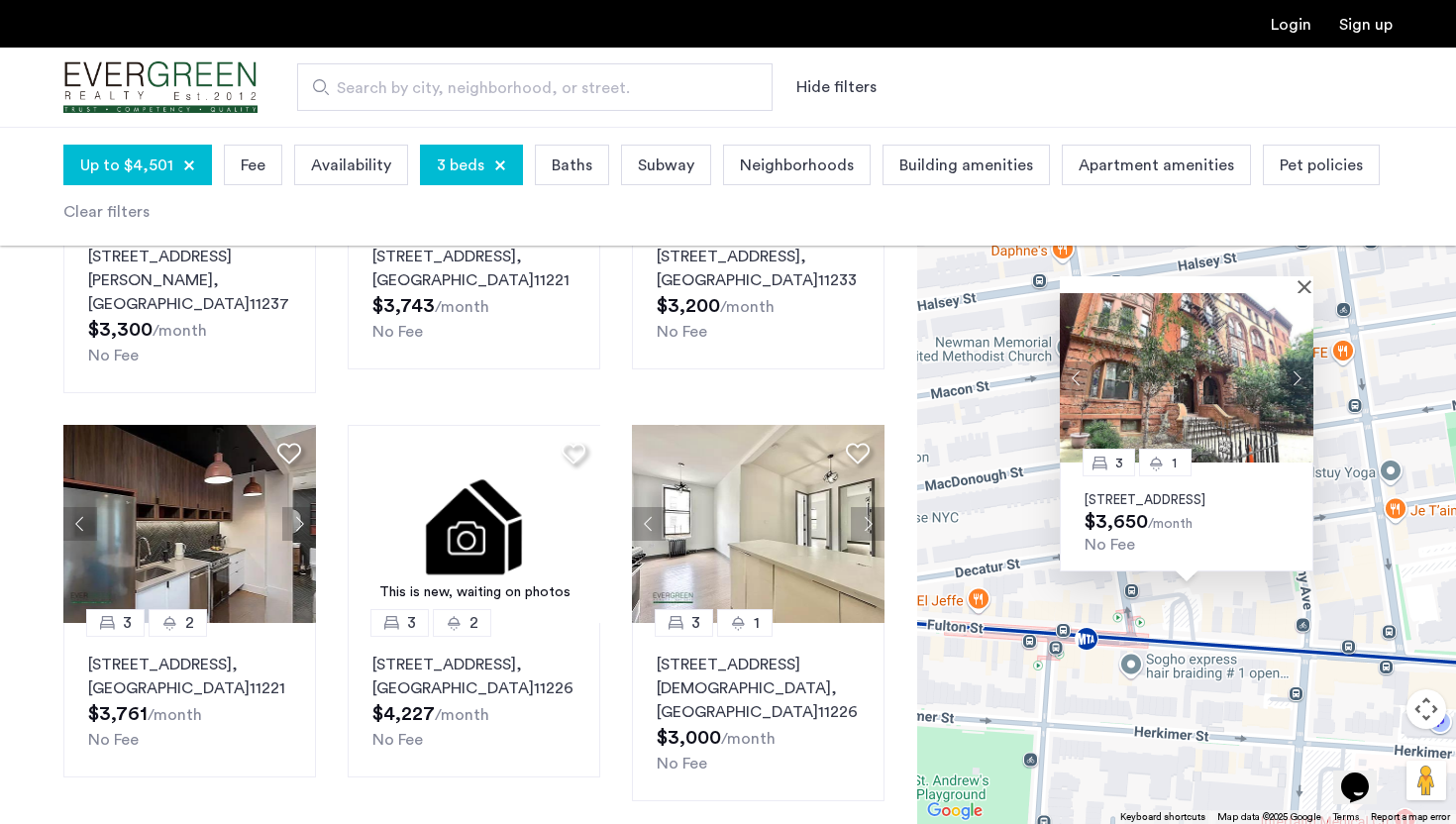 click at bounding box center (1297, 378) 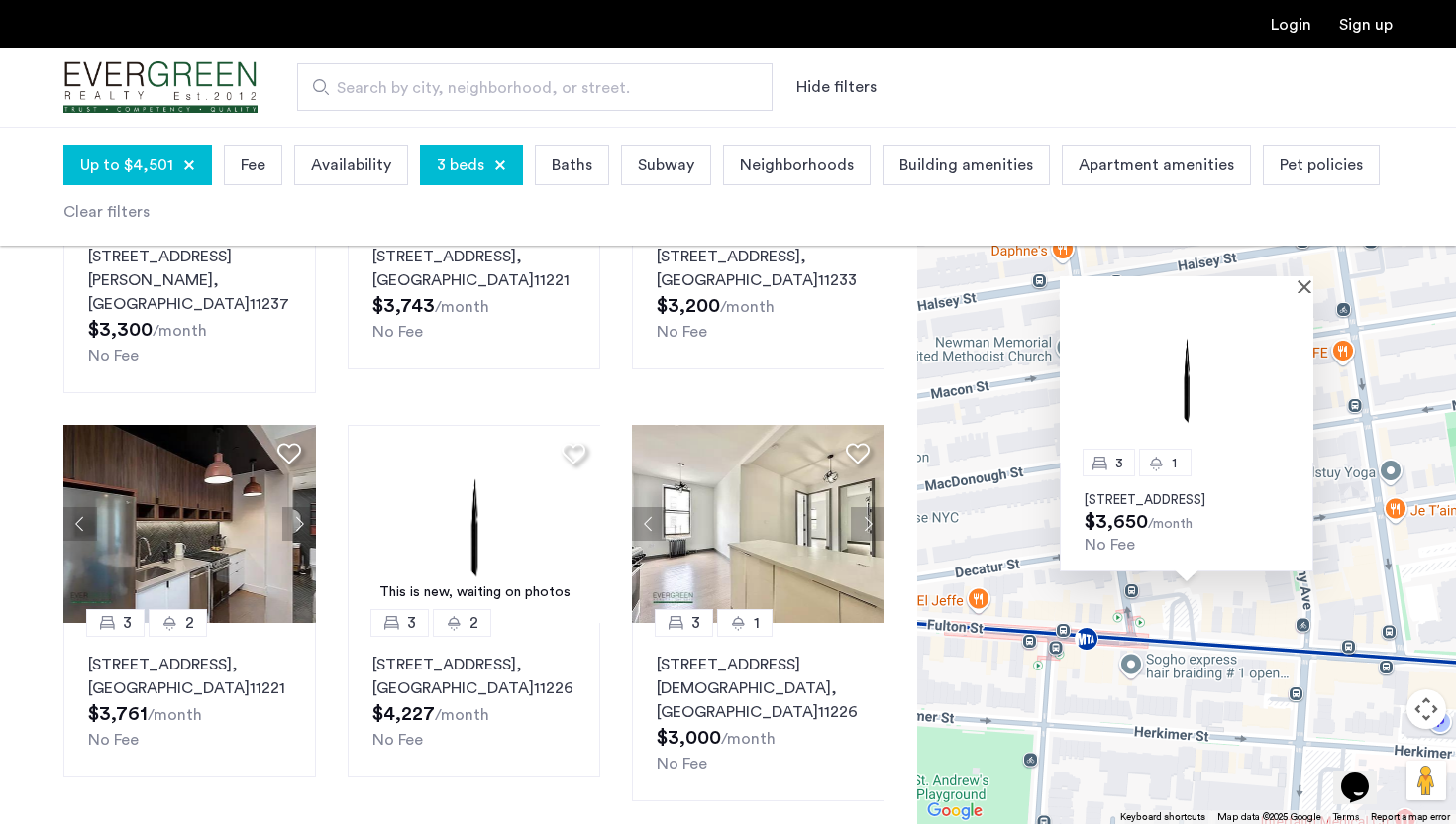 click at bounding box center [1187, 377] 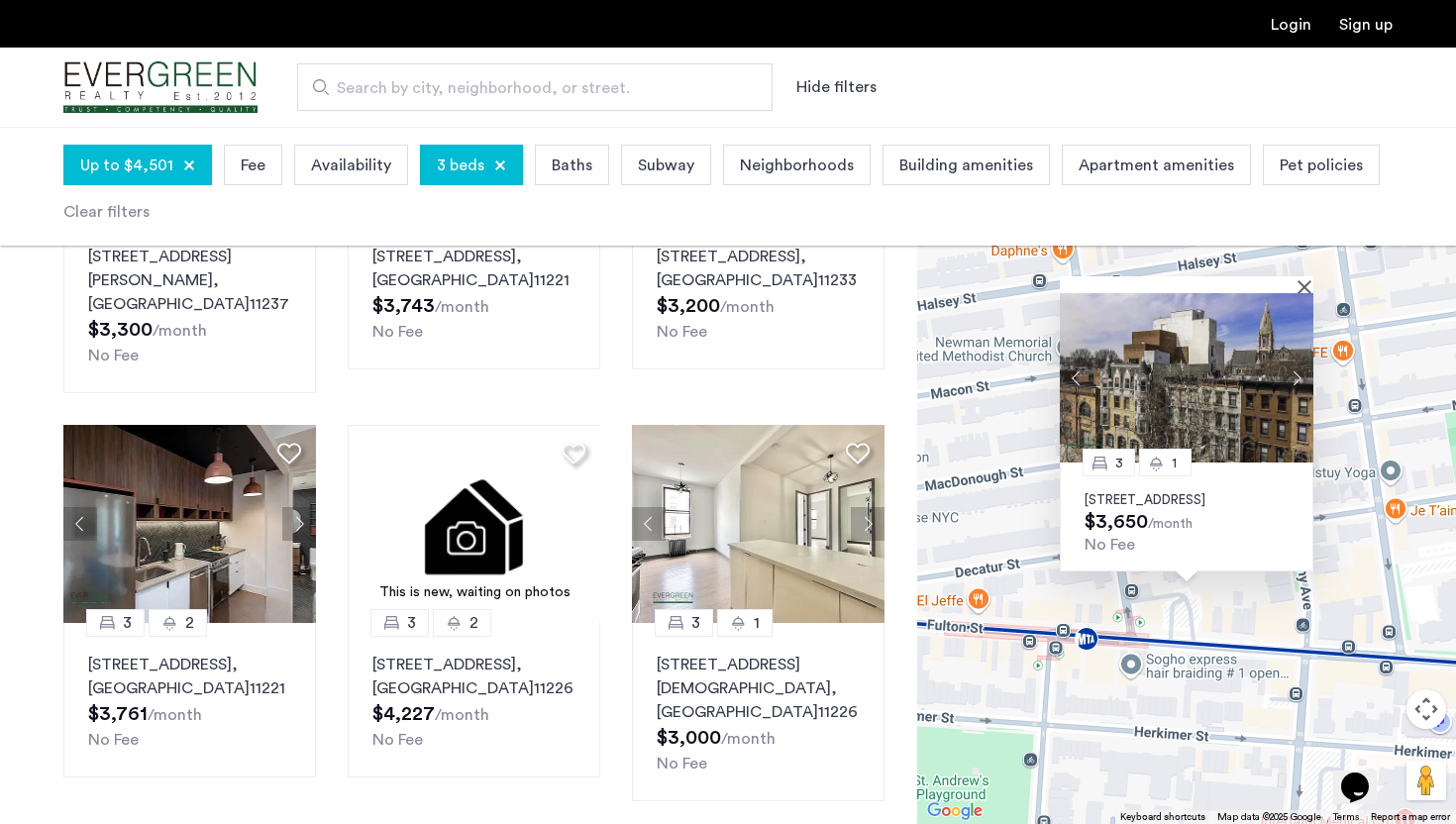 click at bounding box center [1297, 378] 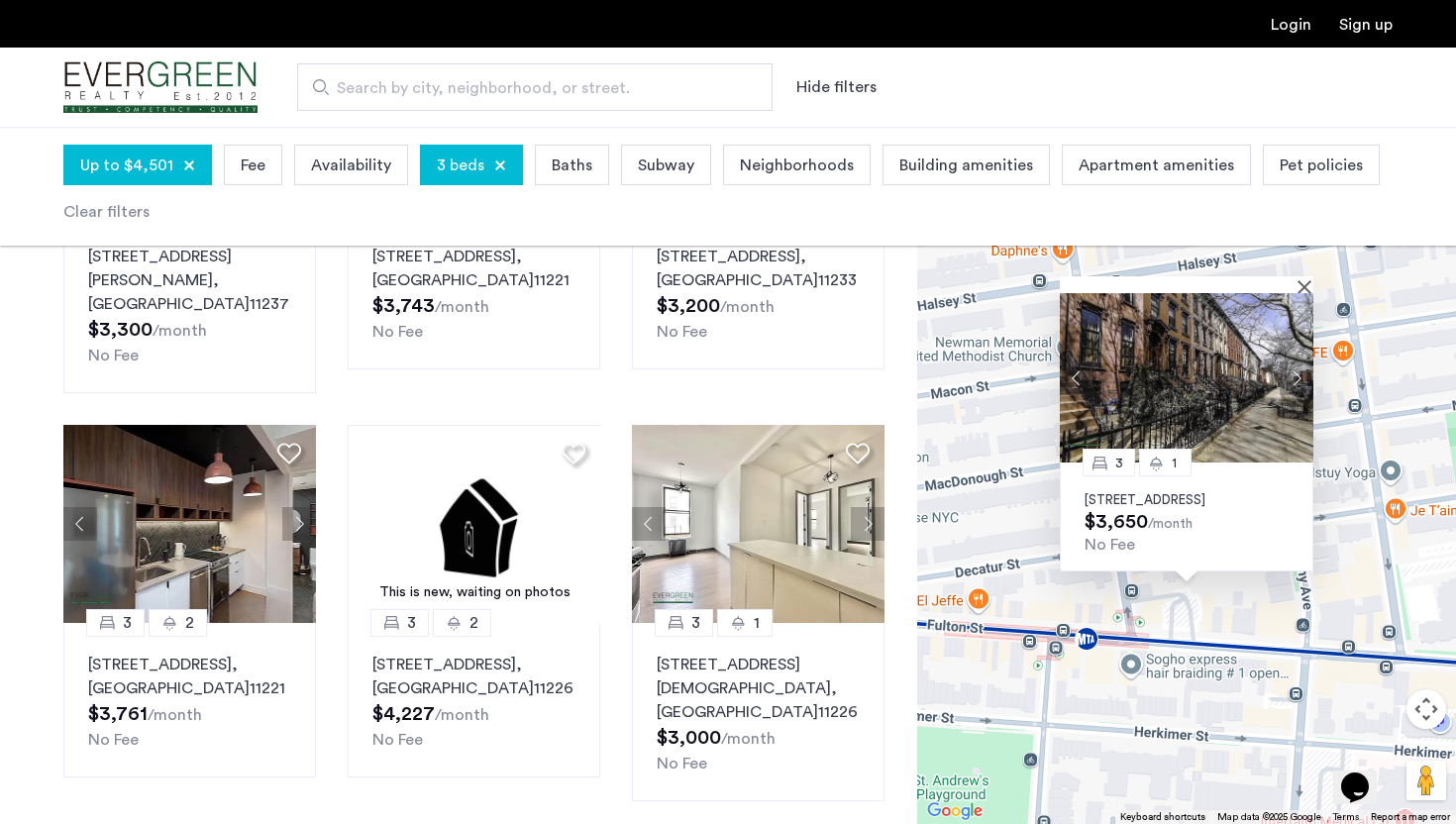 click at bounding box center [1297, 378] 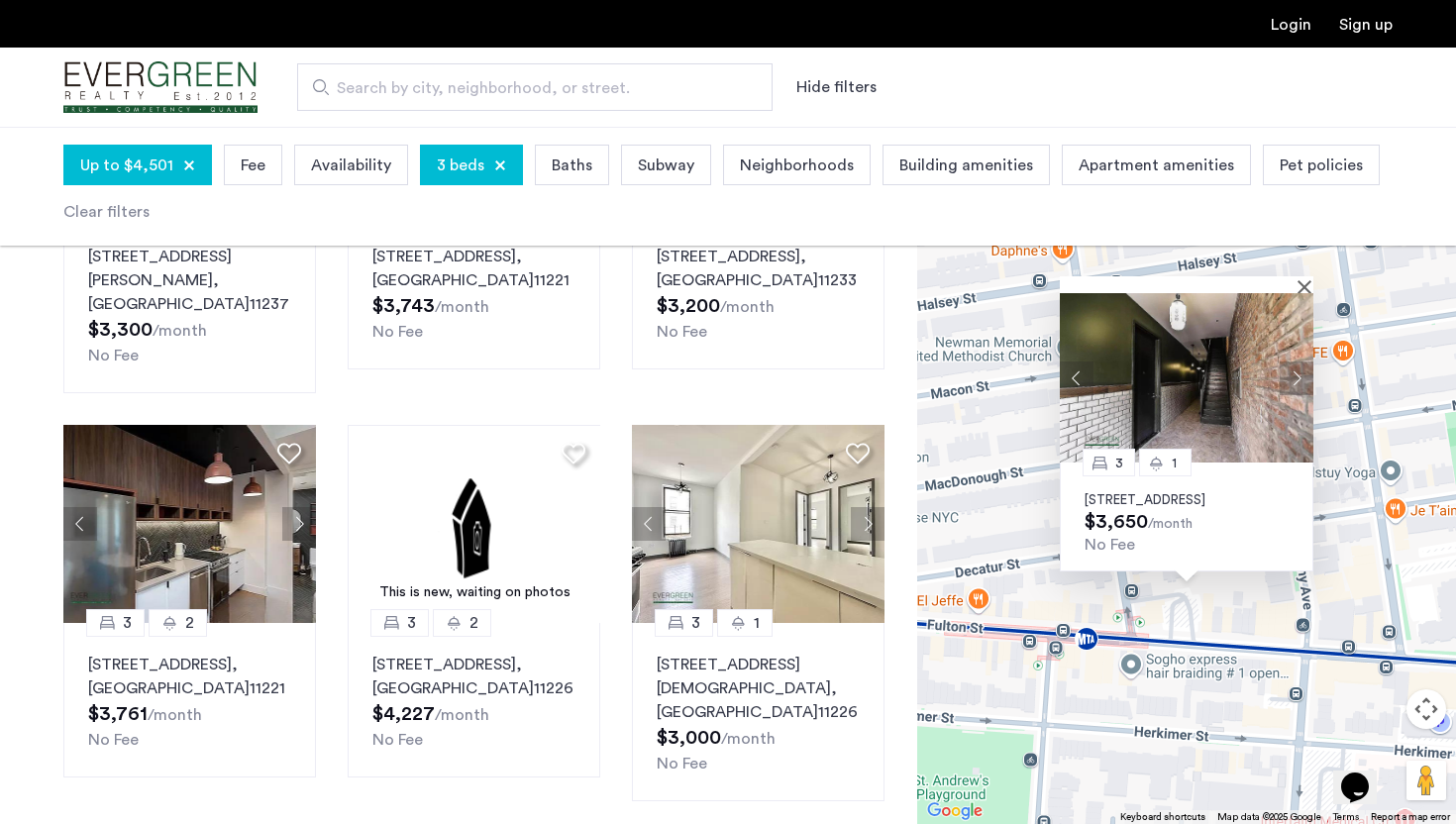 click at bounding box center [1297, 378] 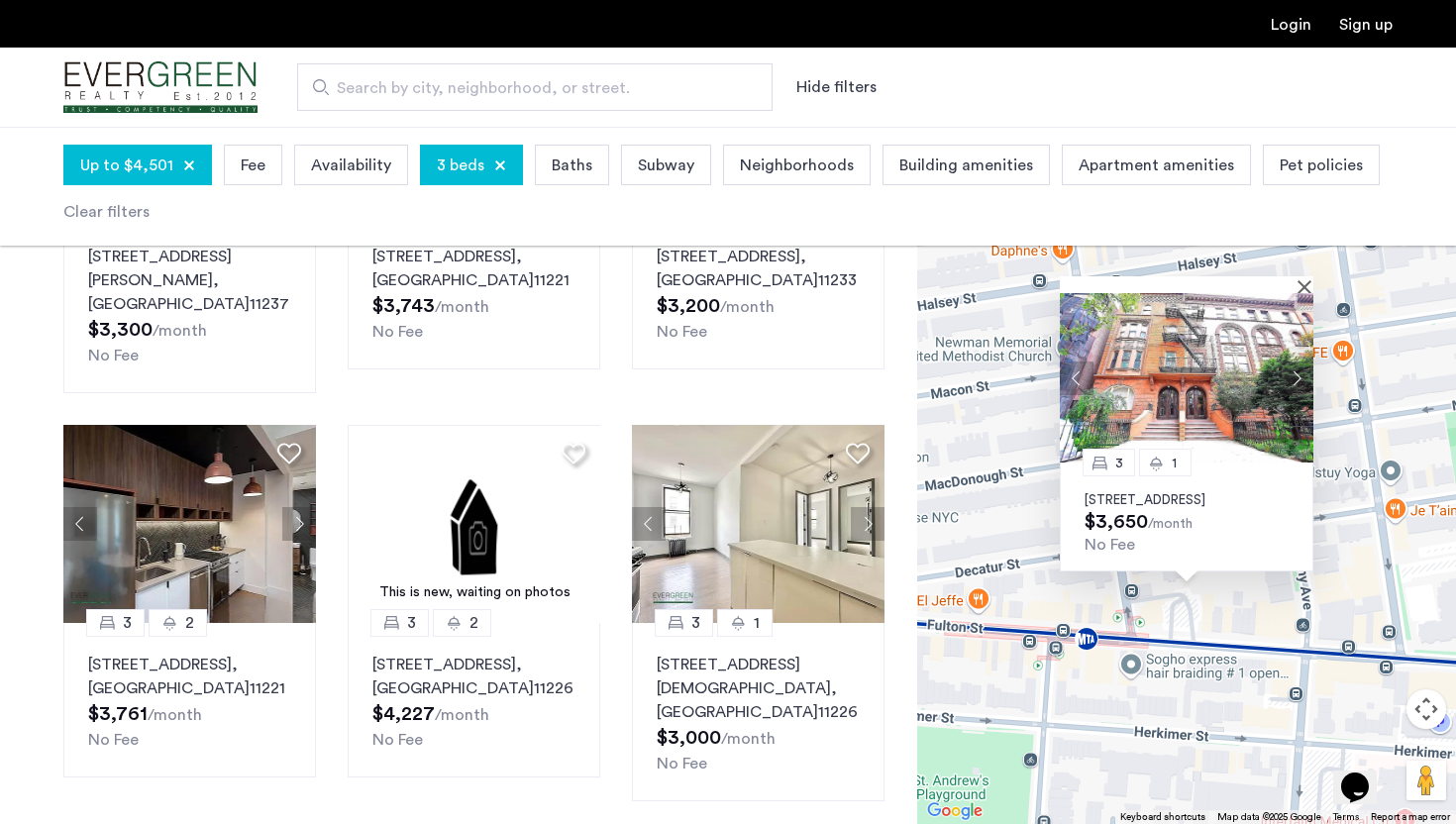 click at bounding box center (1297, 378) 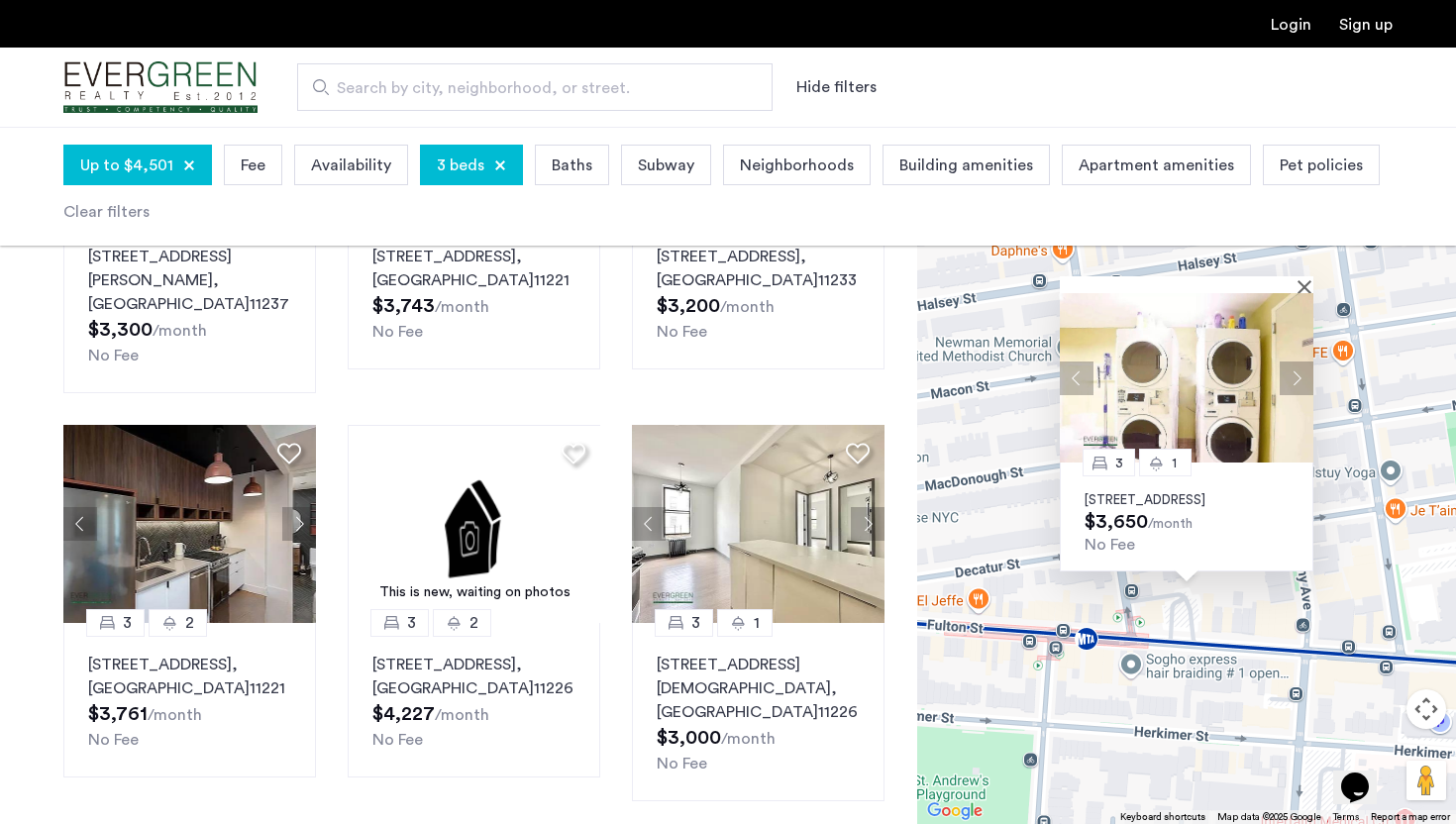 click at bounding box center [1297, 378] 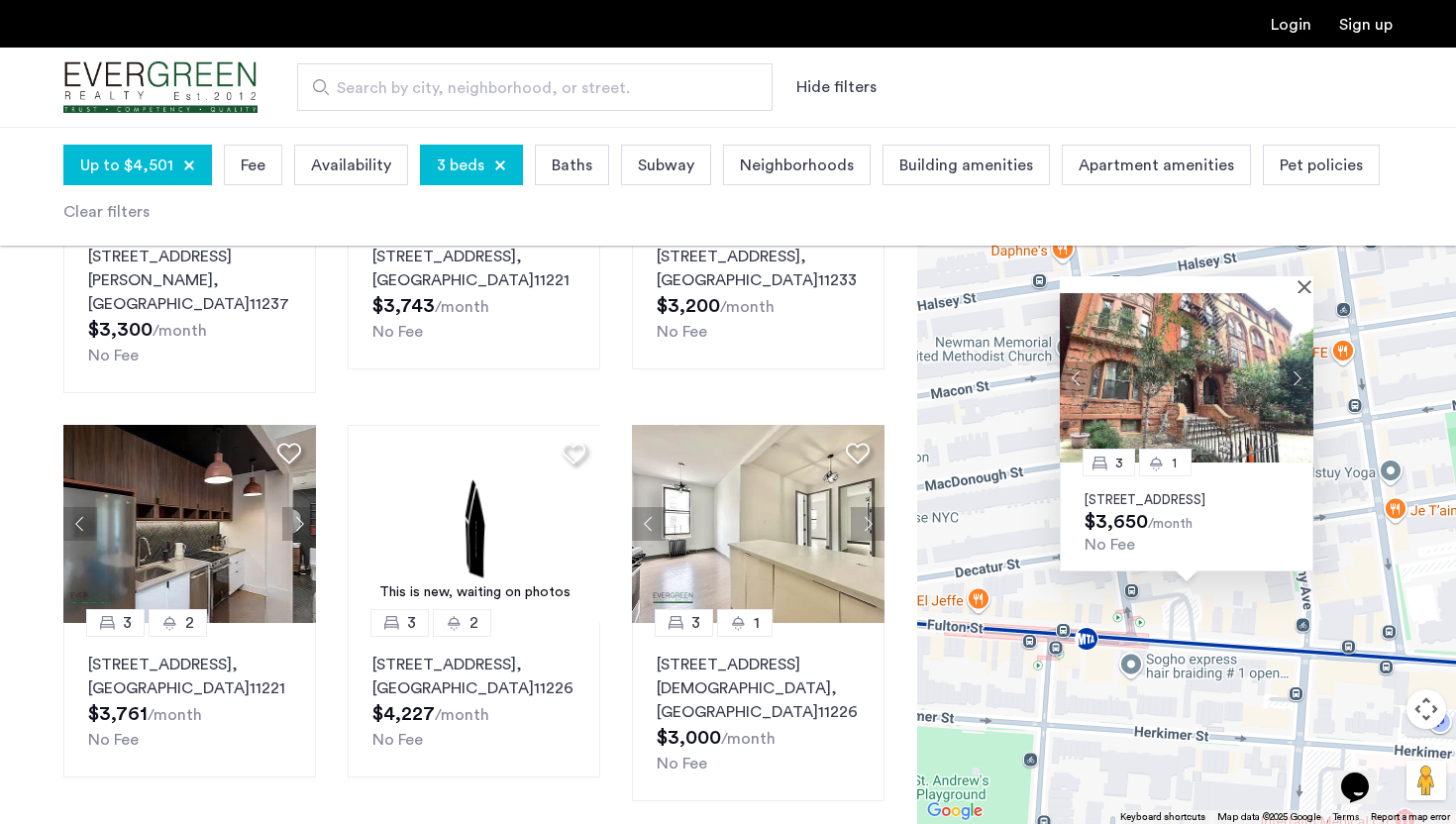 click at bounding box center [1297, 378] 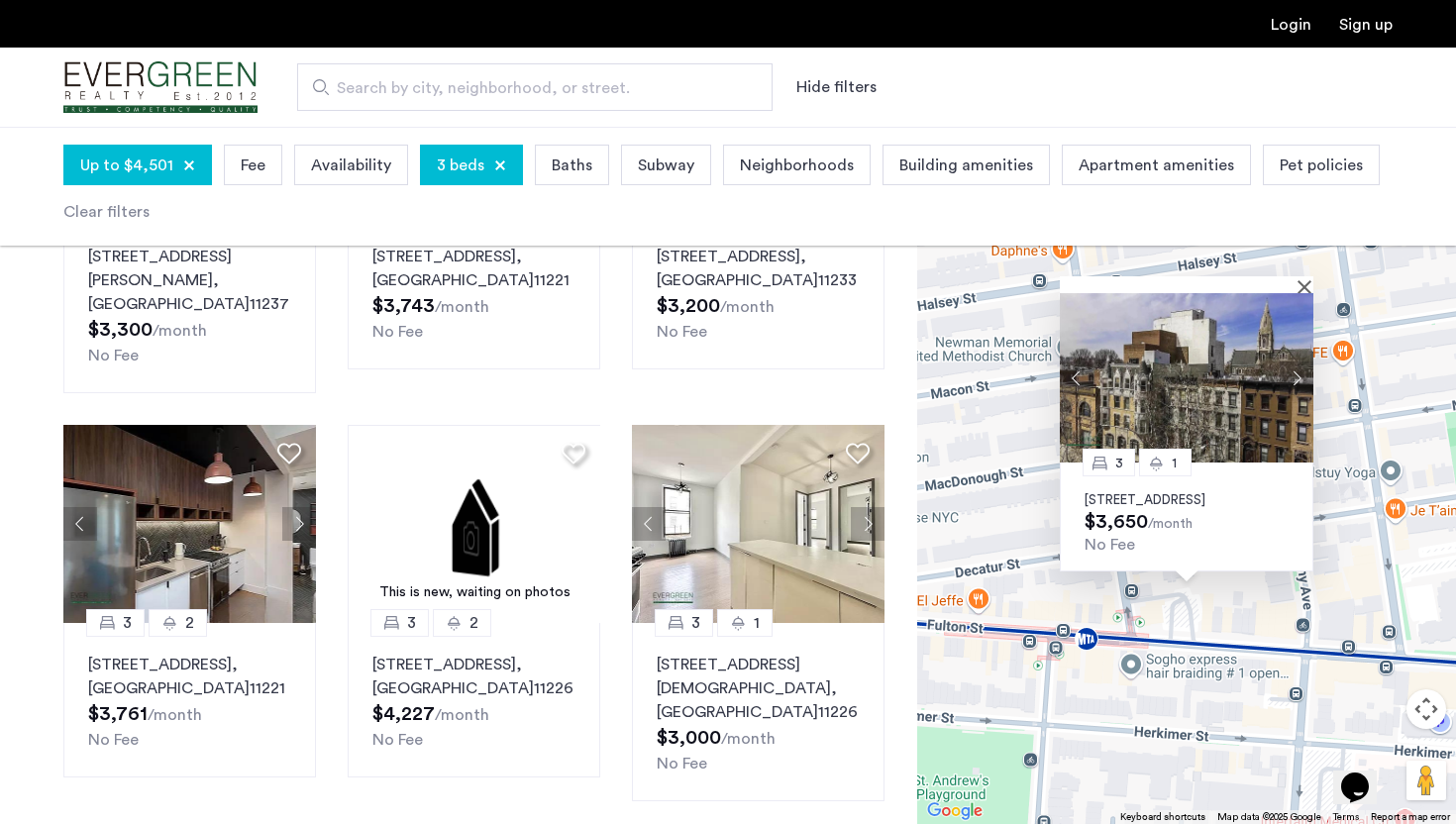 click at bounding box center (1297, 378) 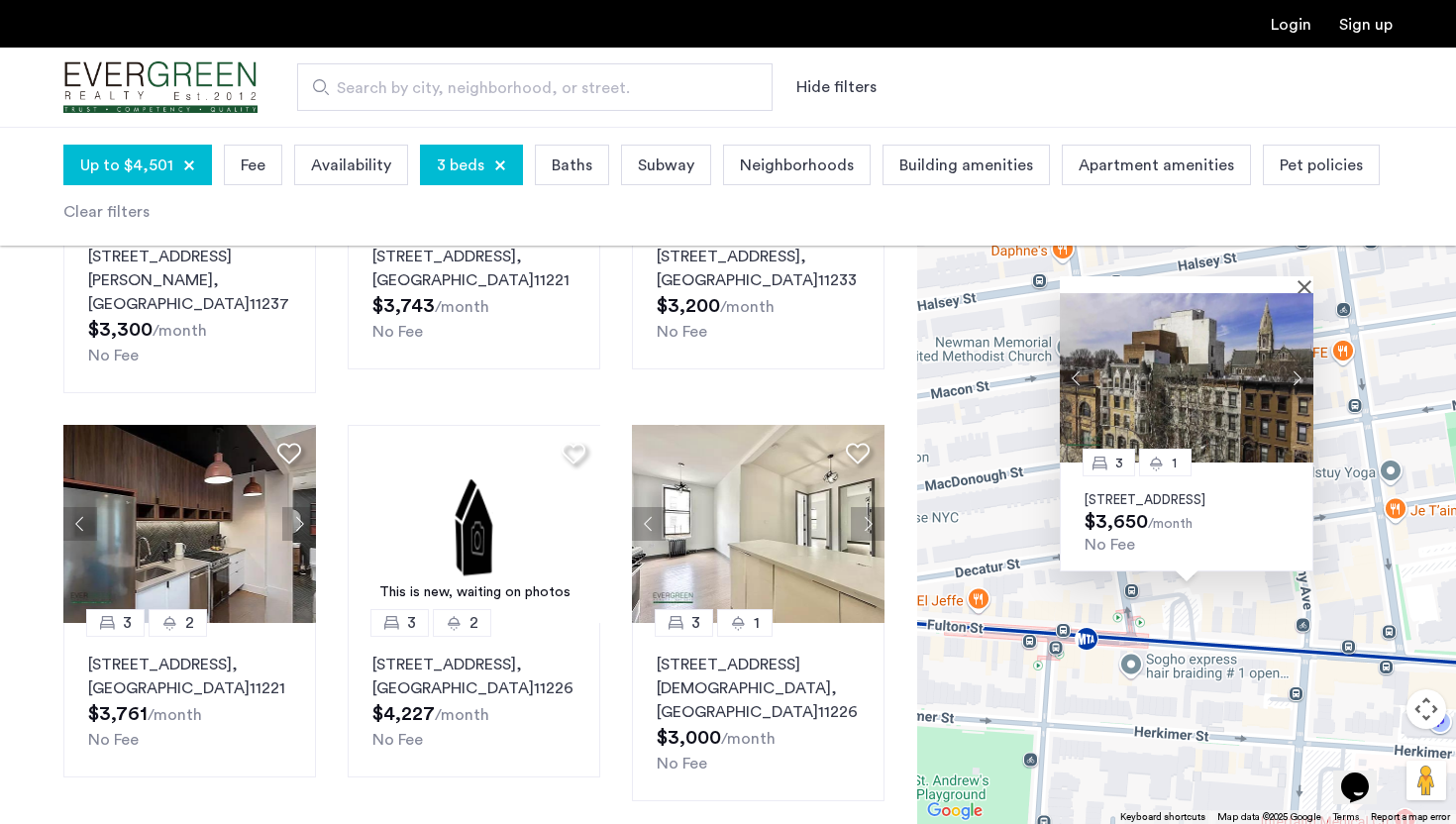 click at bounding box center [1297, 378] 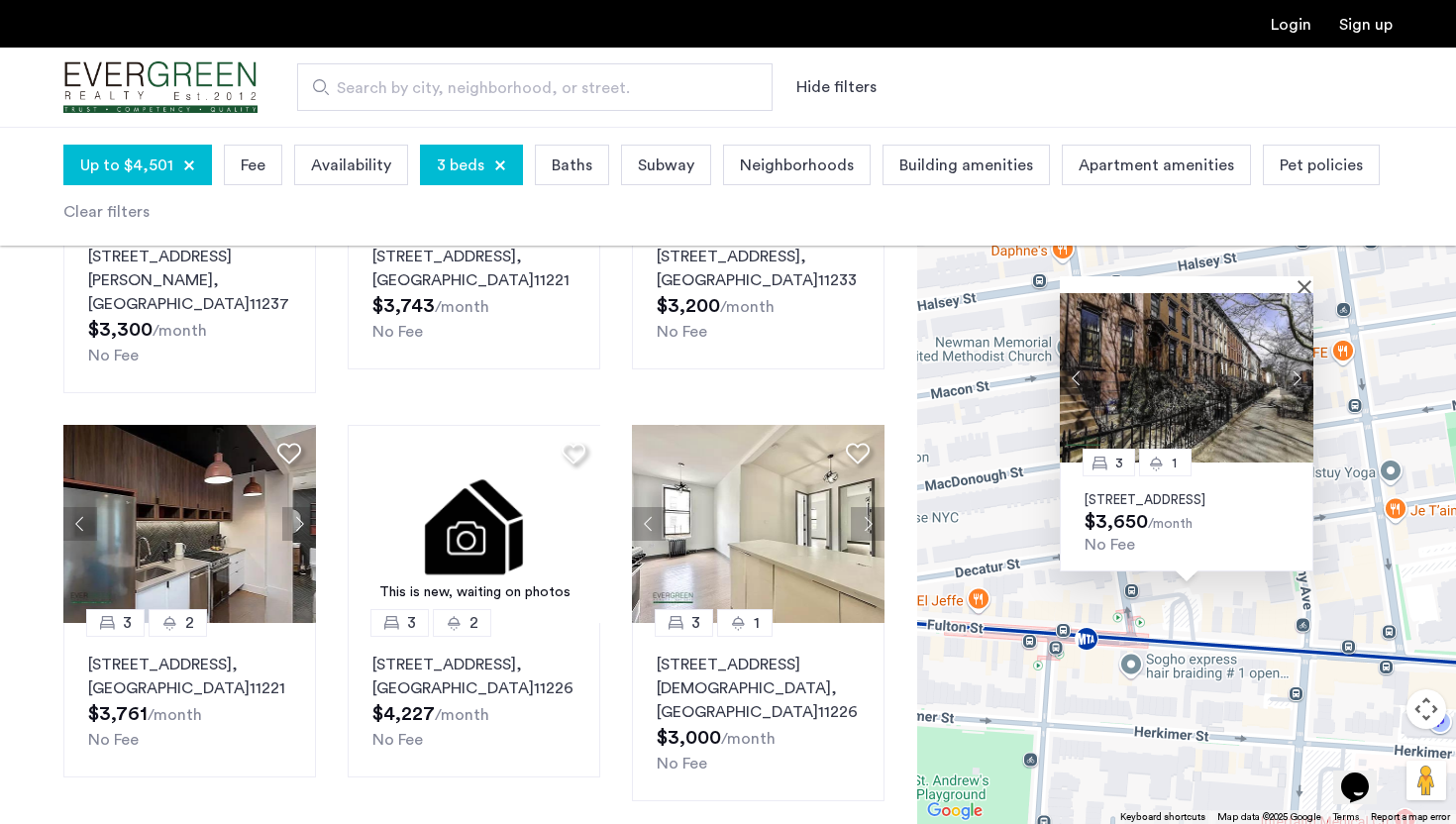 type 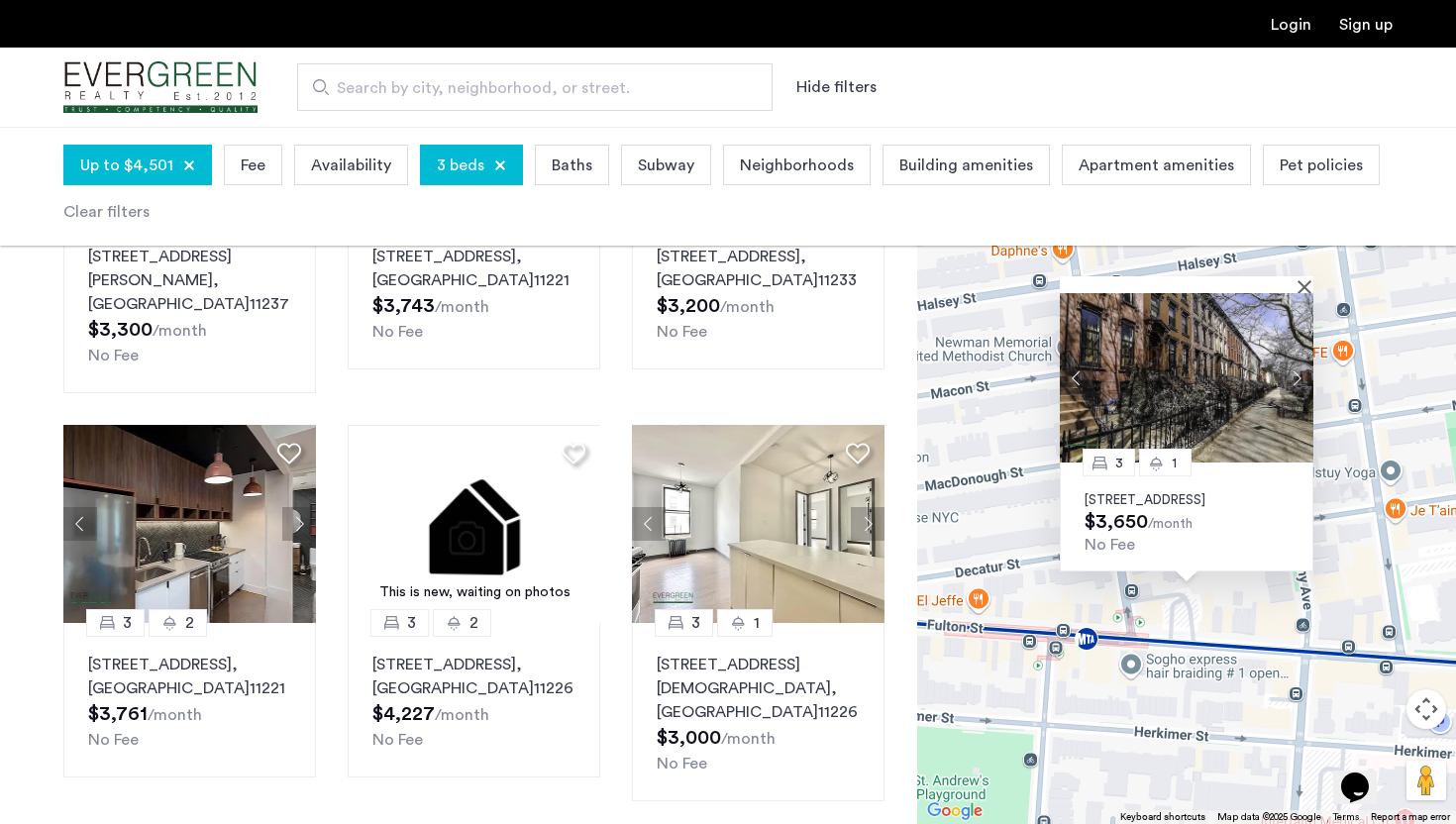 click on "94 Decatur Street, Unit 2F, Brooklyn, NY 11216" at bounding box center (1187, 500) 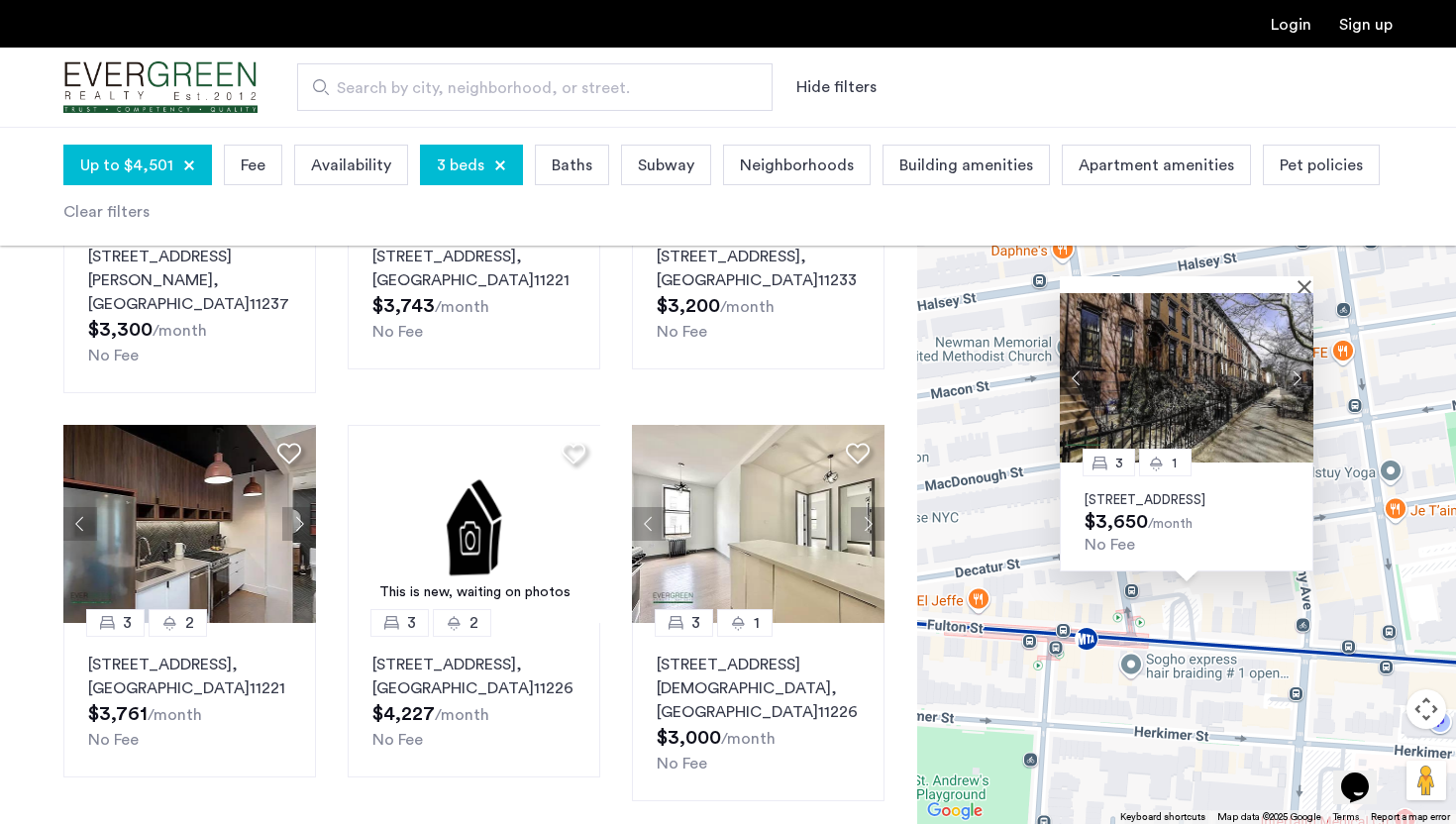 click on "3 1  94 Decatur Street, Unit 2F, Brooklyn, NY 11216  $3,650  /month No Fee" at bounding box center [1187, 475] 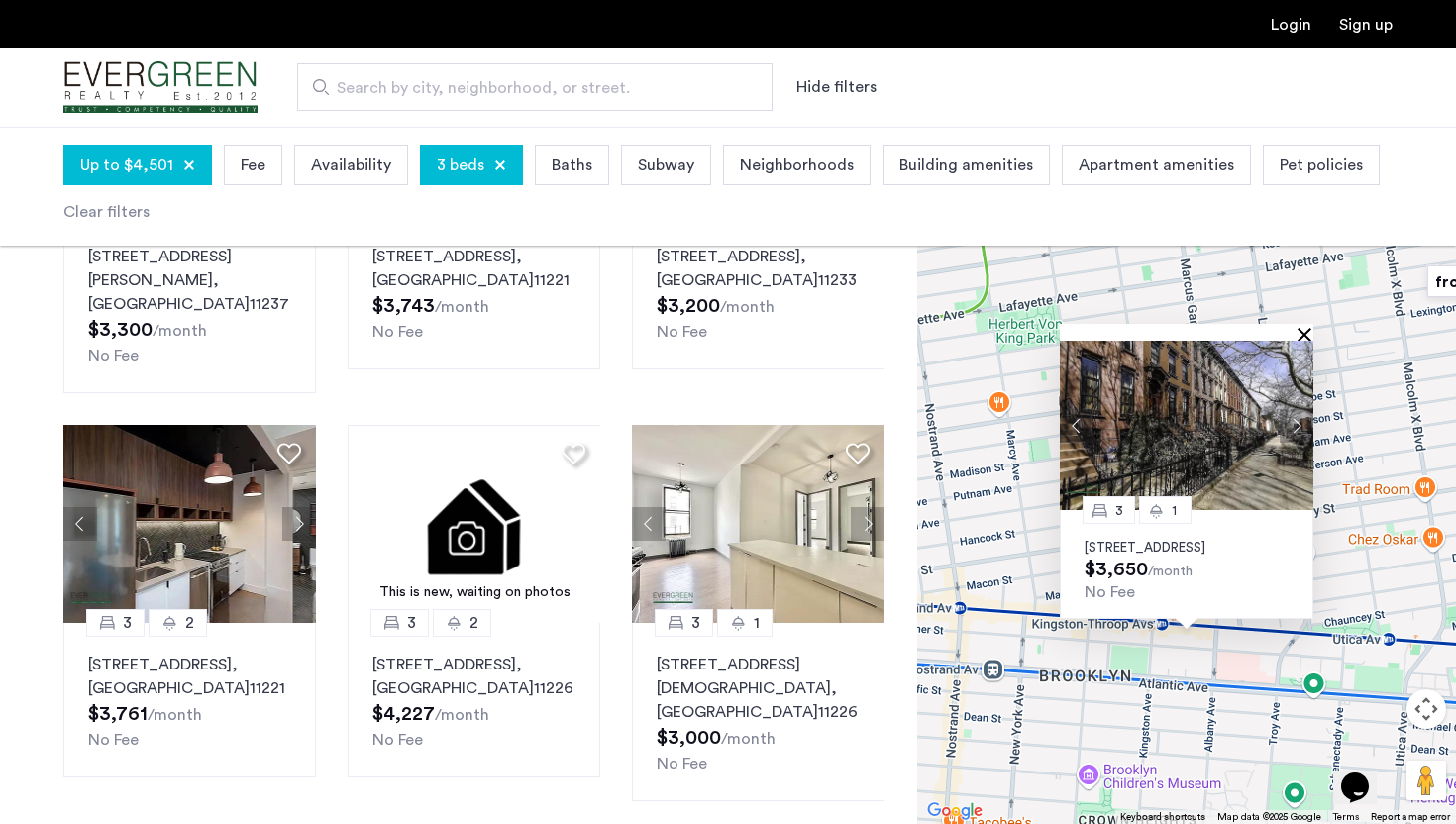 click at bounding box center [1308, 334] 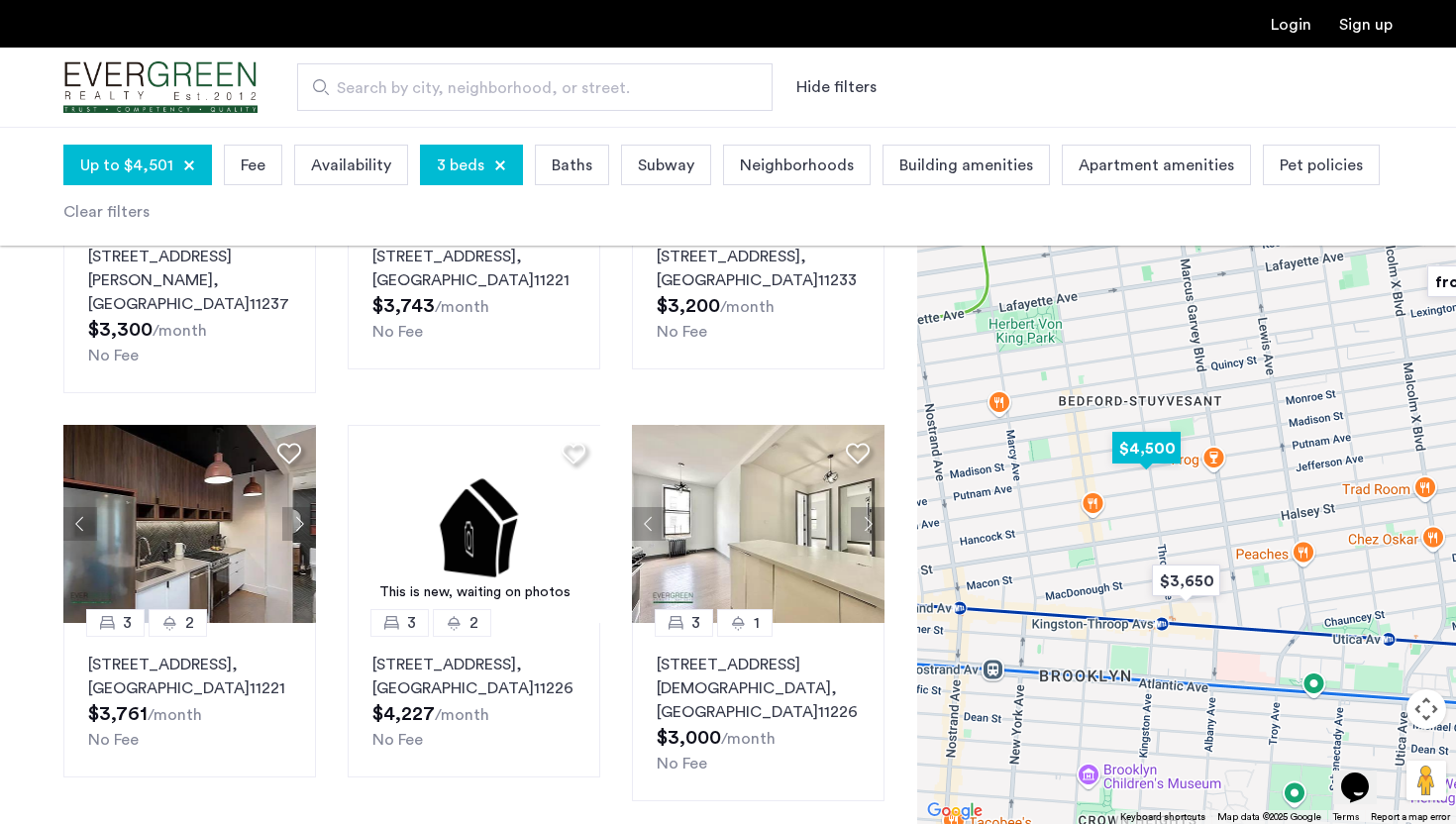 click at bounding box center (1146, 448) 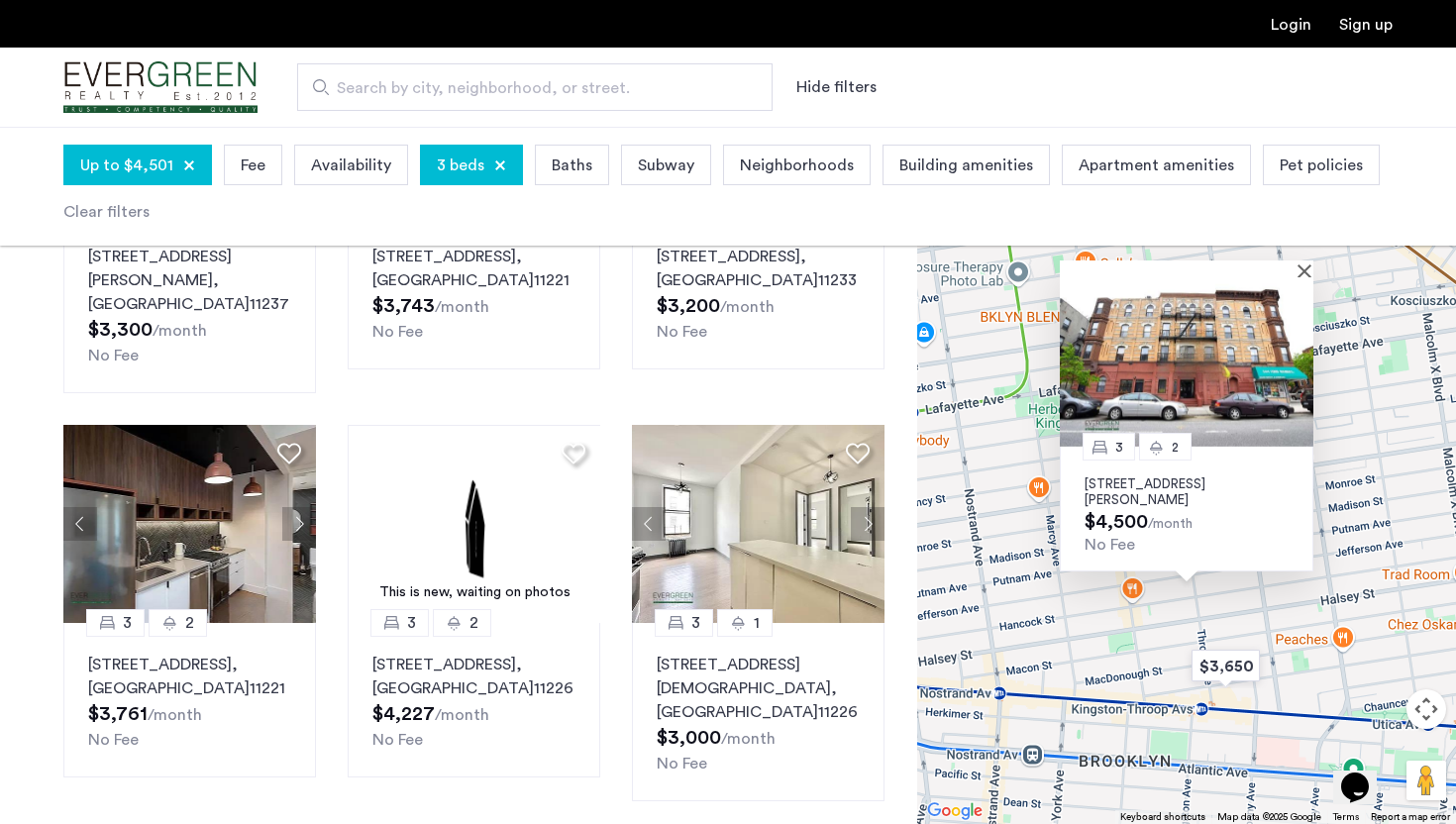 click on "3 2  544 Throop Avenue, Unit 2R, Brooklyn, NY 11221  $4,500  /month No Fee" at bounding box center [1187, 475] 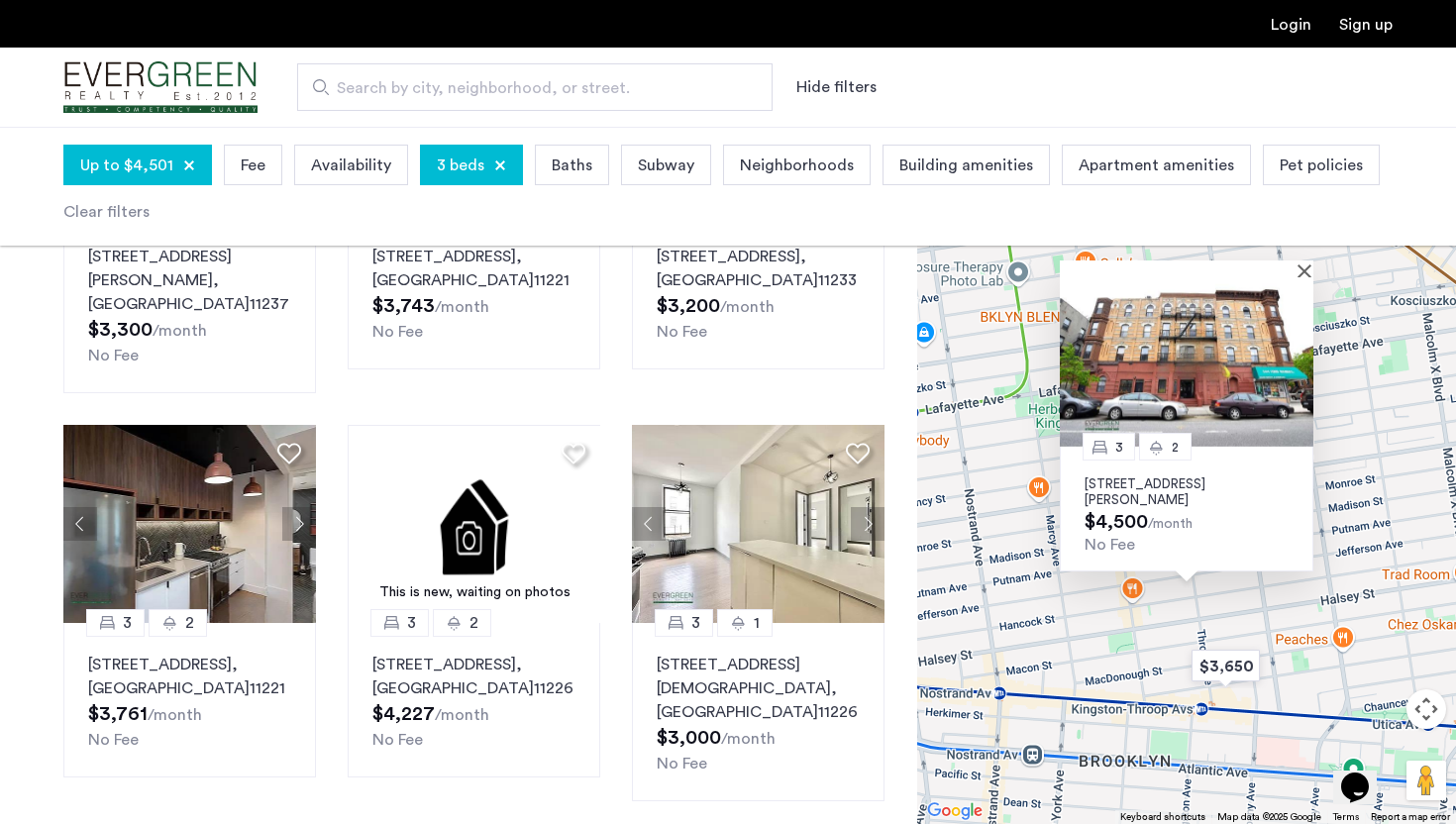 click at bounding box center [1187, 268] 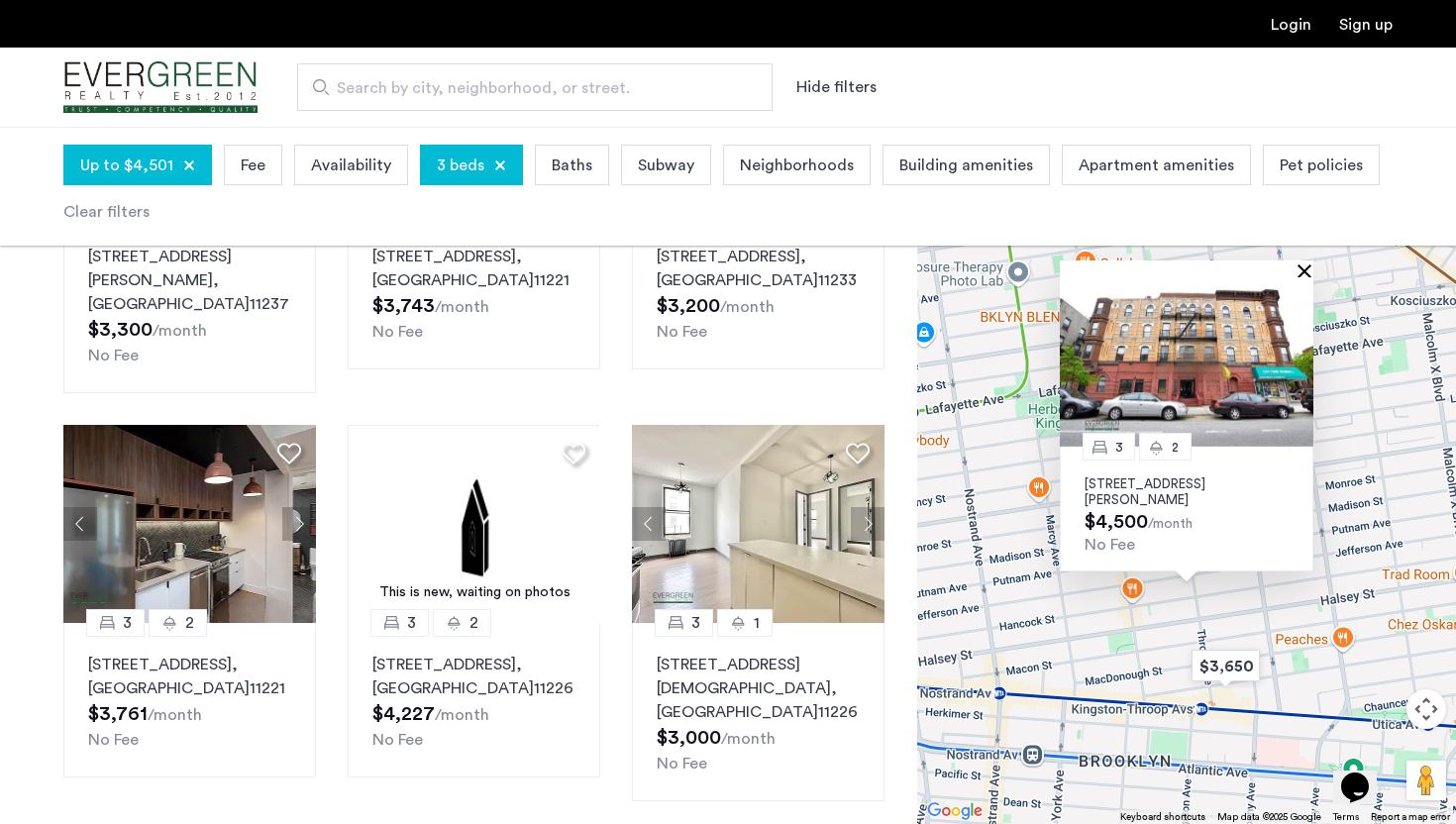 click at bounding box center [1308, 270] 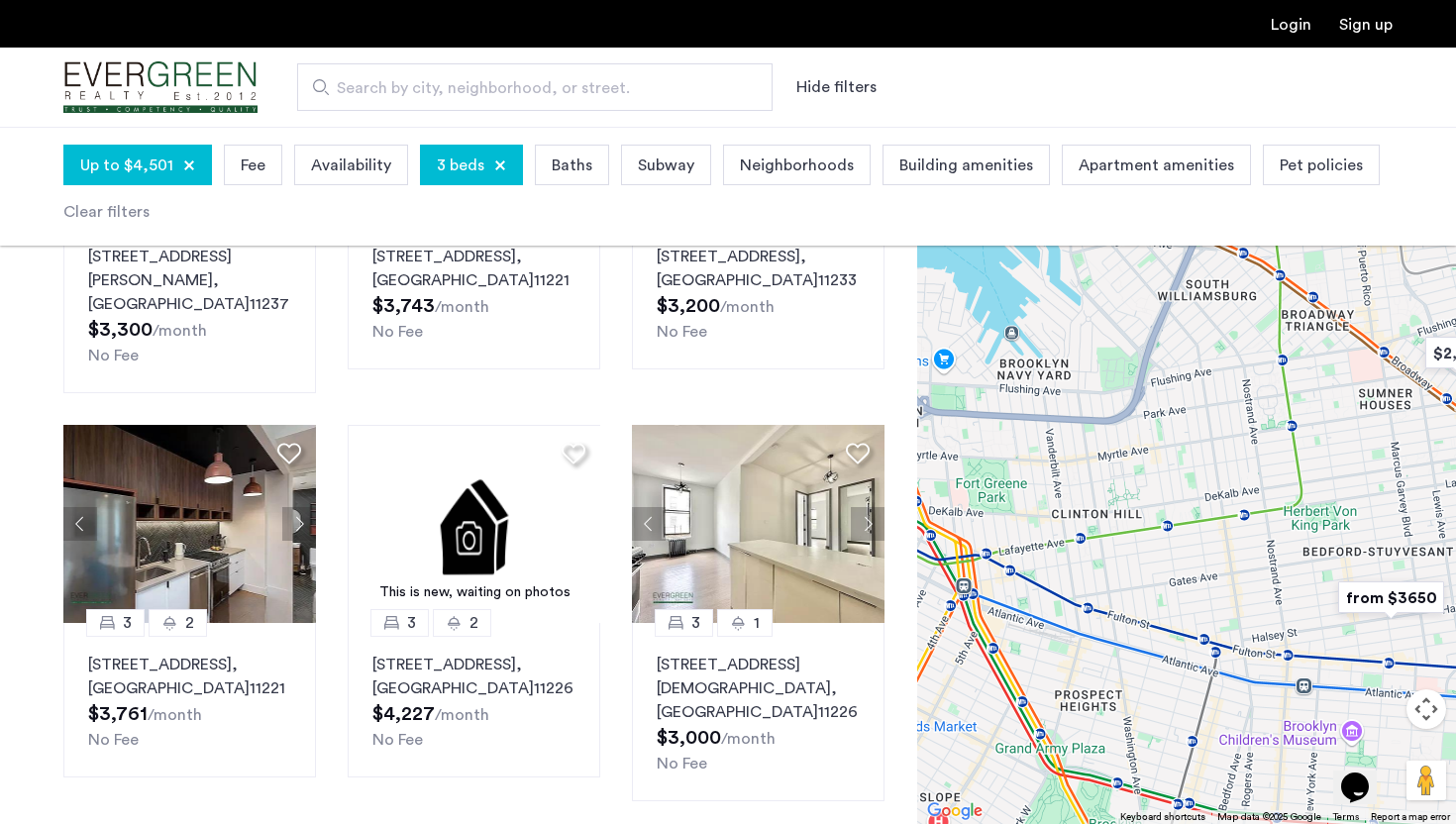 drag, startPoint x: 1130, startPoint y: 458, endPoint x: 1377, endPoint y: 533, distance: 258.13562 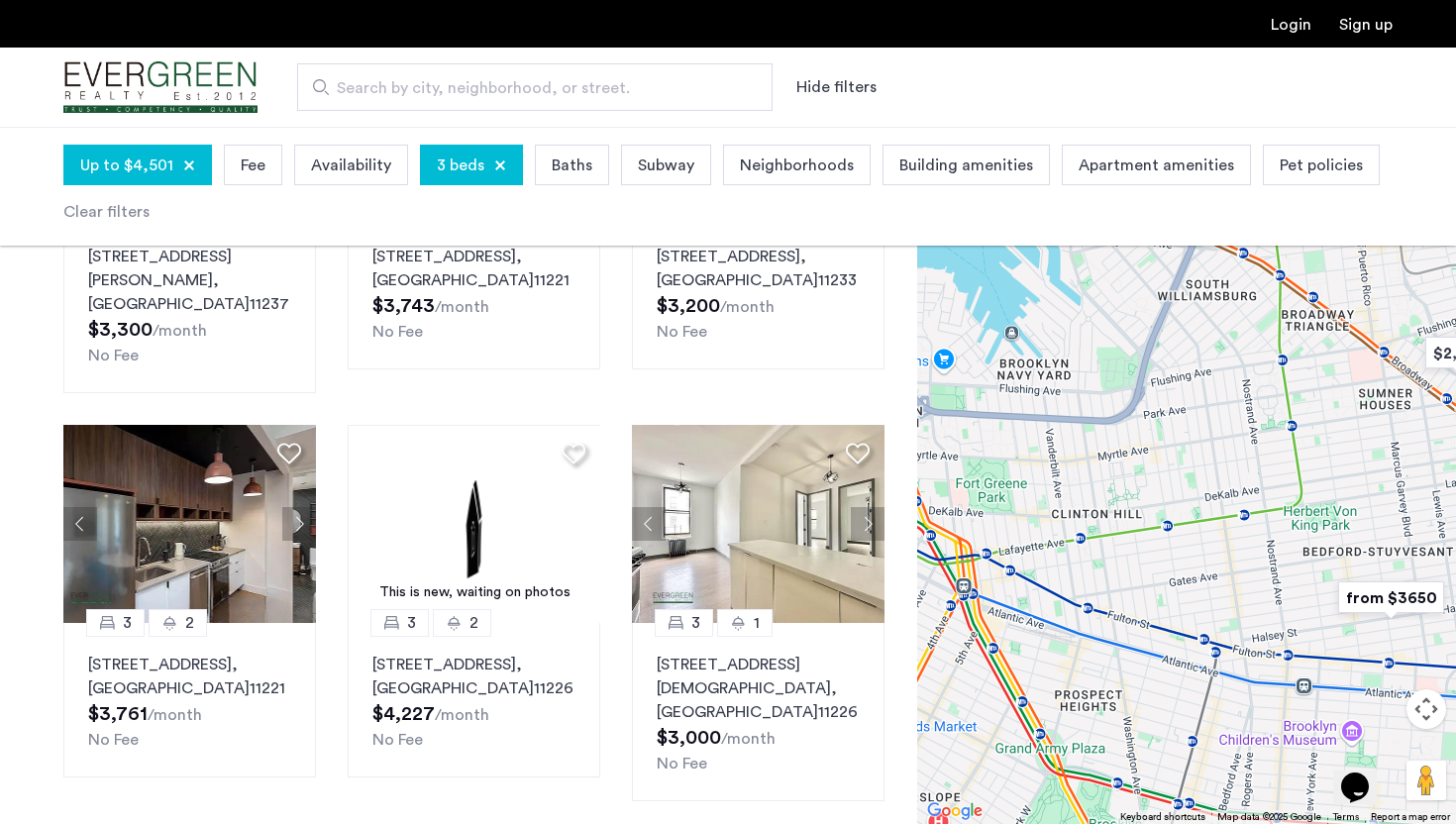 click at bounding box center (1187, 475) 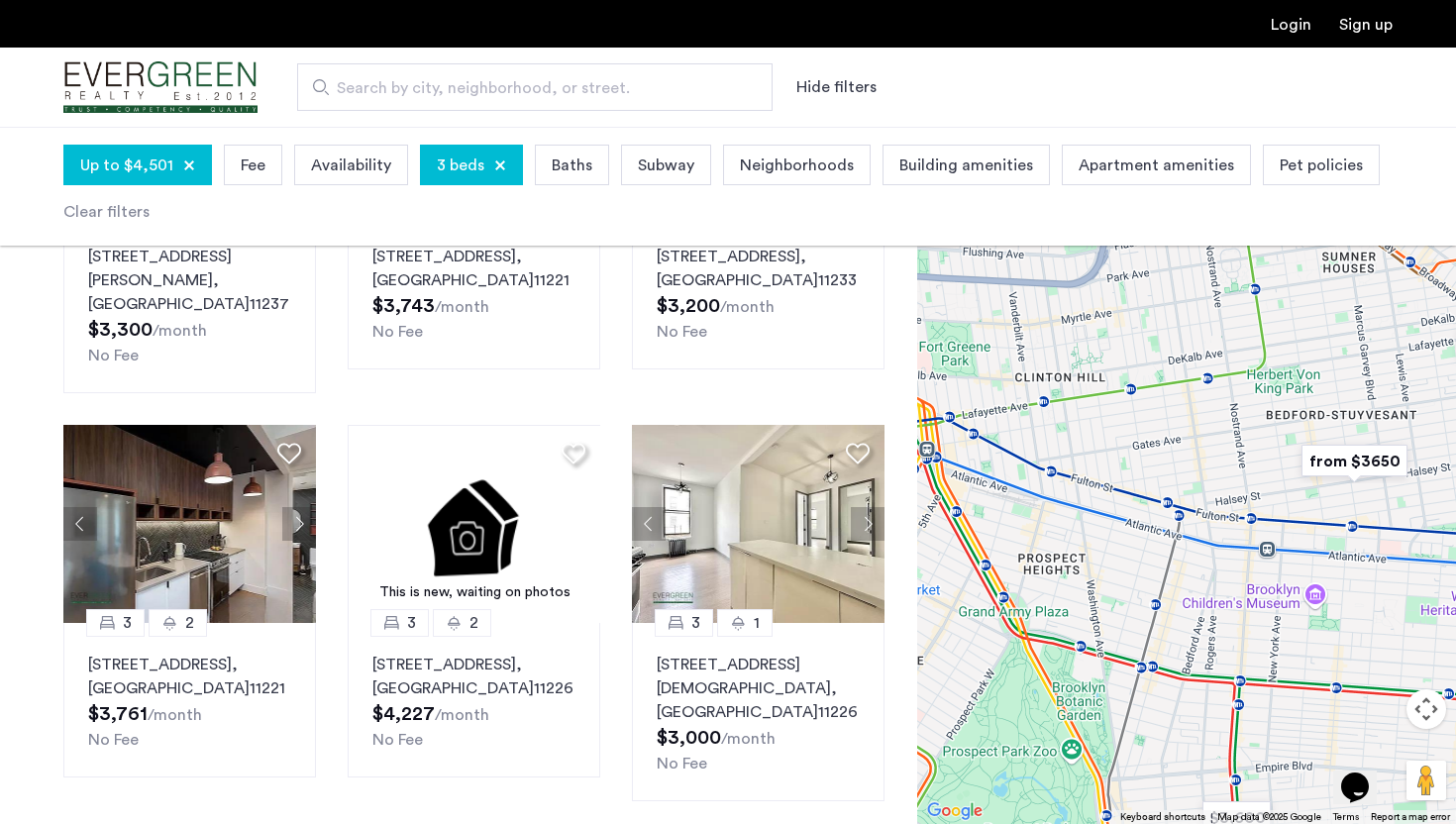 drag, startPoint x: 1256, startPoint y: 587, endPoint x: 1214, endPoint y: 446, distance: 147.1224 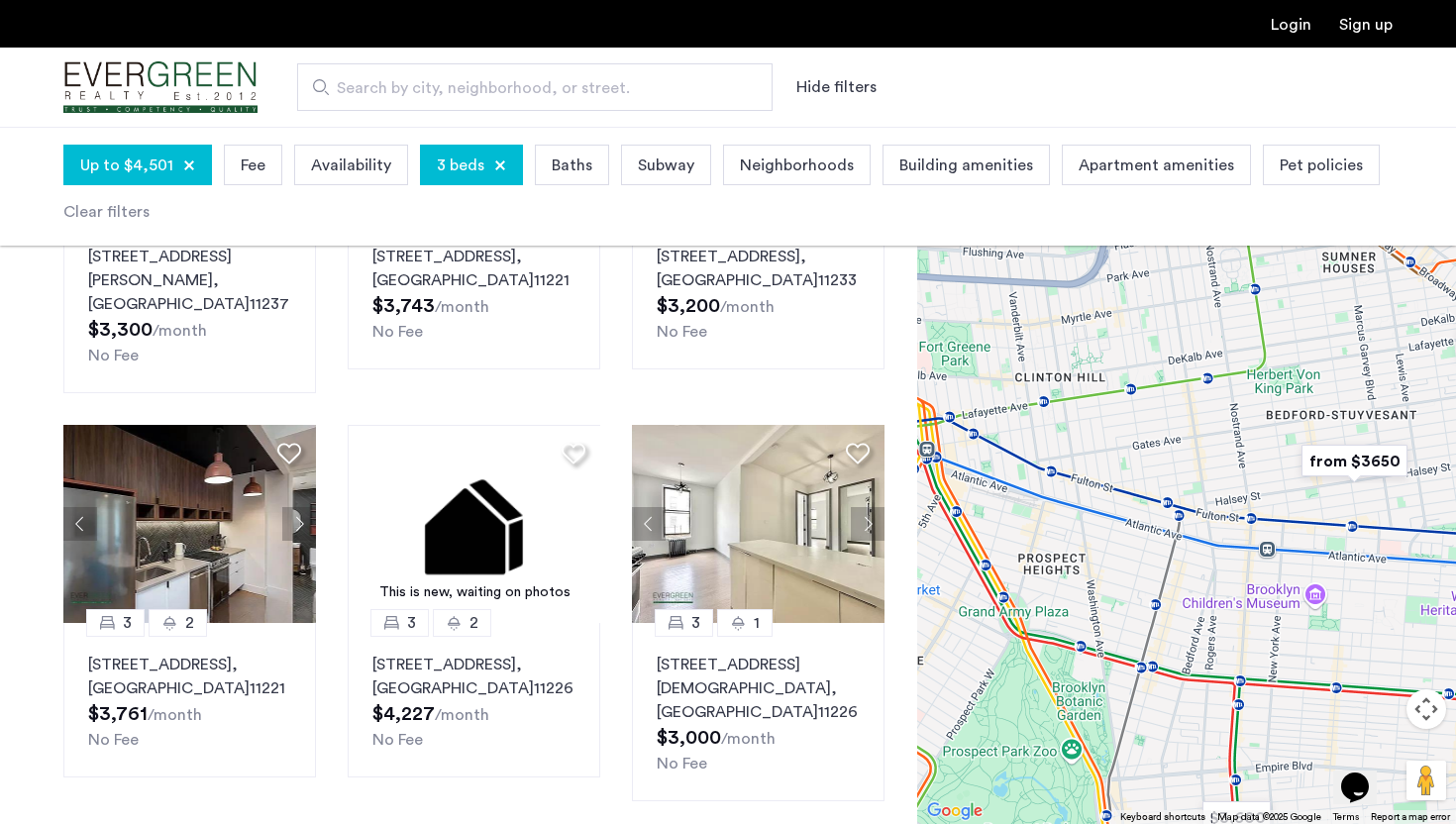 click at bounding box center (1187, 475) 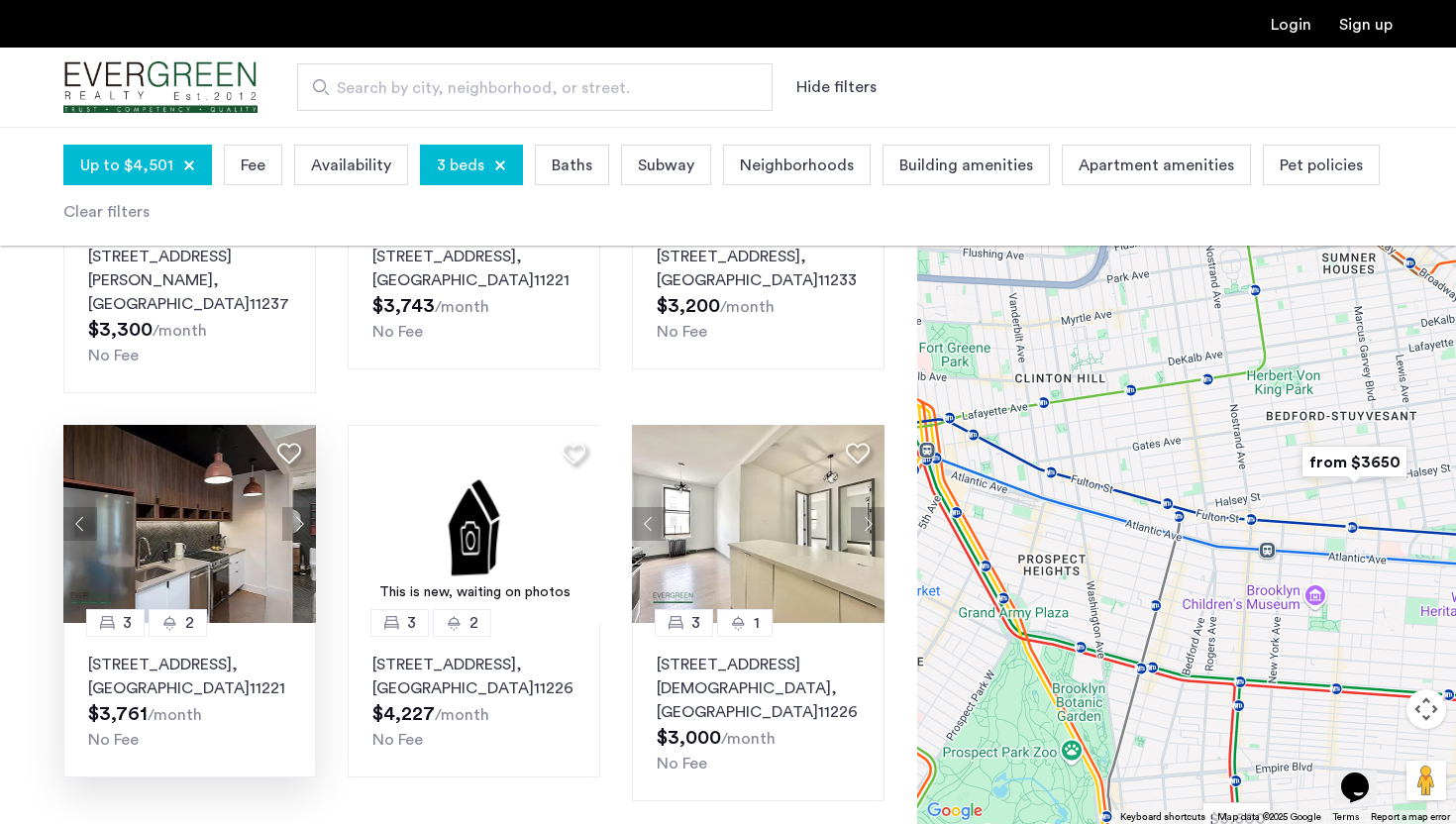 click 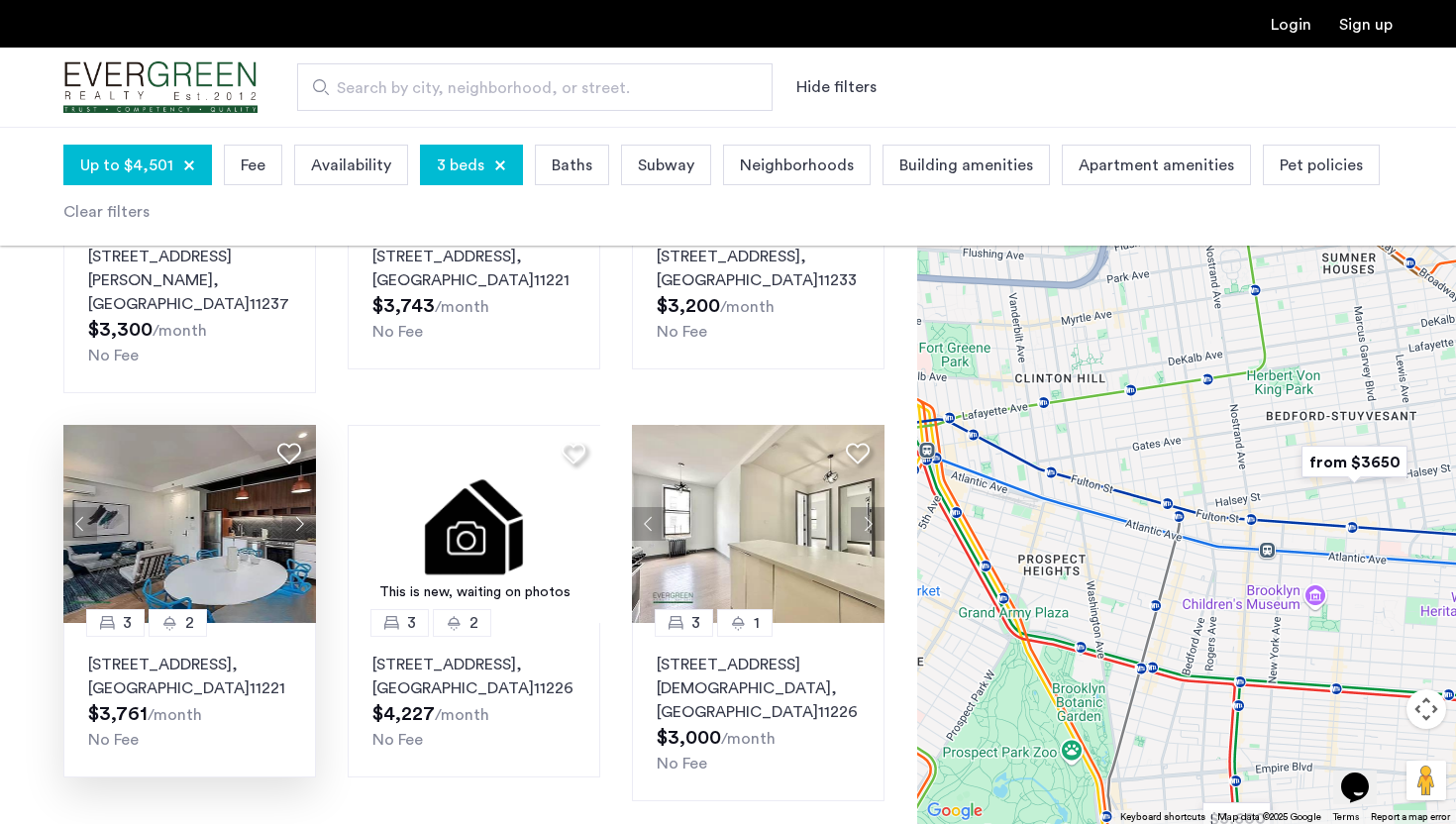 click 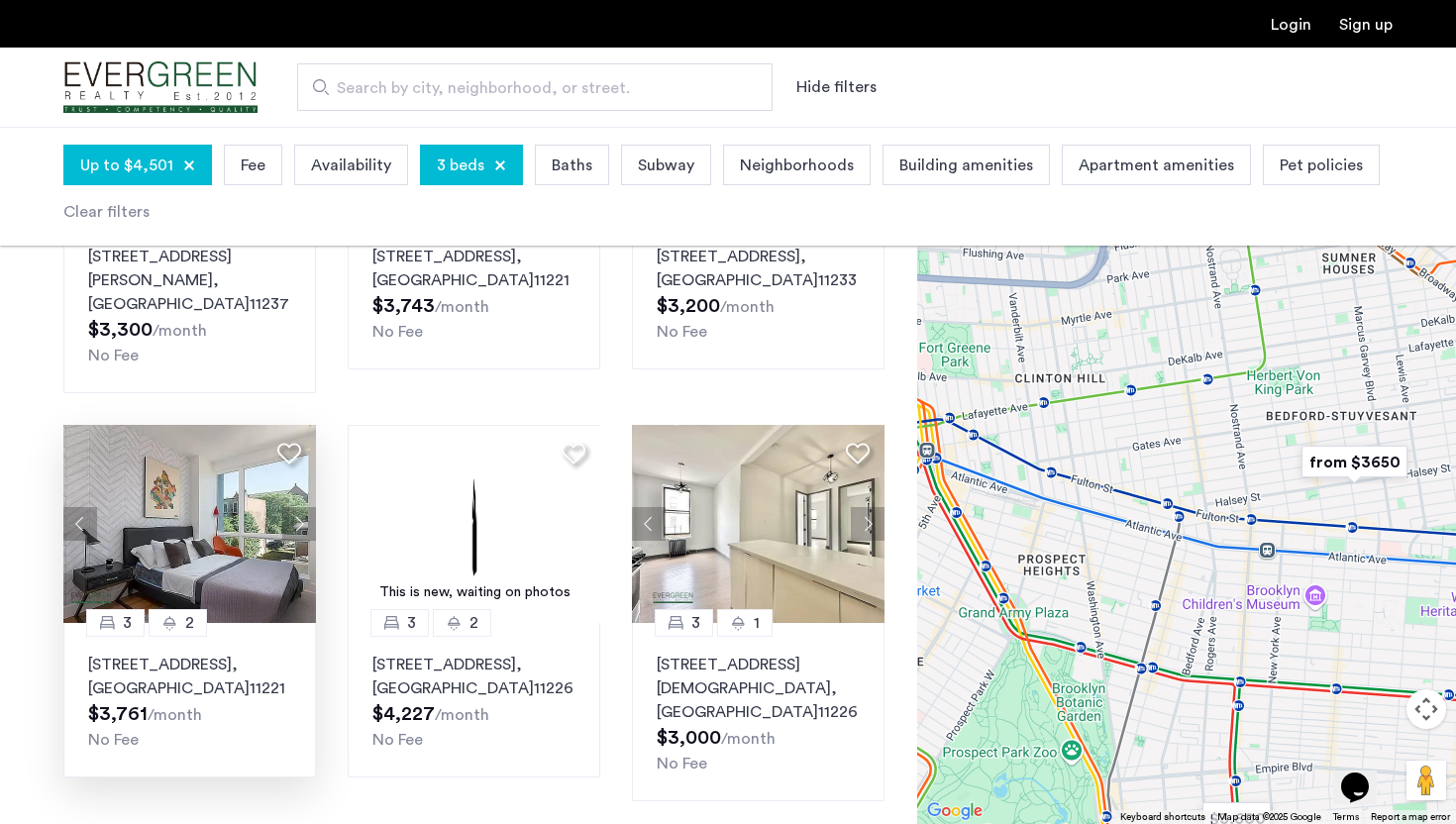 click 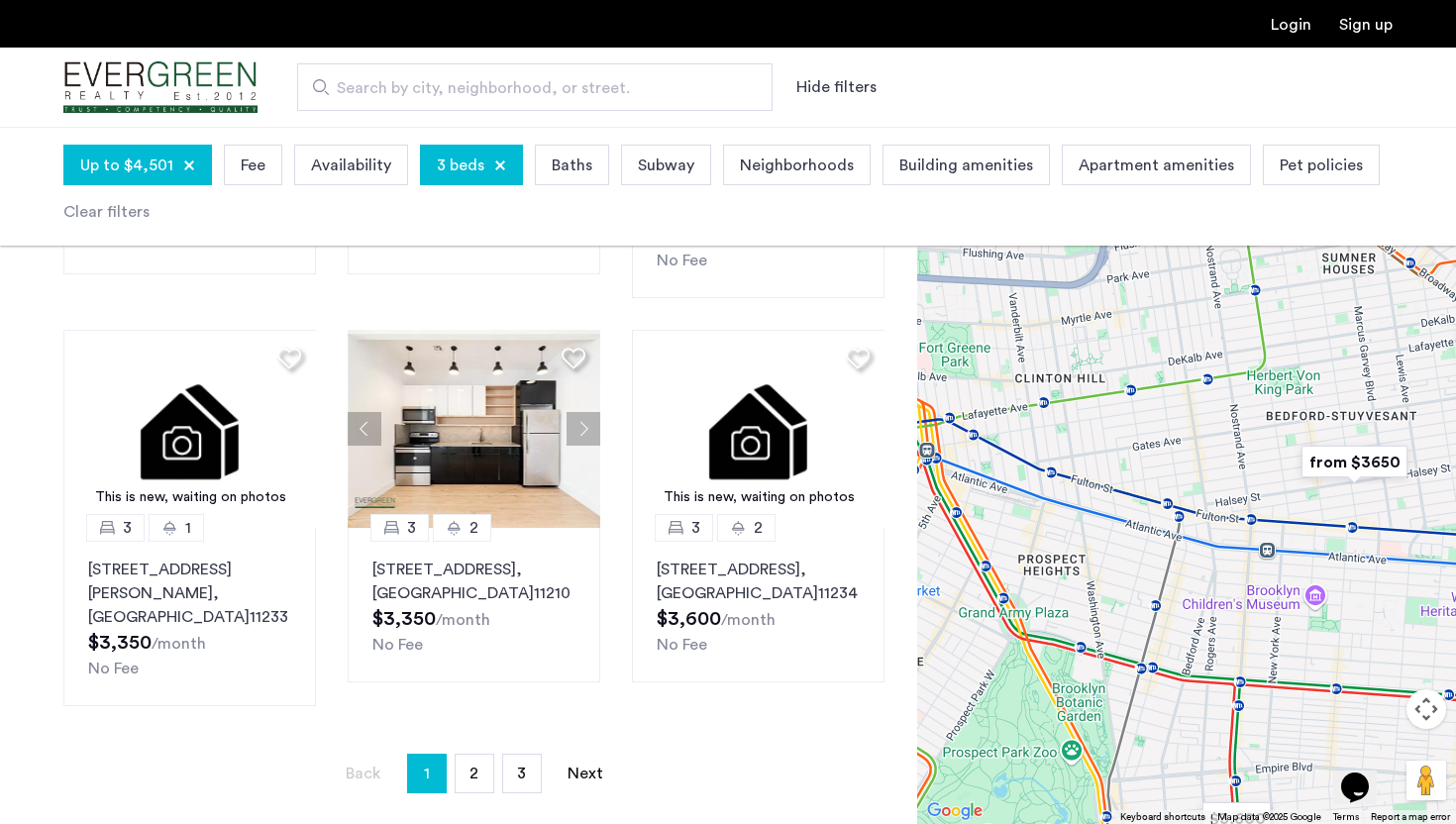 scroll, scrollTop: 1316, scrollLeft: 0, axis: vertical 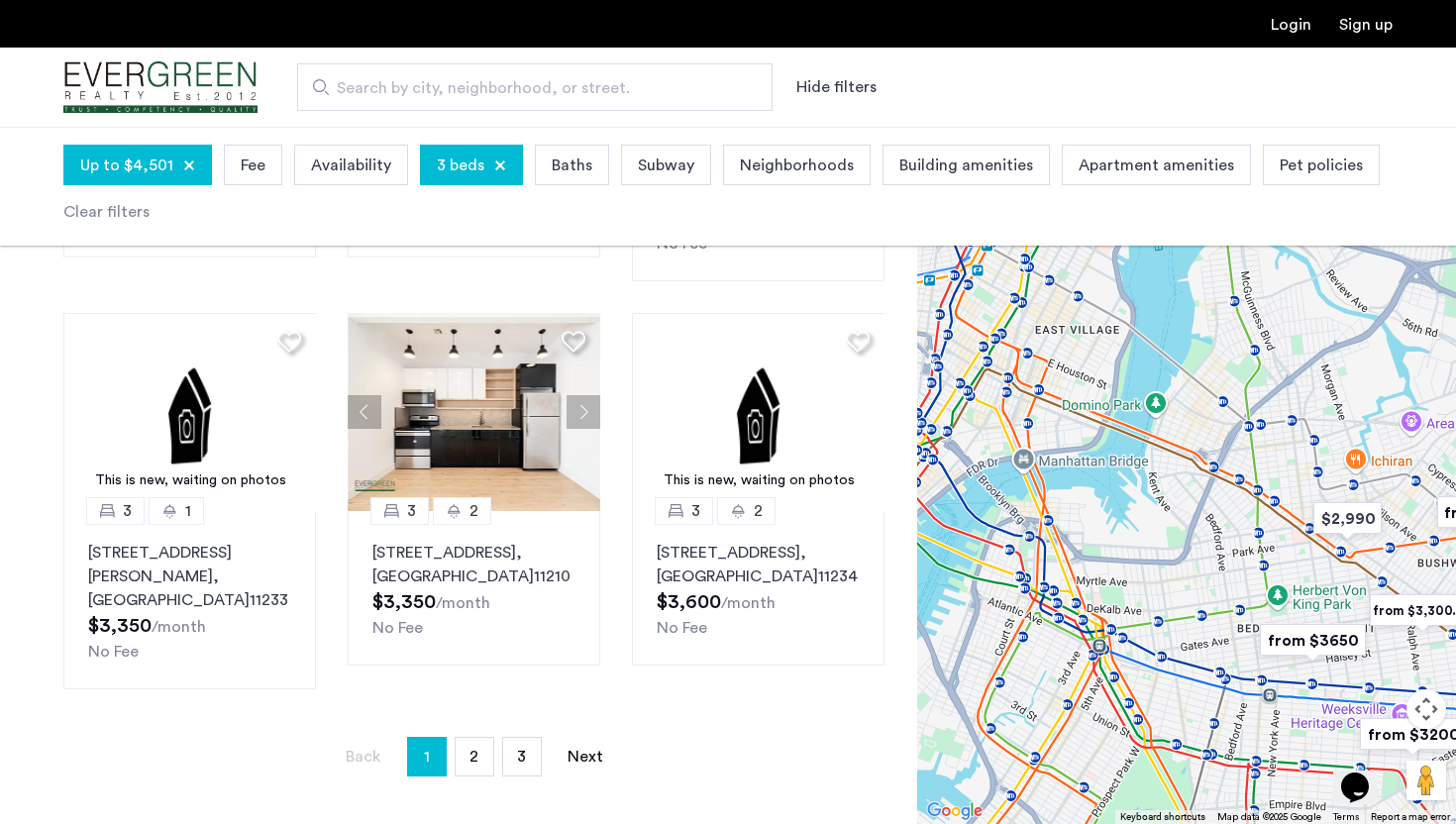 drag, startPoint x: 1329, startPoint y: 475, endPoint x: 1263, endPoint y: 632, distance: 170.30854 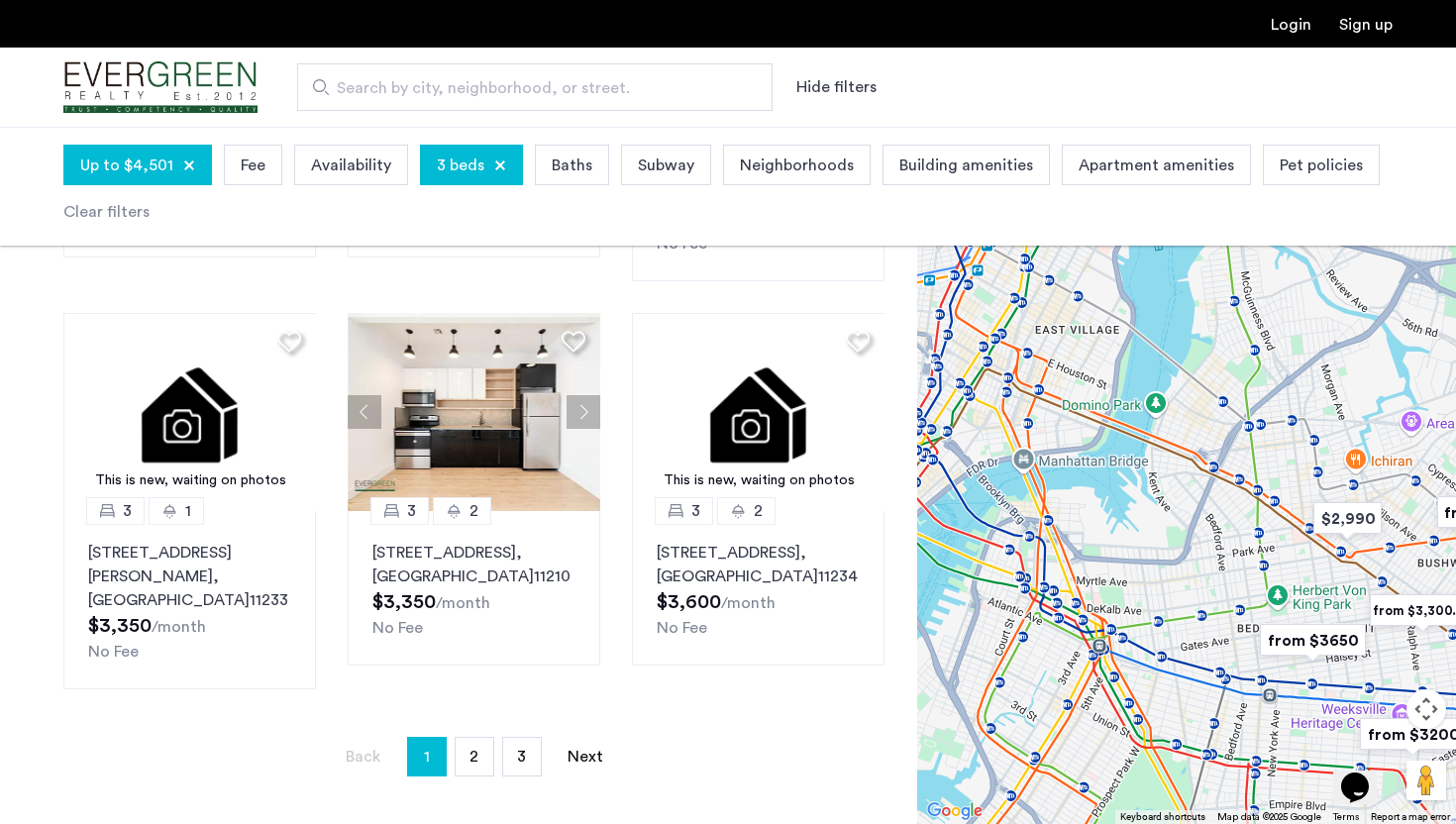 click at bounding box center (1187, 475) 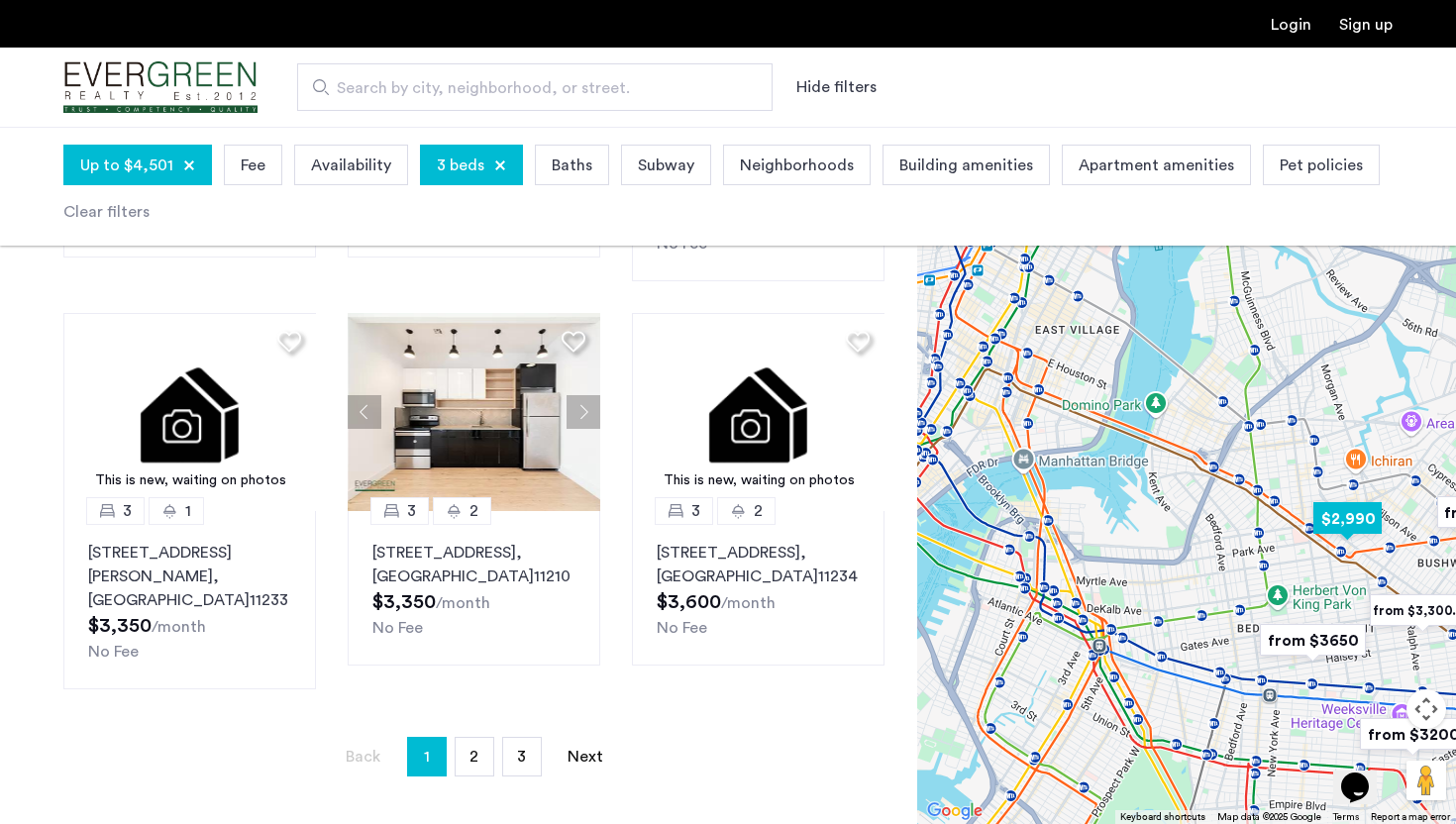 click at bounding box center (1347, 518) 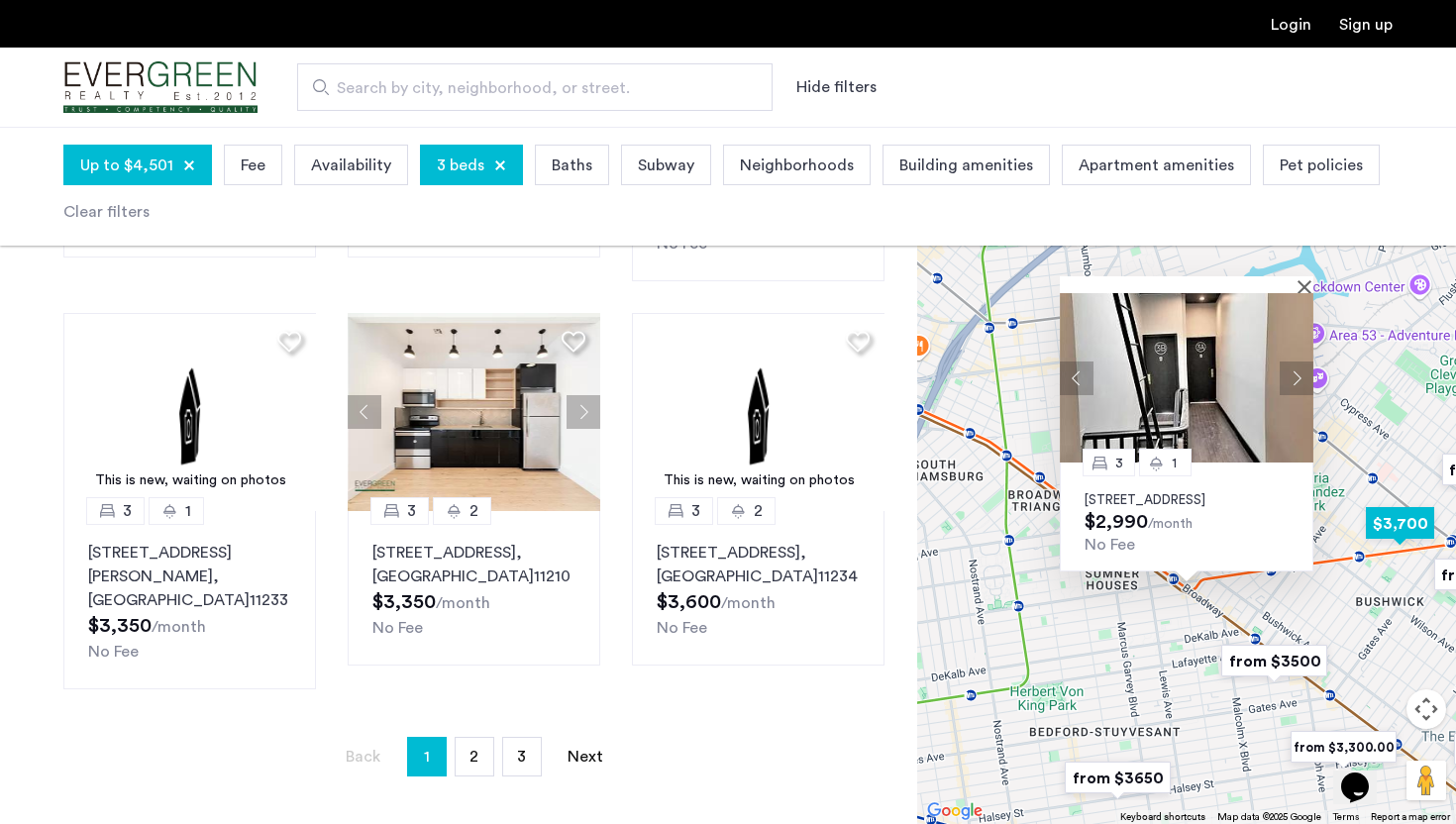 click at bounding box center (1400, 523) 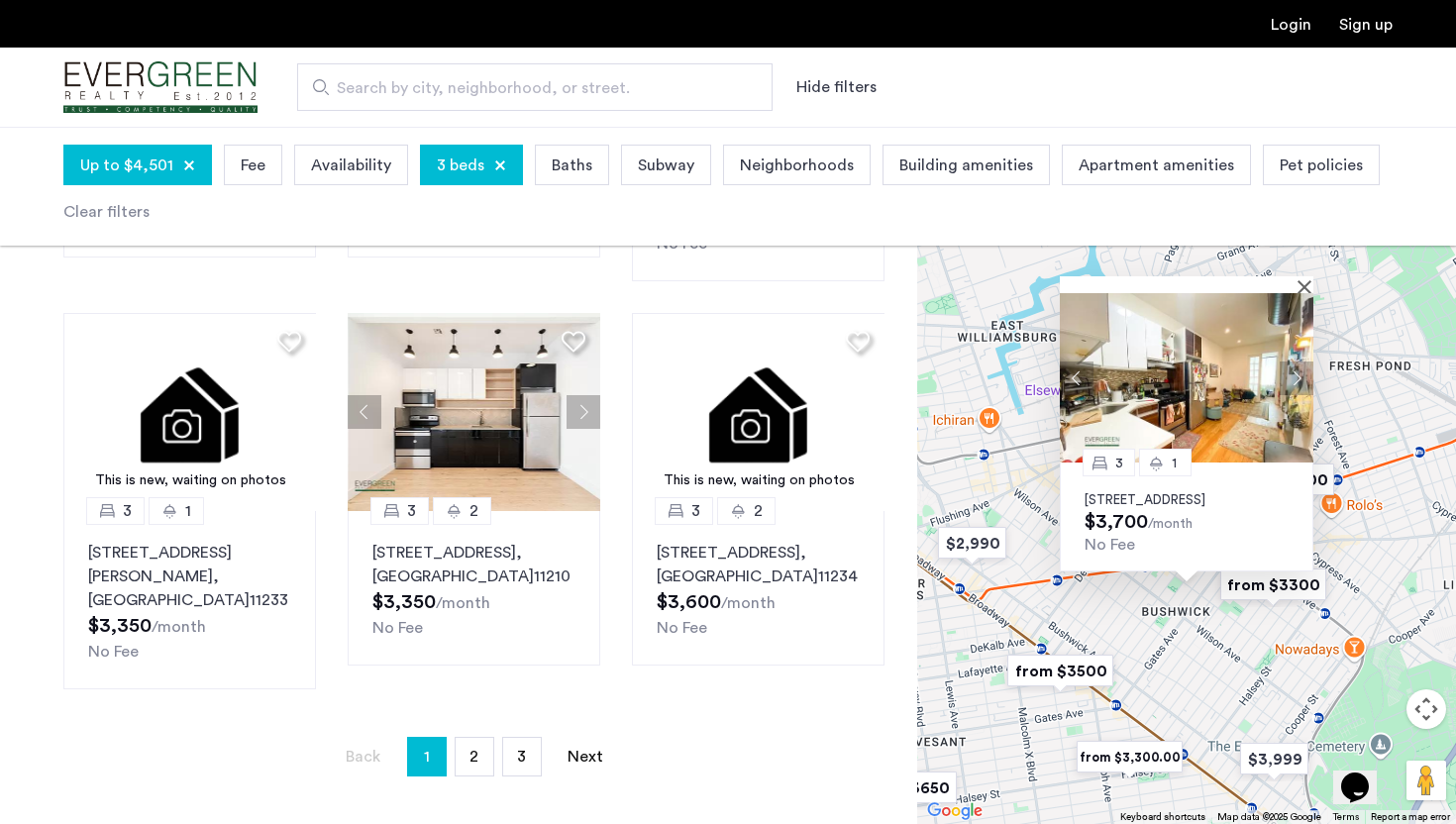 click on "3 1  277 Menahan Street, Unit 2R, Brooklyn, NY 11237  $3,700  /month No Fee" at bounding box center (1187, 475) 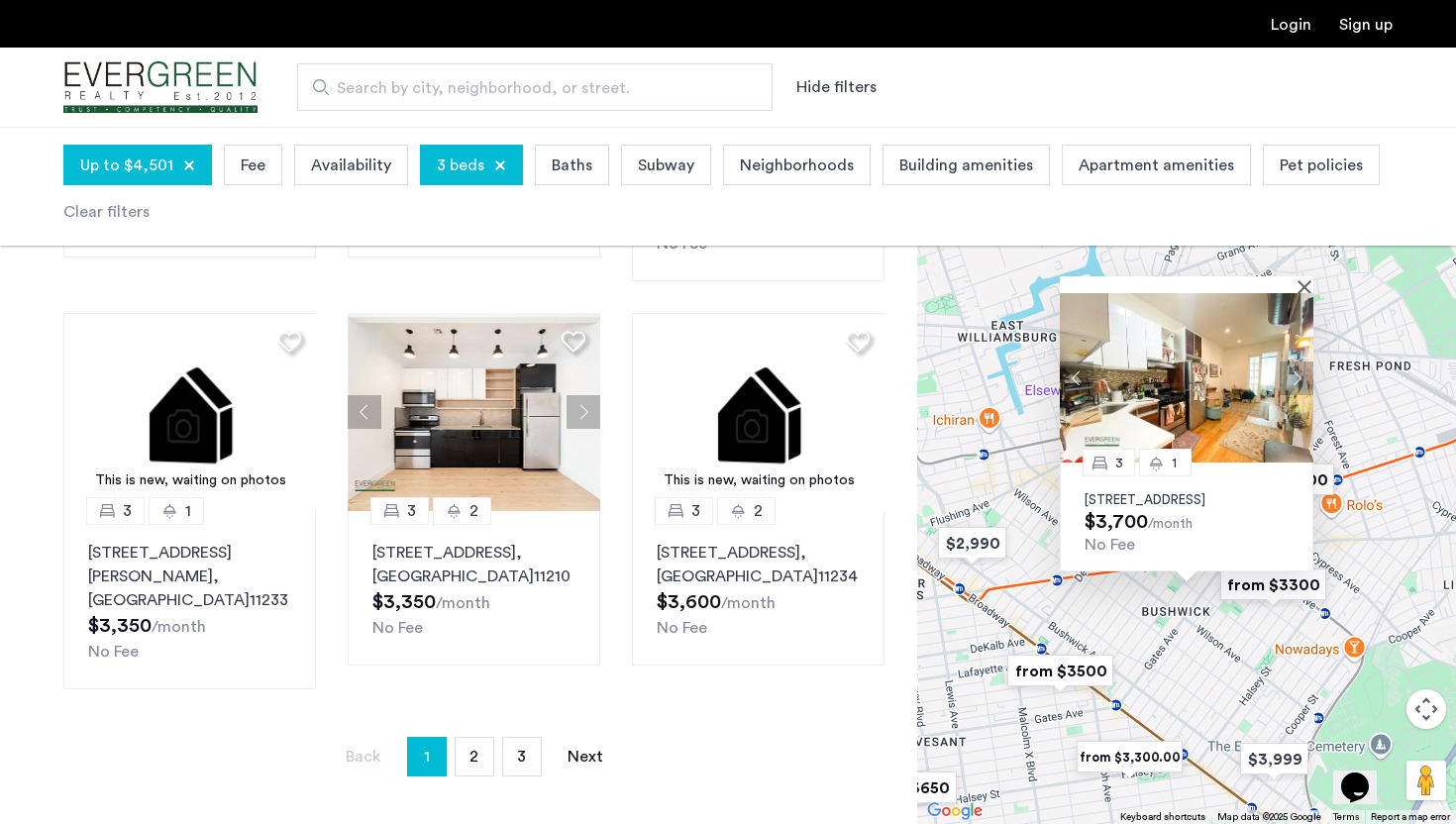 click at bounding box center [1273, 584] 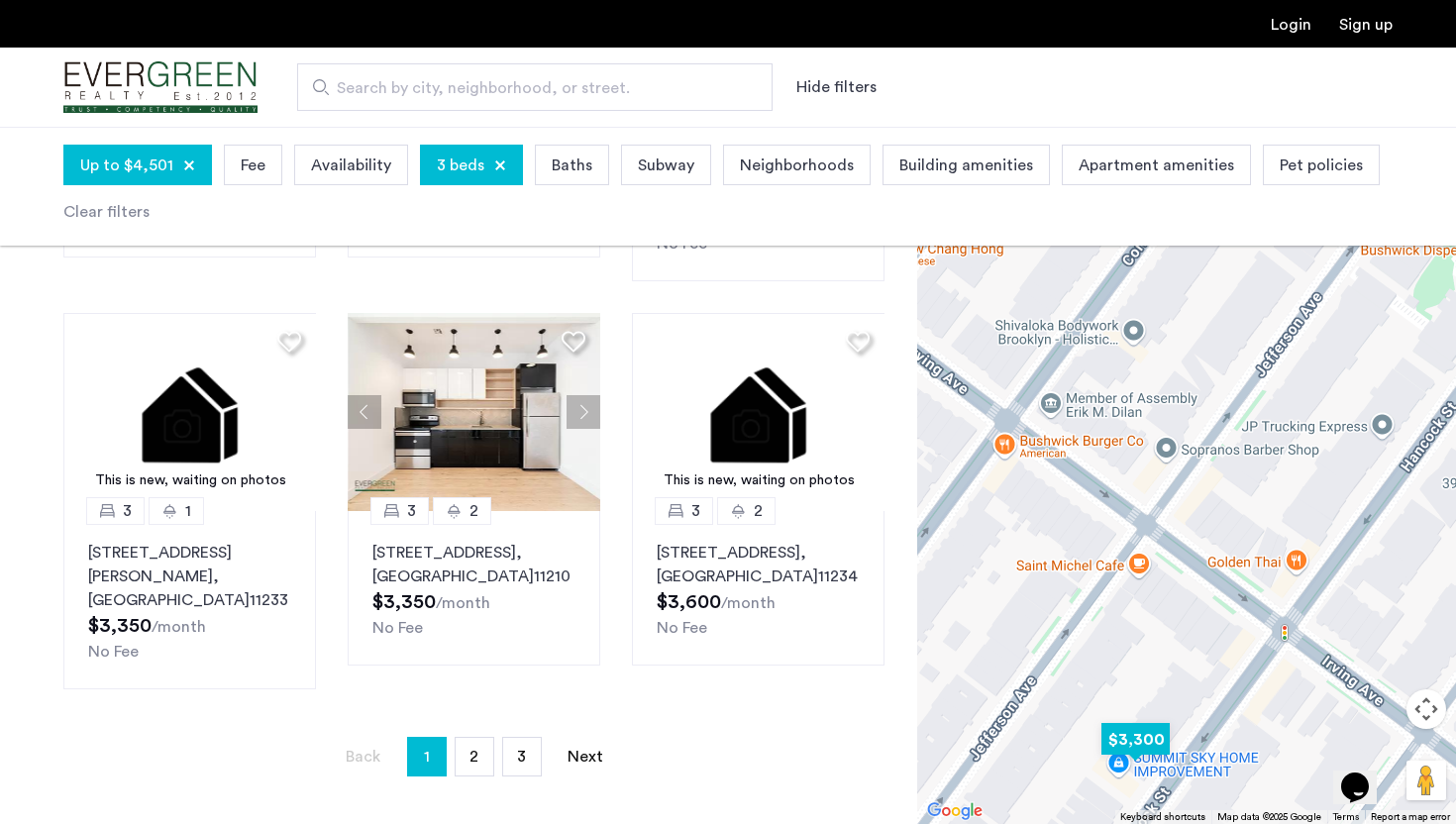 click at bounding box center (1135, 739) 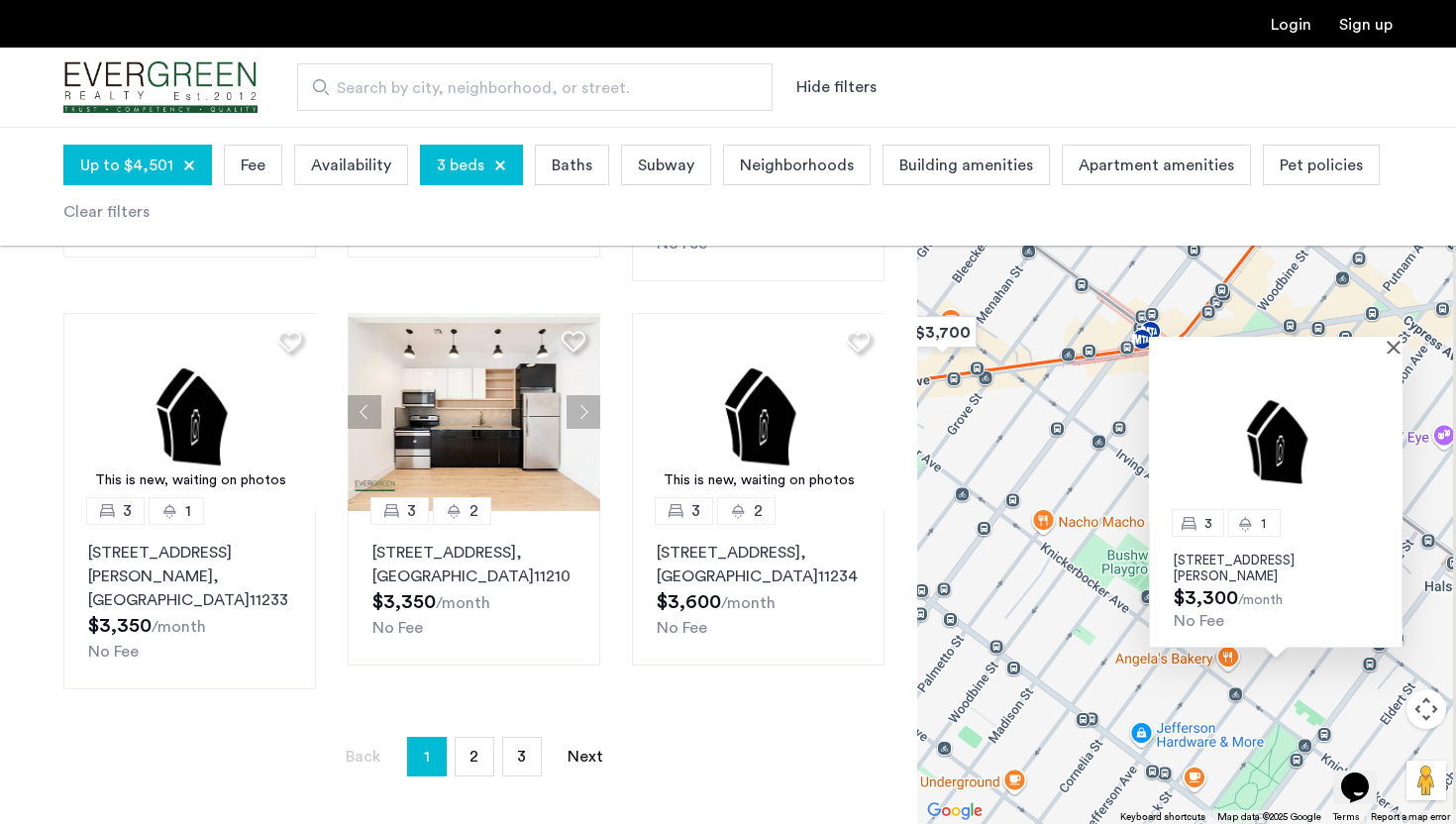 drag, startPoint x: 1304, startPoint y: 559, endPoint x: 1114, endPoint y: 716, distance: 246.47312 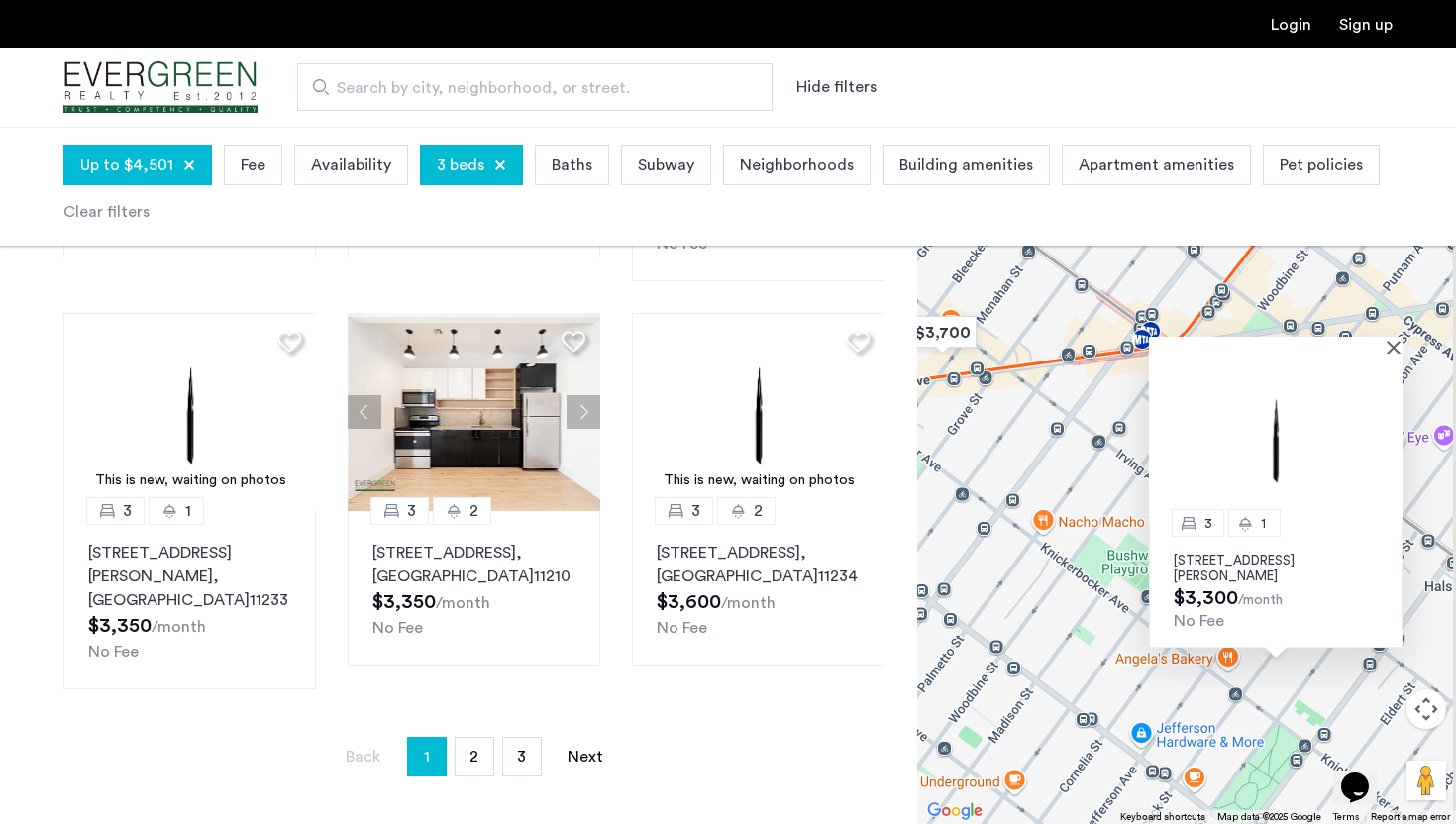 click on "3 1  1357 Hancock Street, Unit 3R, Brooklyn, NY 11237  $3,300  /month No Fee" at bounding box center [1187, 475] 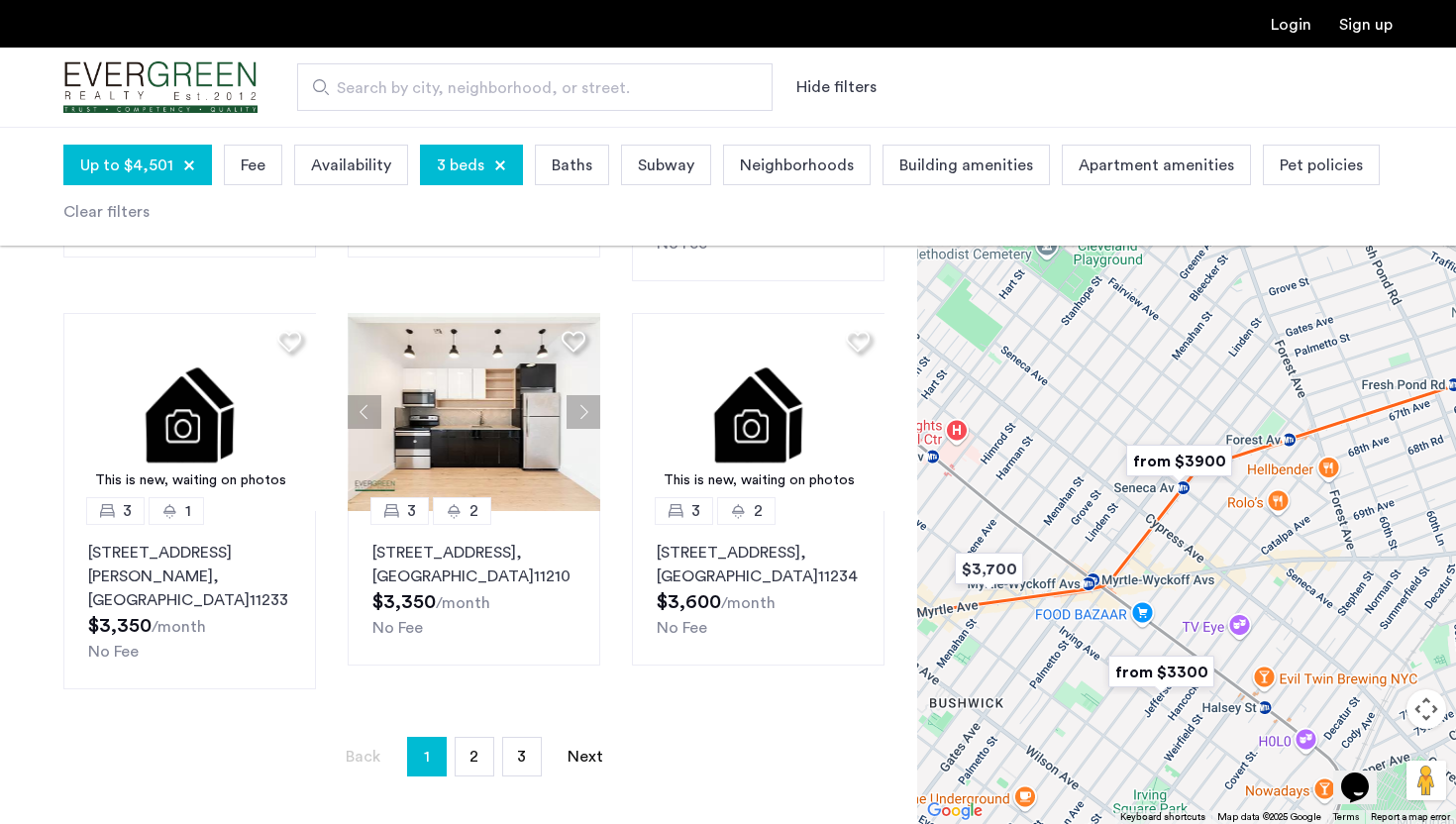 click at bounding box center [1179, 461] 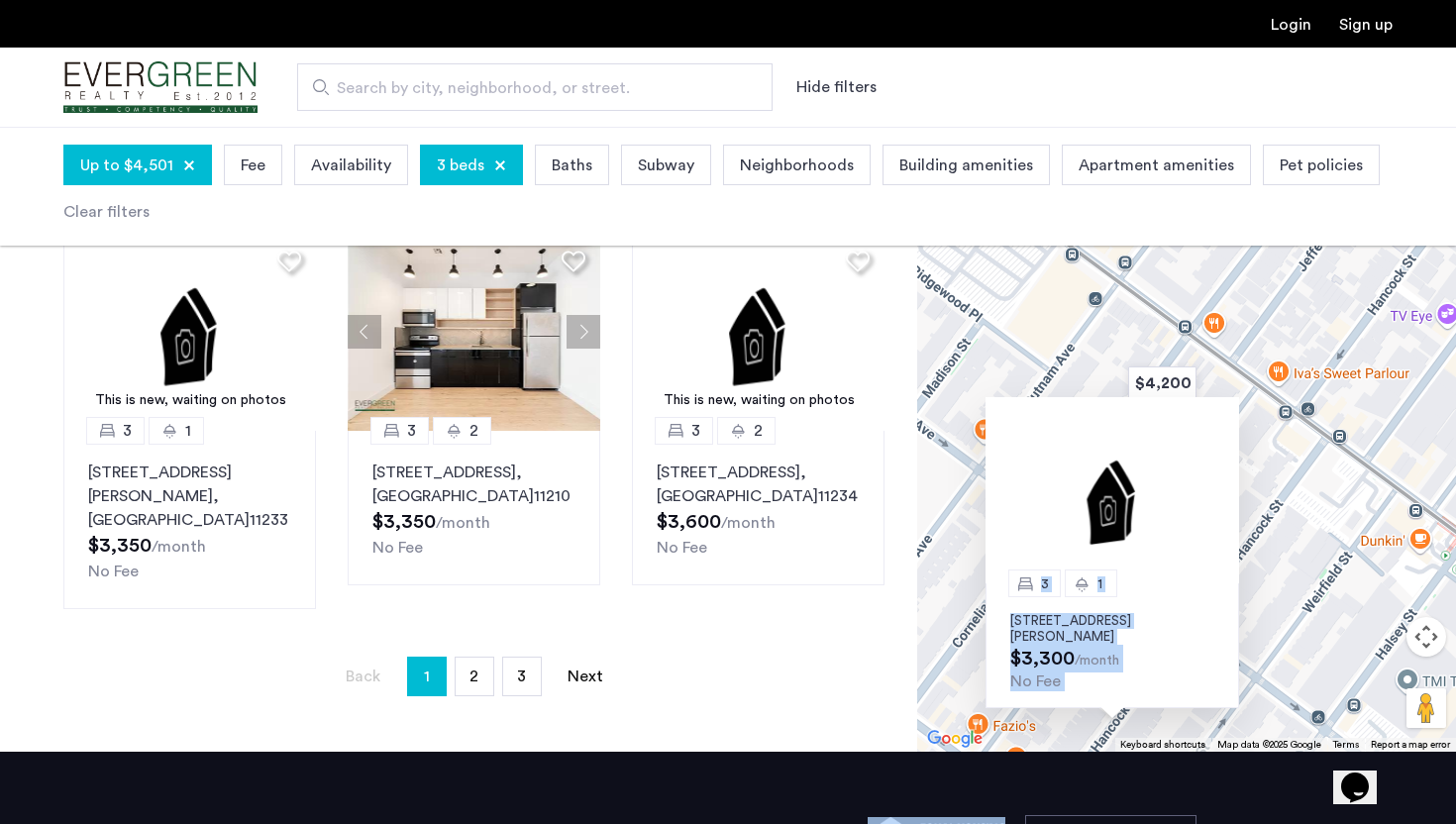drag, startPoint x: 1190, startPoint y: 421, endPoint x: 1172, endPoint y: 822, distance: 401.4038 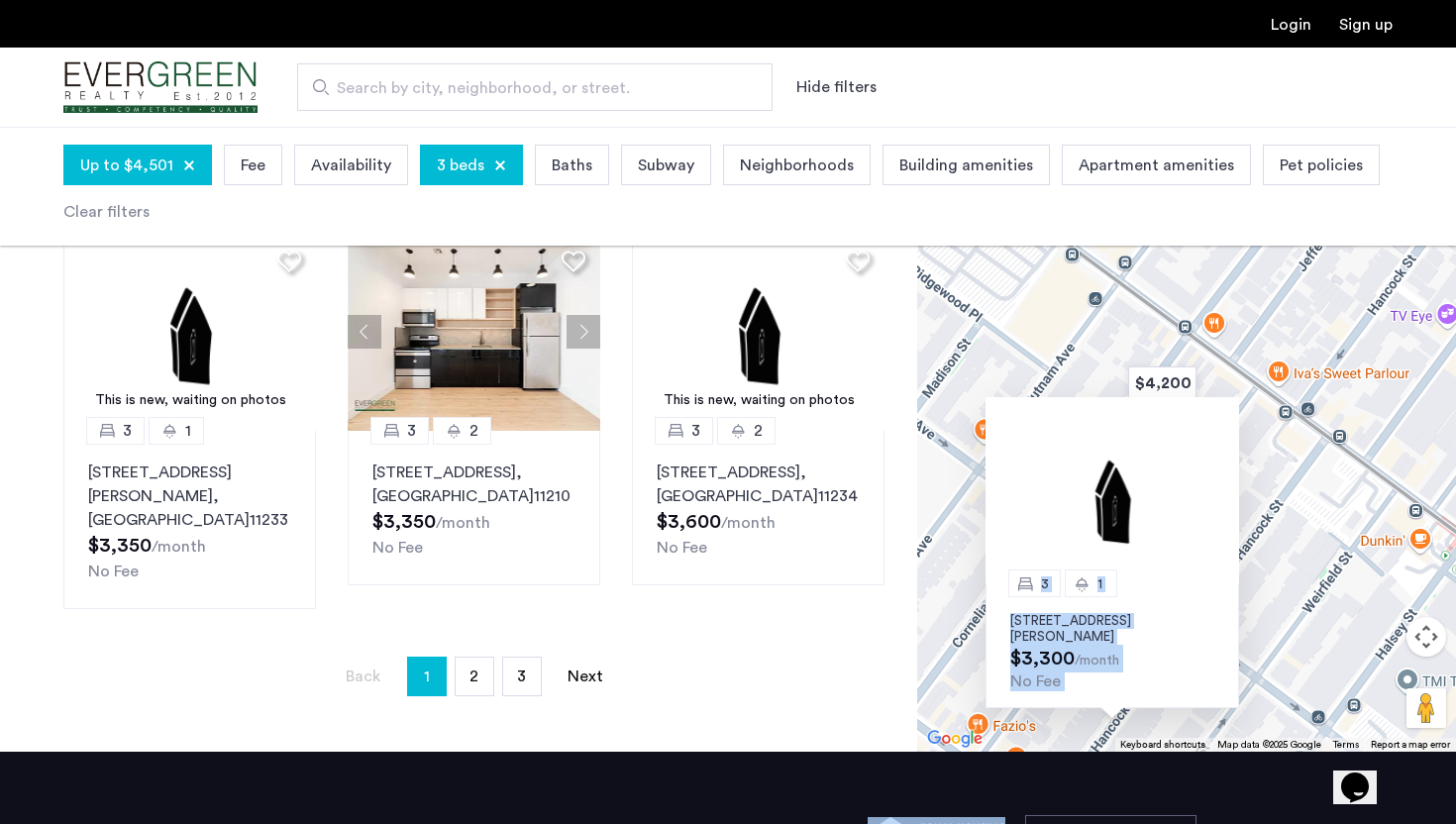 click on "Login Sign up Search by city, neighborhood, or street.  Hide filters  Up to $4,501 Fee  Availability   3 beds  Baths Subway Neighborhoods Building amenities Apartment amenities Pet policies Clear filters  Explore 30 homes and apartments  Sort by Recommended This is new, waiting on photos 3 1 364 Bainbridge Street, Unit 4, Brooklyn , NY  11233  $3,600  /month  1 months free...  No Fee Net Effective: $3,300.00 3 2 2337 Bedford Avenue, Unit 3A, Brooklyn , NY  11226  $3,850  /month  1 months free...  No Fee Net Effective: $3,529.17 3 1 277 Menahan Street, Unit 2R, Brooklyn , NY  11237  $3,700  /month No Fee This is new, waiting on photos 3 1 1357 Hancock Street, Unit 3R, Brooklyn , NY  11237  $3,300  /month No Fee This is new, waiting on photos 3 2 824 Lexington Avenue, Unit 5I, Brooklyn , NY  11221  $3,743  /month No Fee This is new, waiting on photos 3 1 1503 Eastern Parkway, Unit 3R, Brooklyn , NY  11233  $3,200  /month No Fee 3 2 824 Lexington Avenue, Unit 6G, Brooklyn , NY  11221  $3,761  /month 3 2 3" at bounding box center (728, -178) 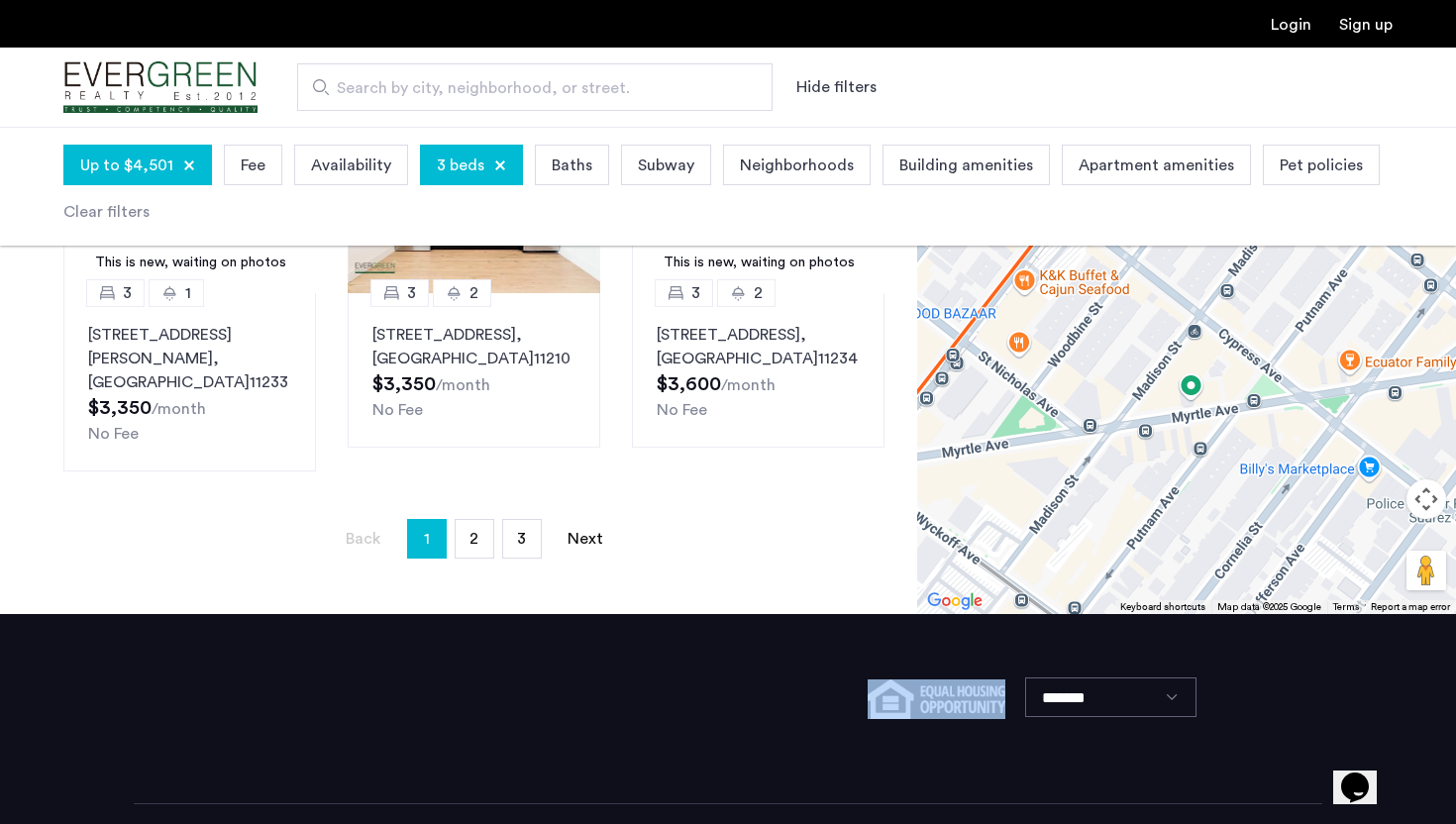 scroll, scrollTop: 1565, scrollLeft: 0, axis: vertical 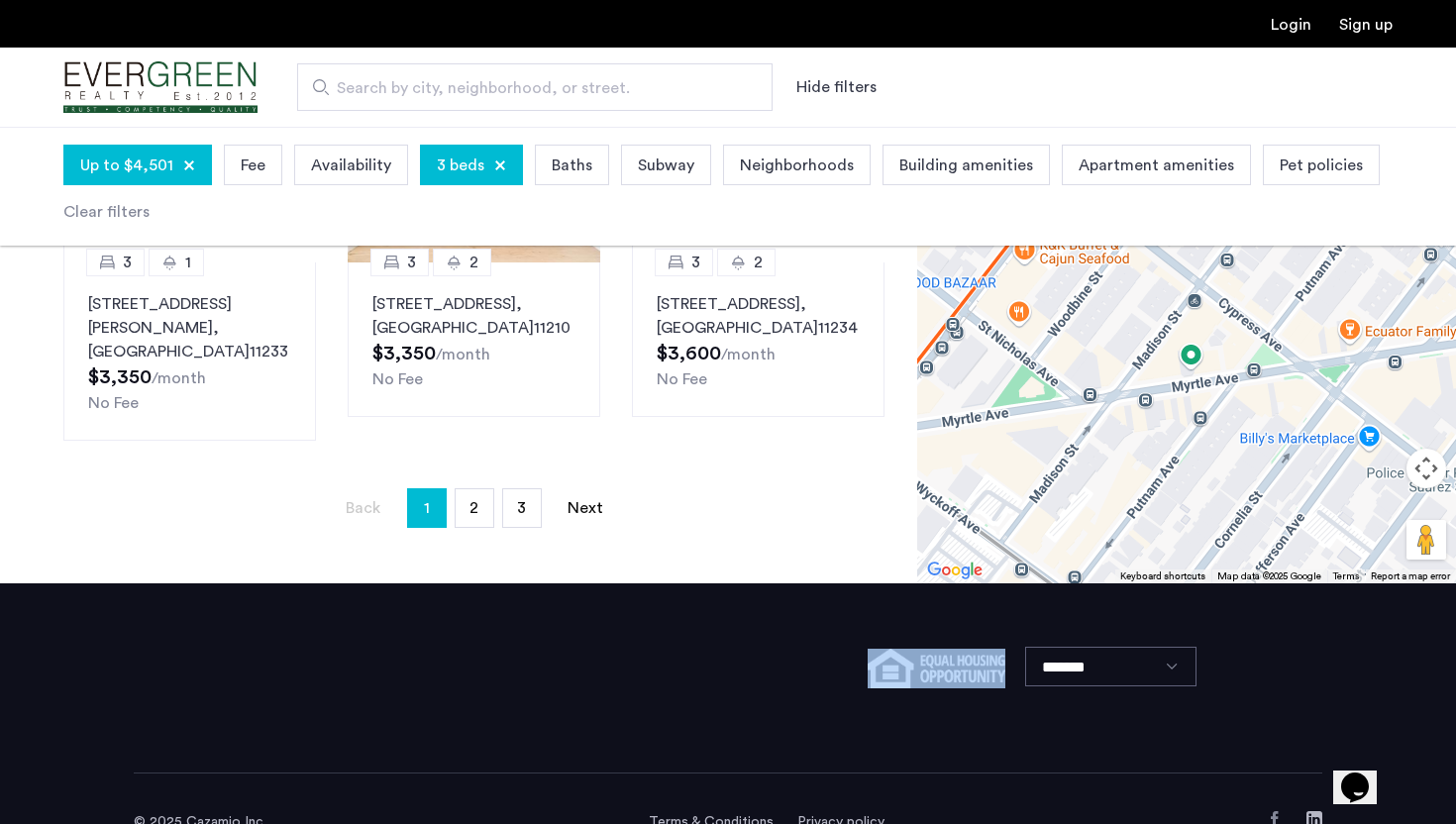 drag, startPoint x: 1292, startPoint y: 470, endPoint x: 1235, endPoint y: 815, distance: 349.677 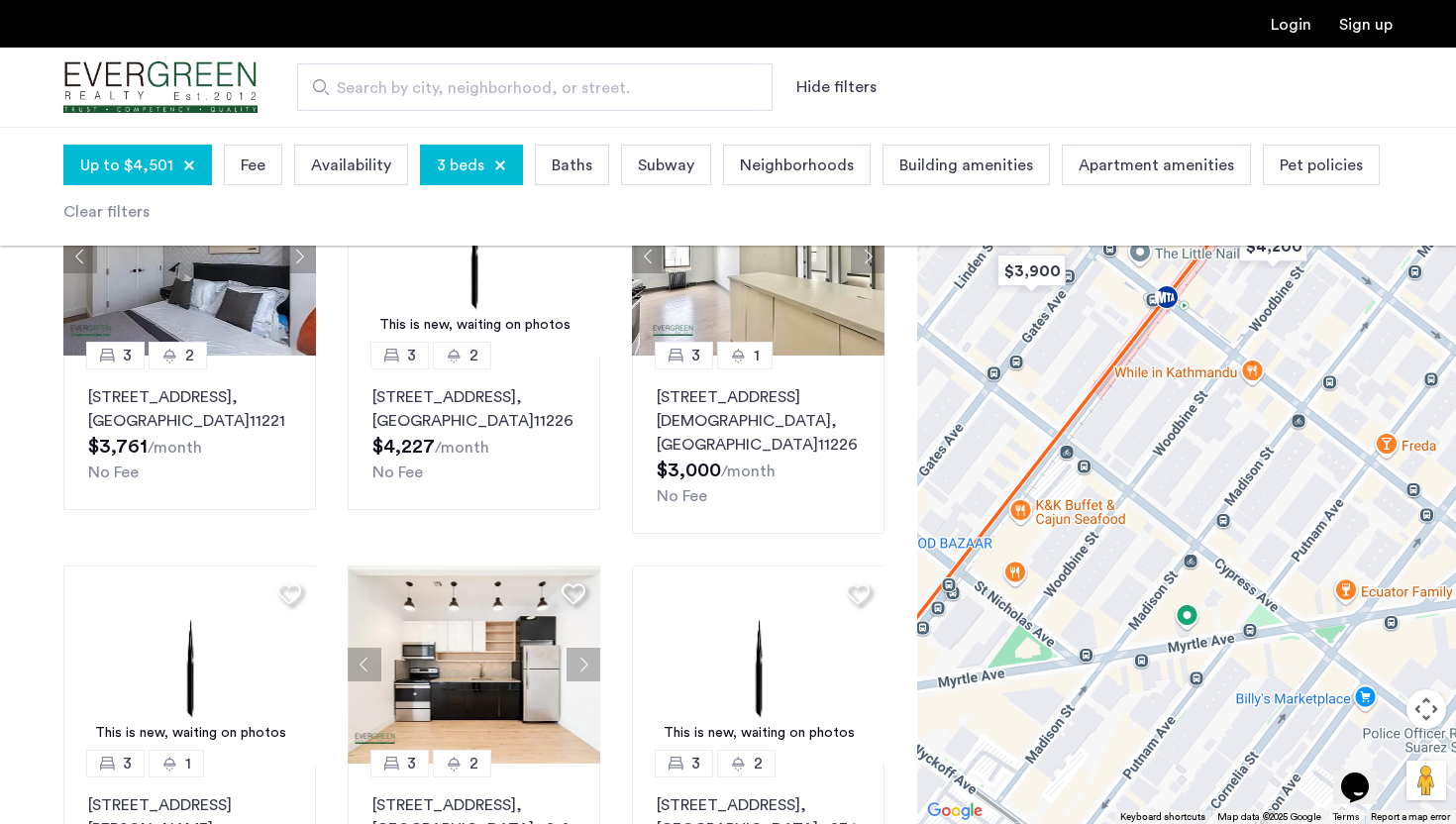 scroll, scrollTop: 622, scrollLeft: 0, axis: vertical 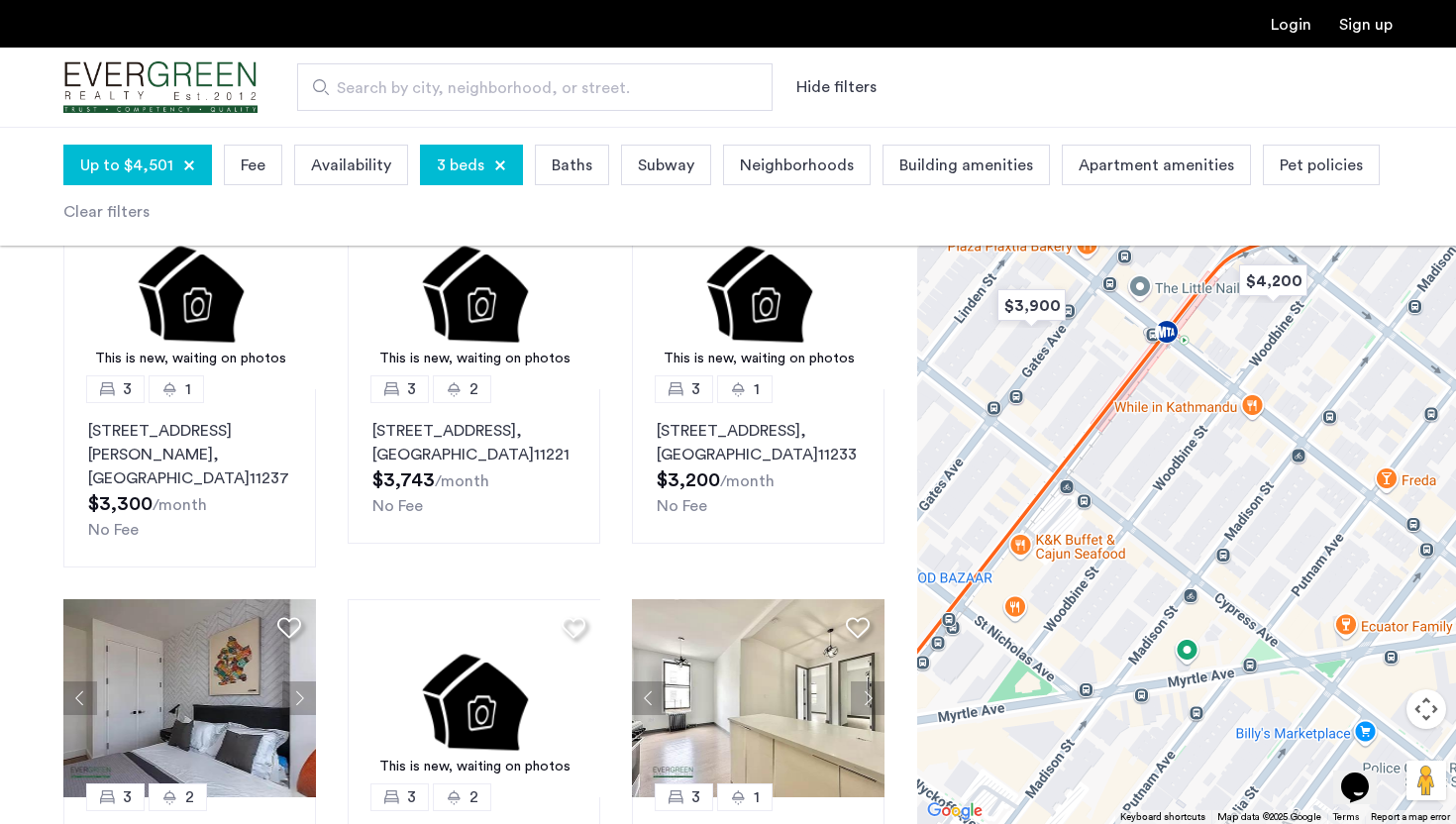 drag, startPoint x: 1139, startPoint y: 460, endPoint x: 1150, endPoint y: 650, distance: 190.31815 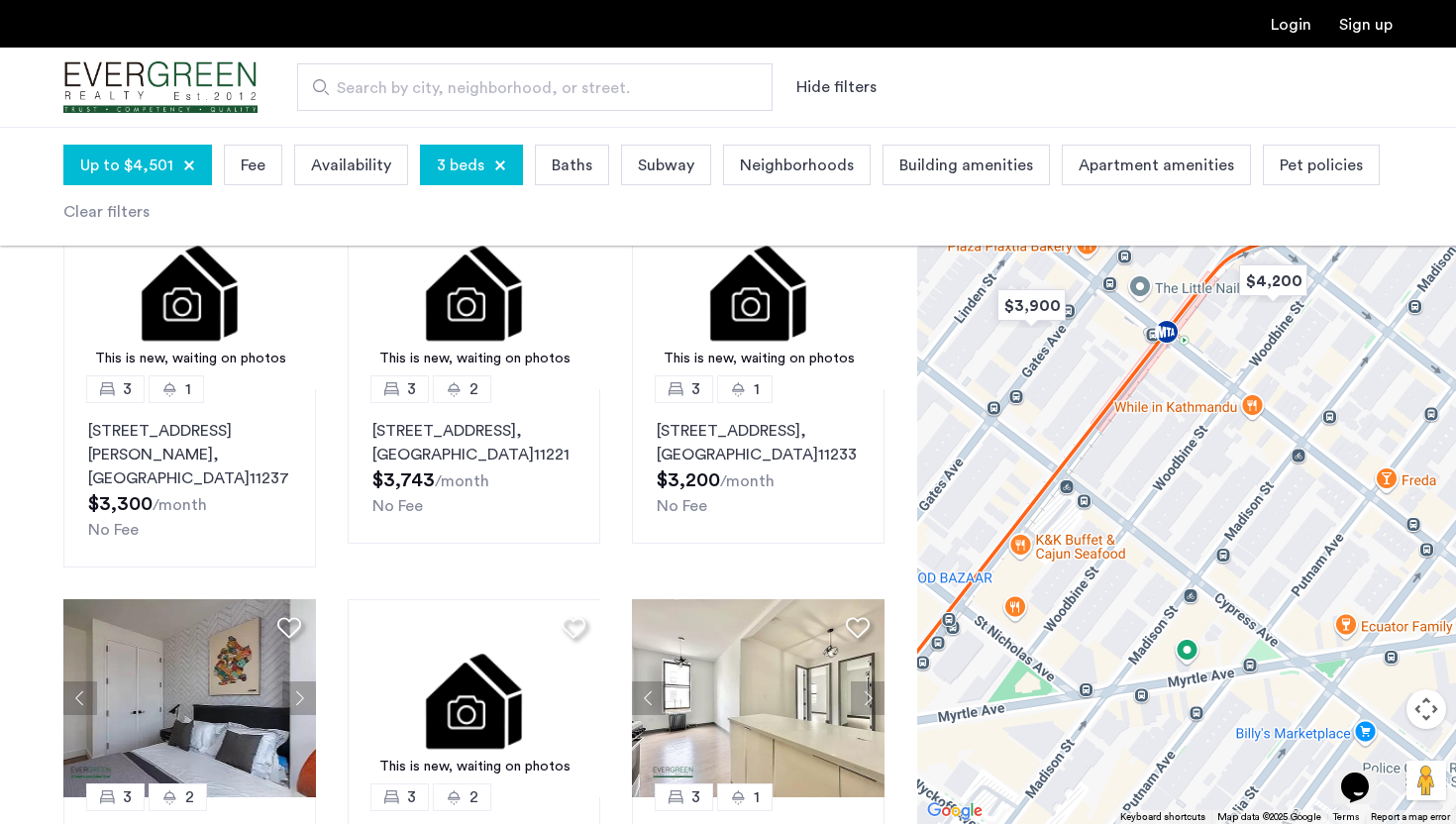 click on "3 1  1357 Hancock Street, Unit 3R, Brooklyn, NY 11237  $3,300  /month No Fee" at bounding box center [1187, 475] 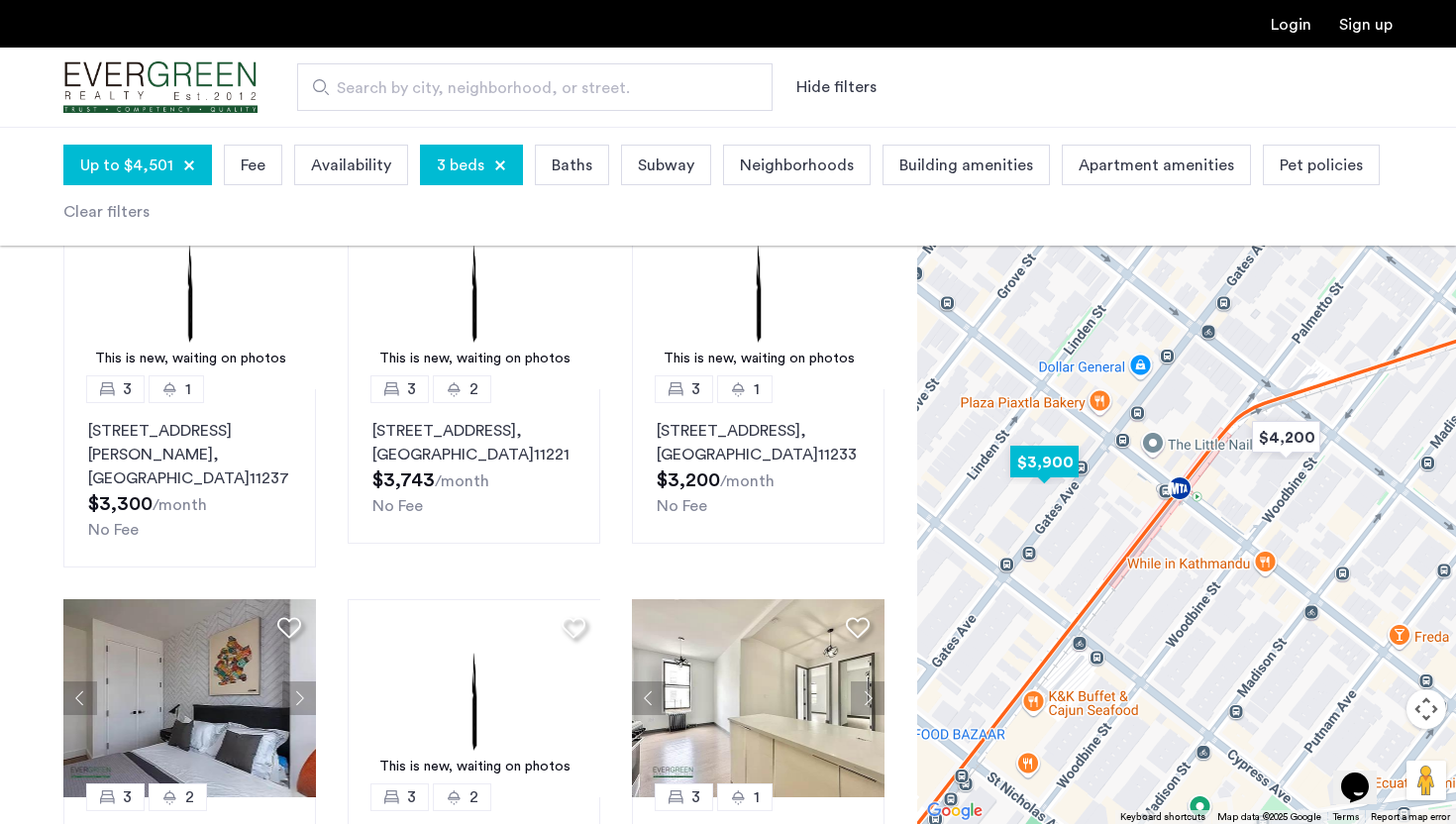 click at bounding box center (1044, 462) 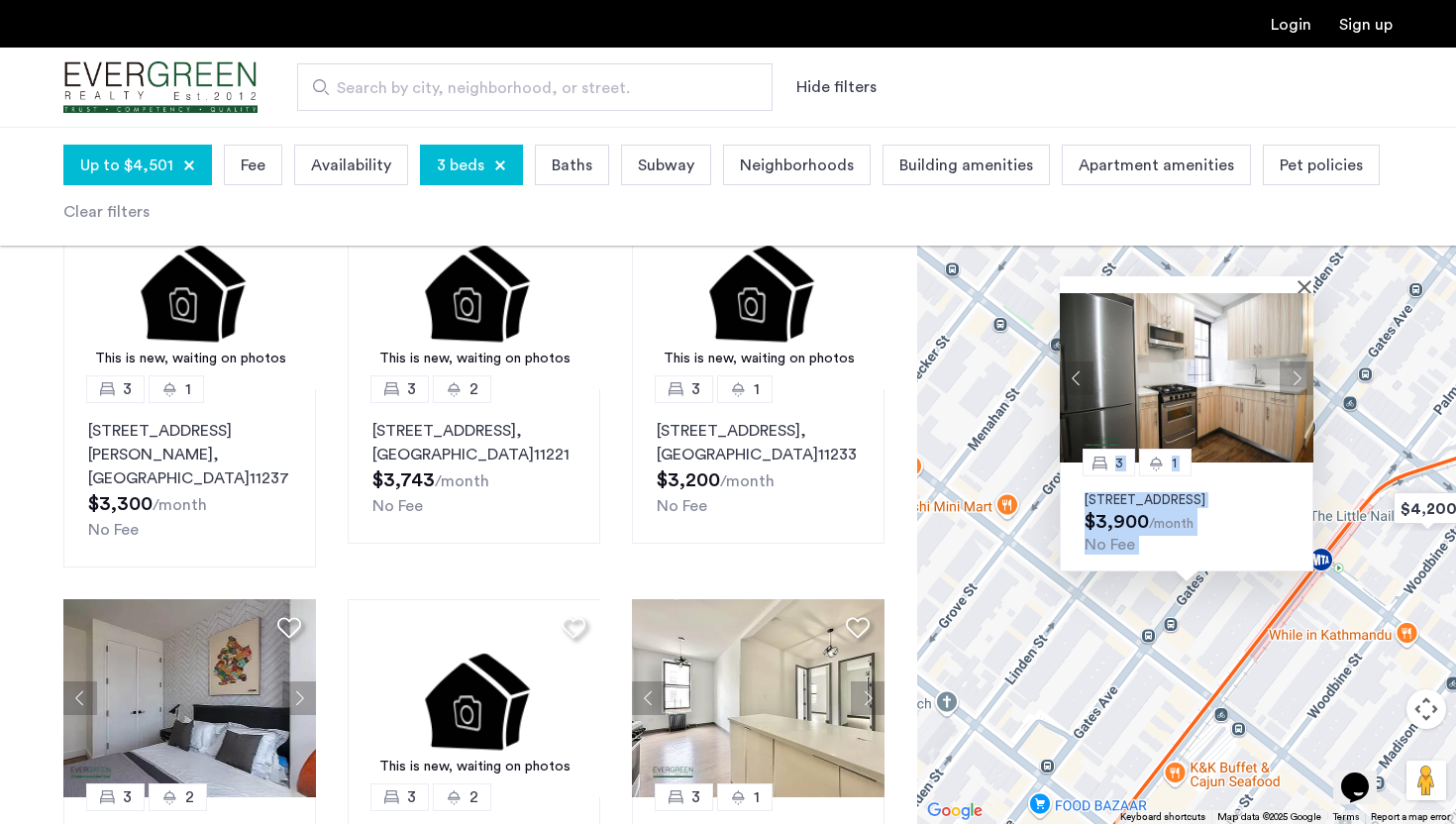 click at bounding box center (1297, 378) 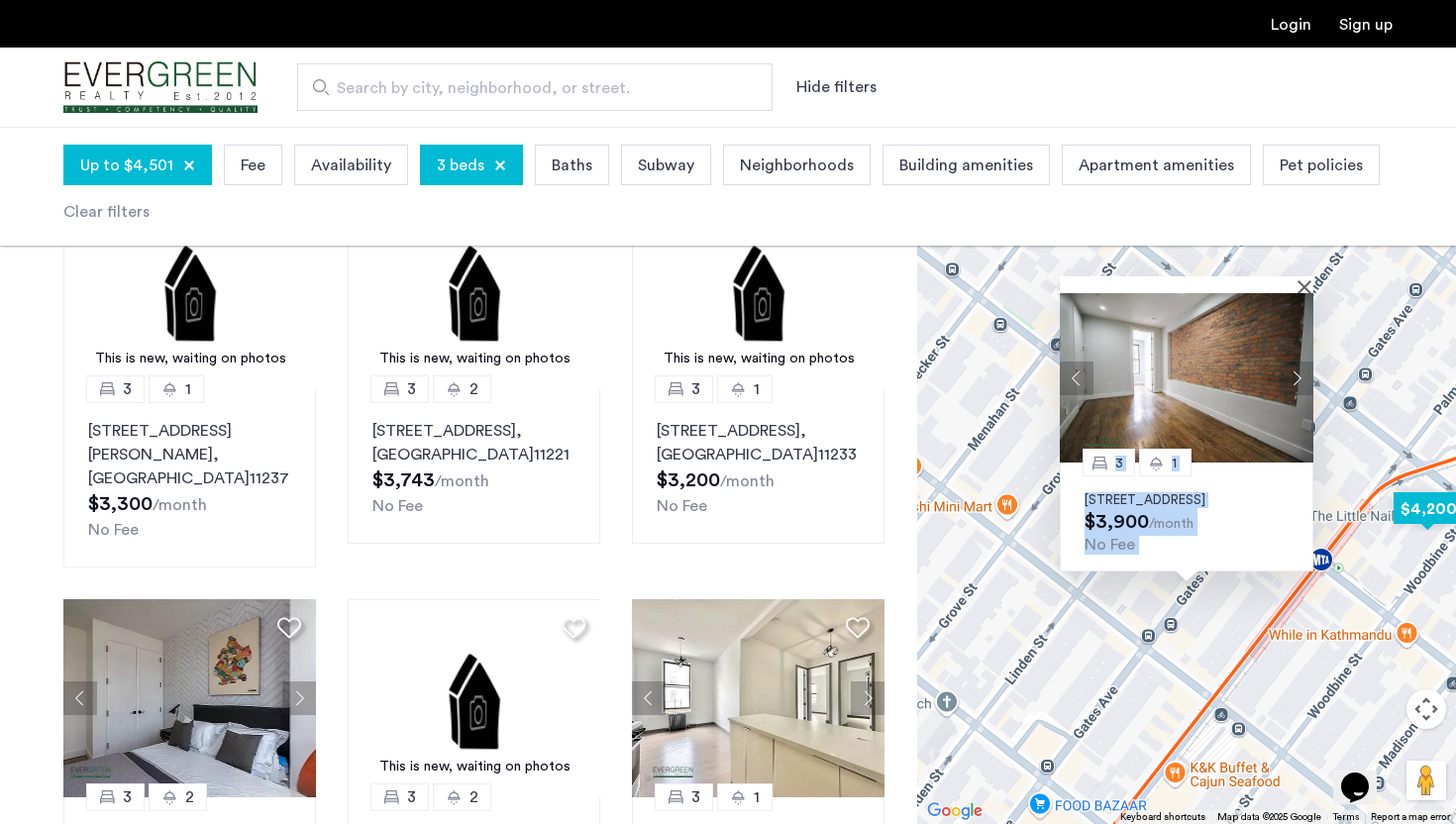 click at bounding box center (1427, 508) 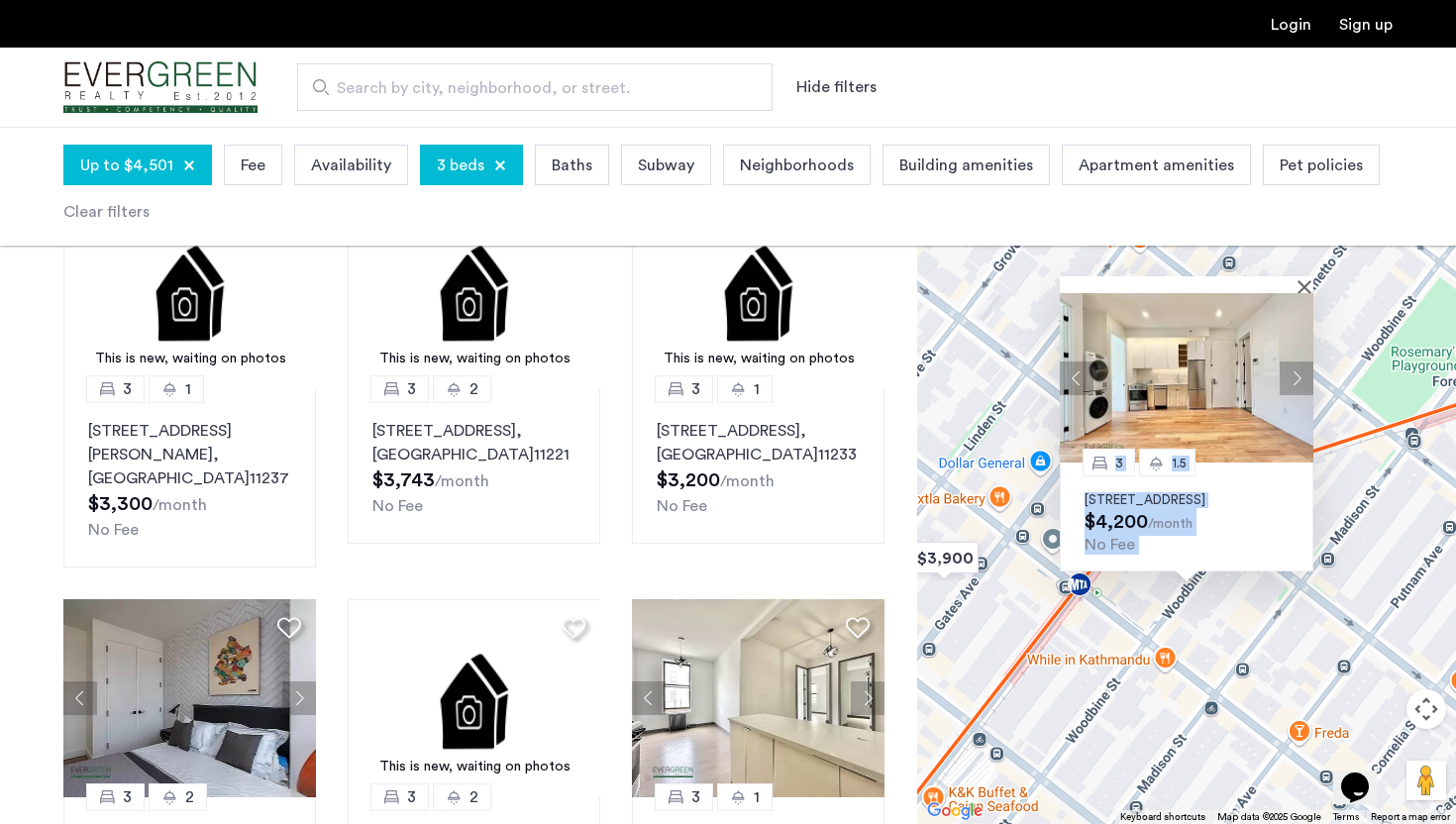 click at bounding box center [1297, 378] 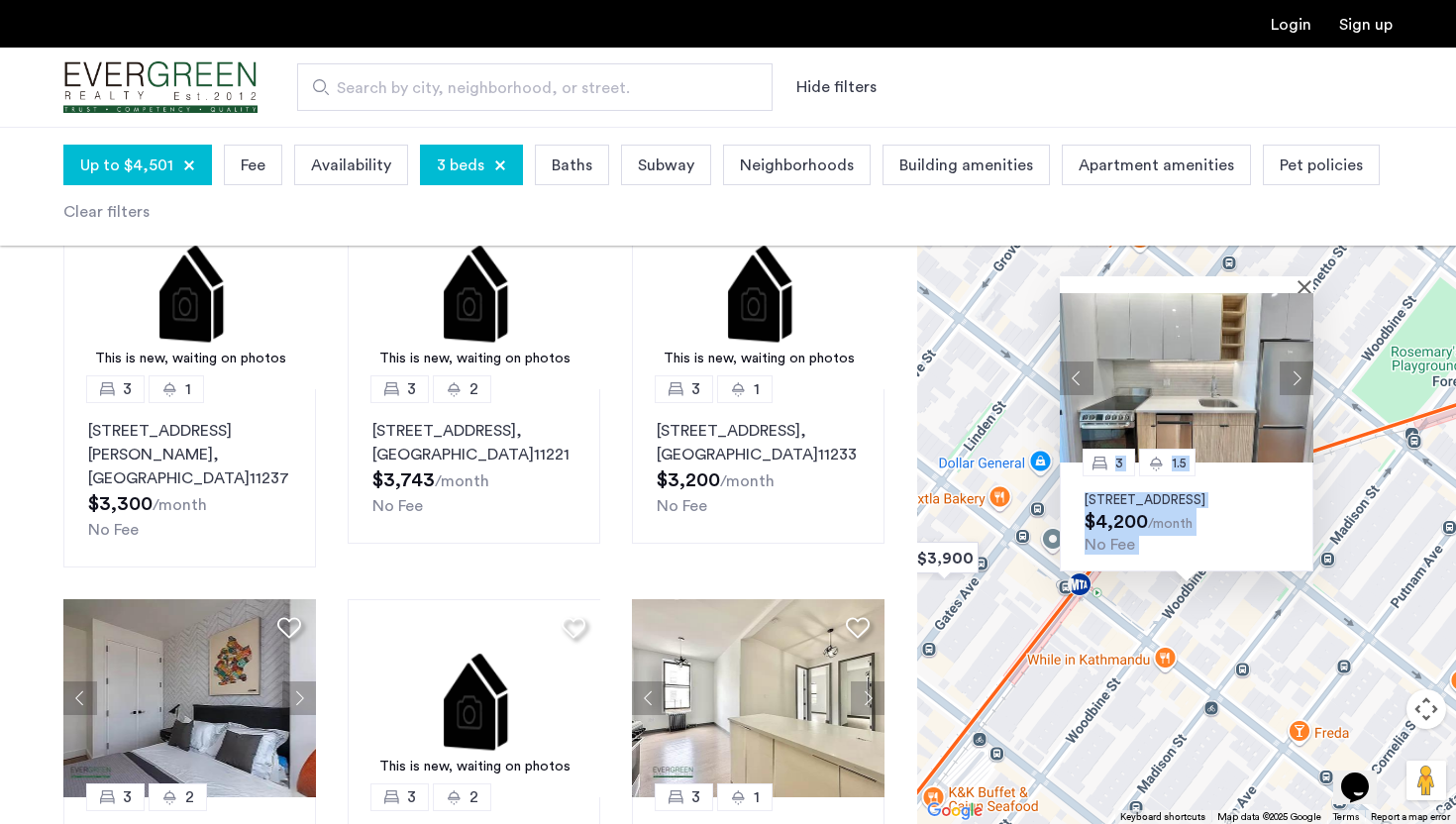 click at bounding box center (1297, 378) 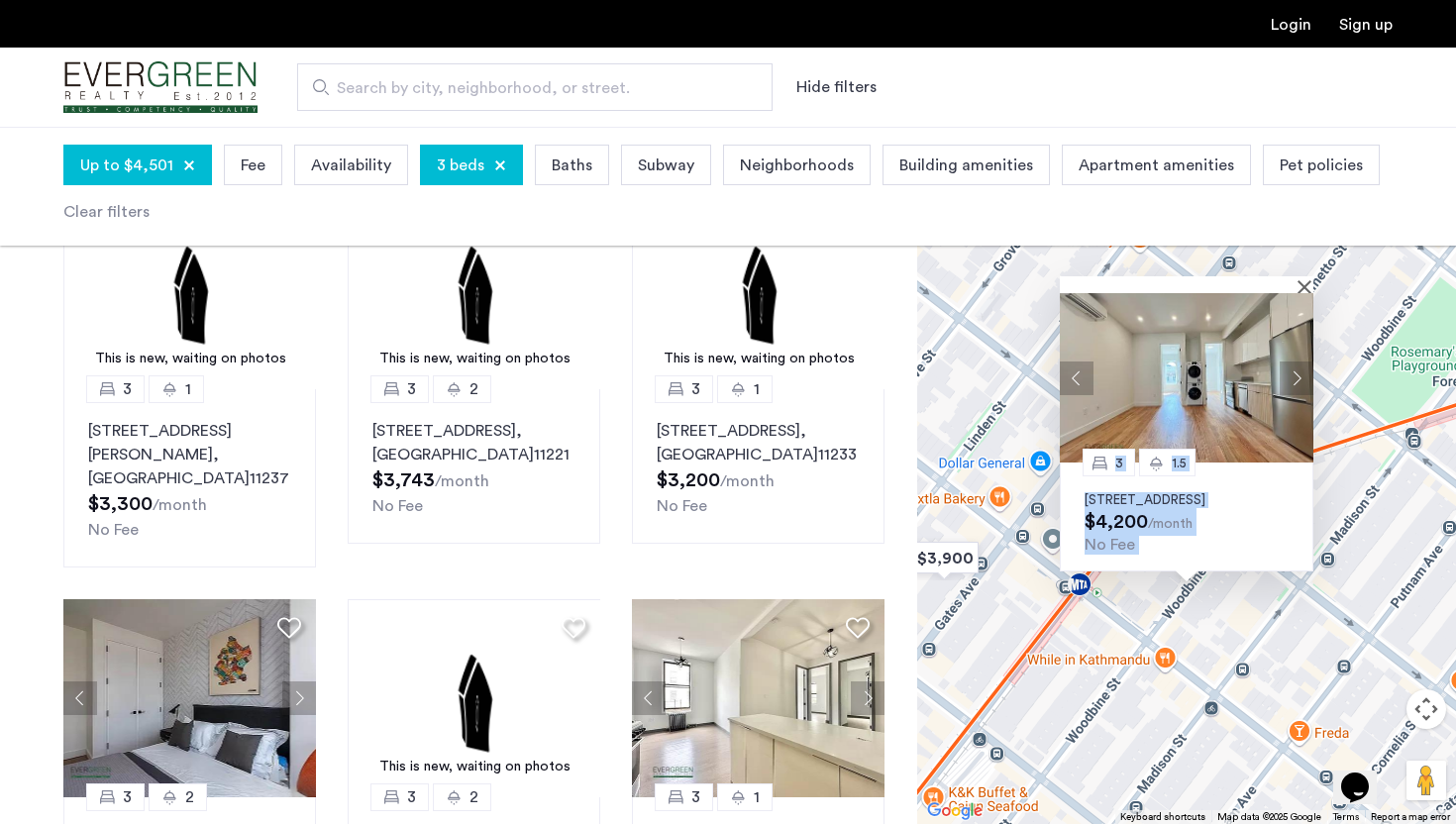 click at bounding box center [1297, 378] 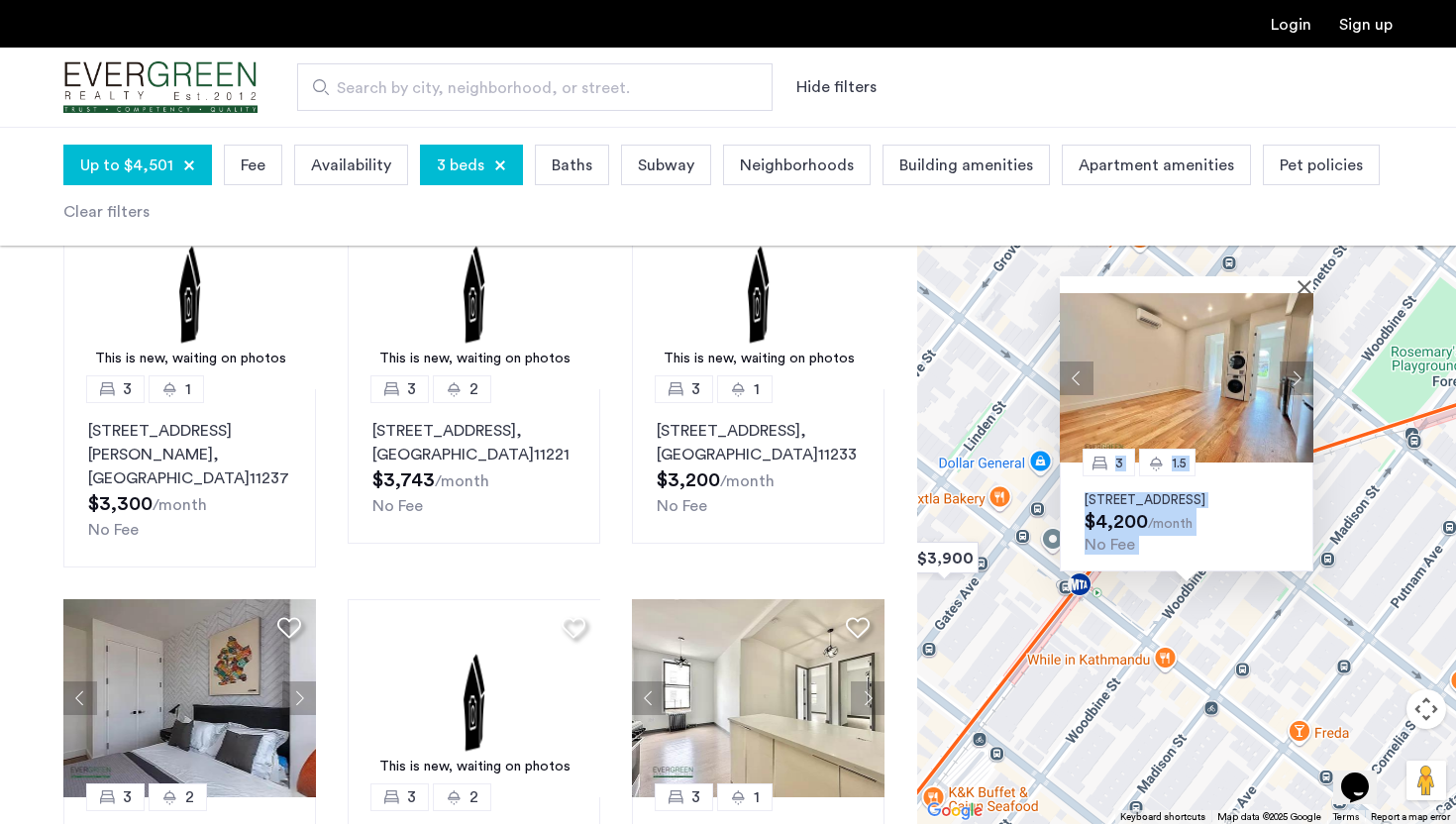 click at bounding box center [1297, 378] 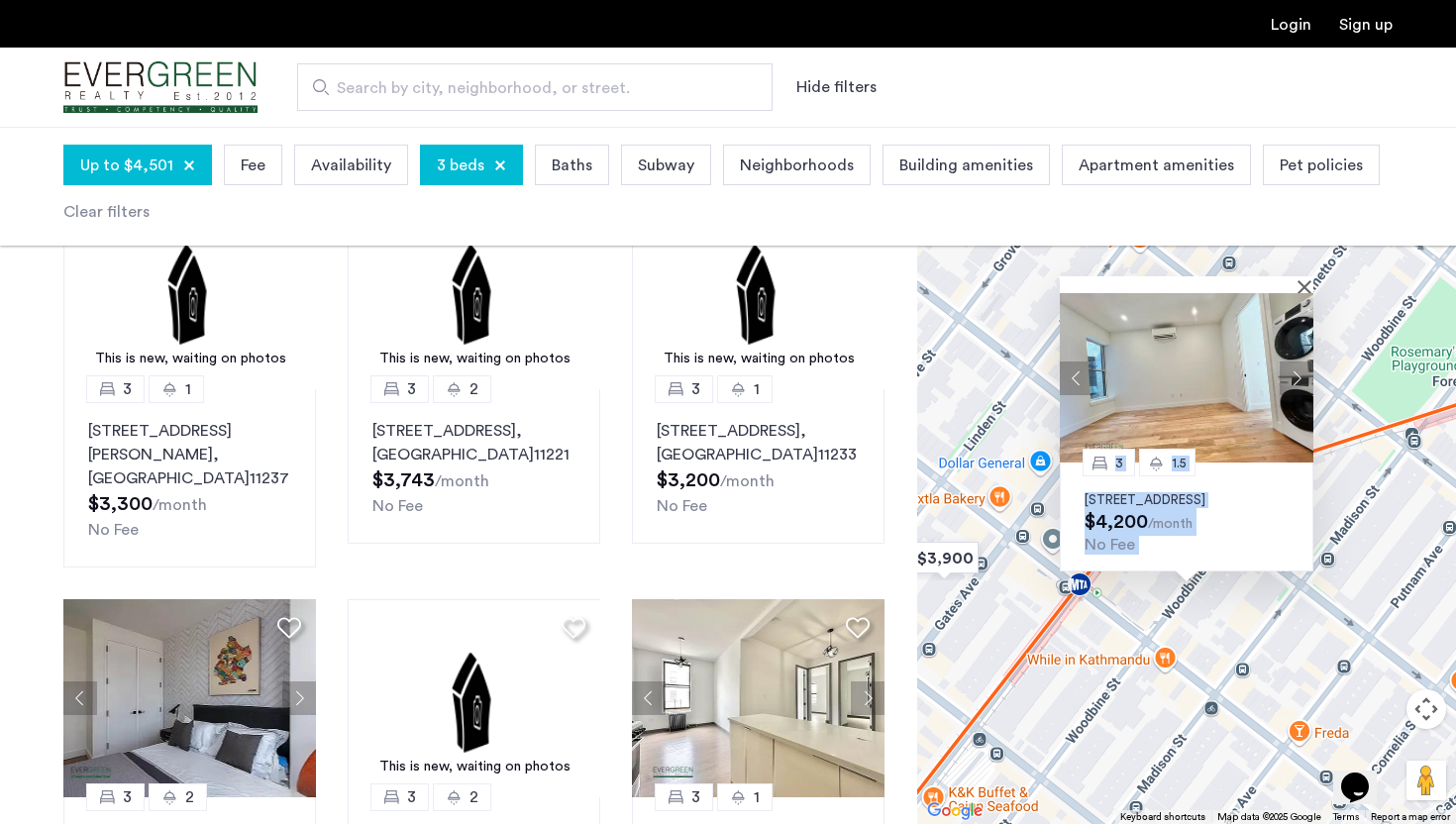click at bounding box center (1297, 378) 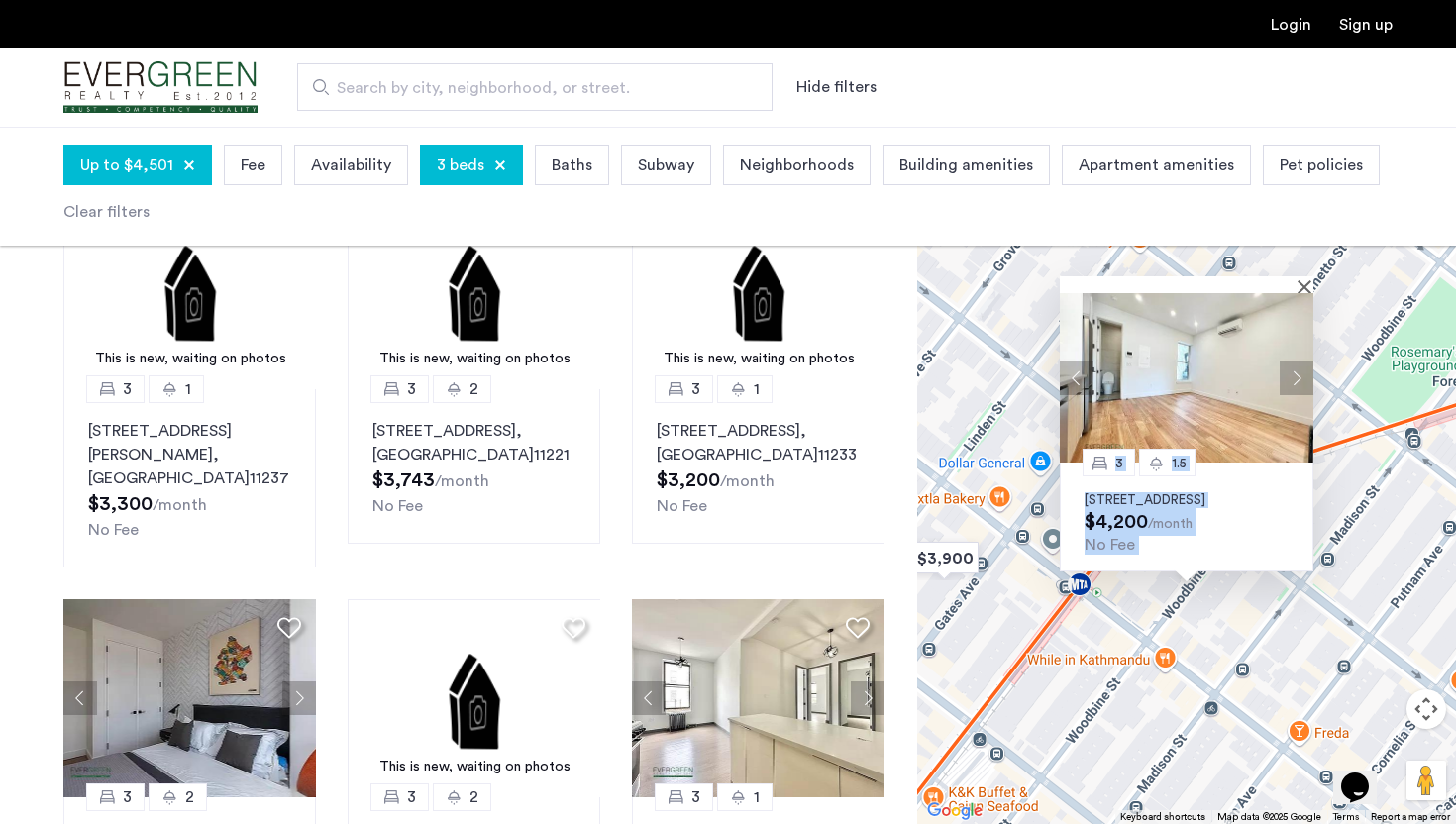 click at bounding box center [1297, 378] 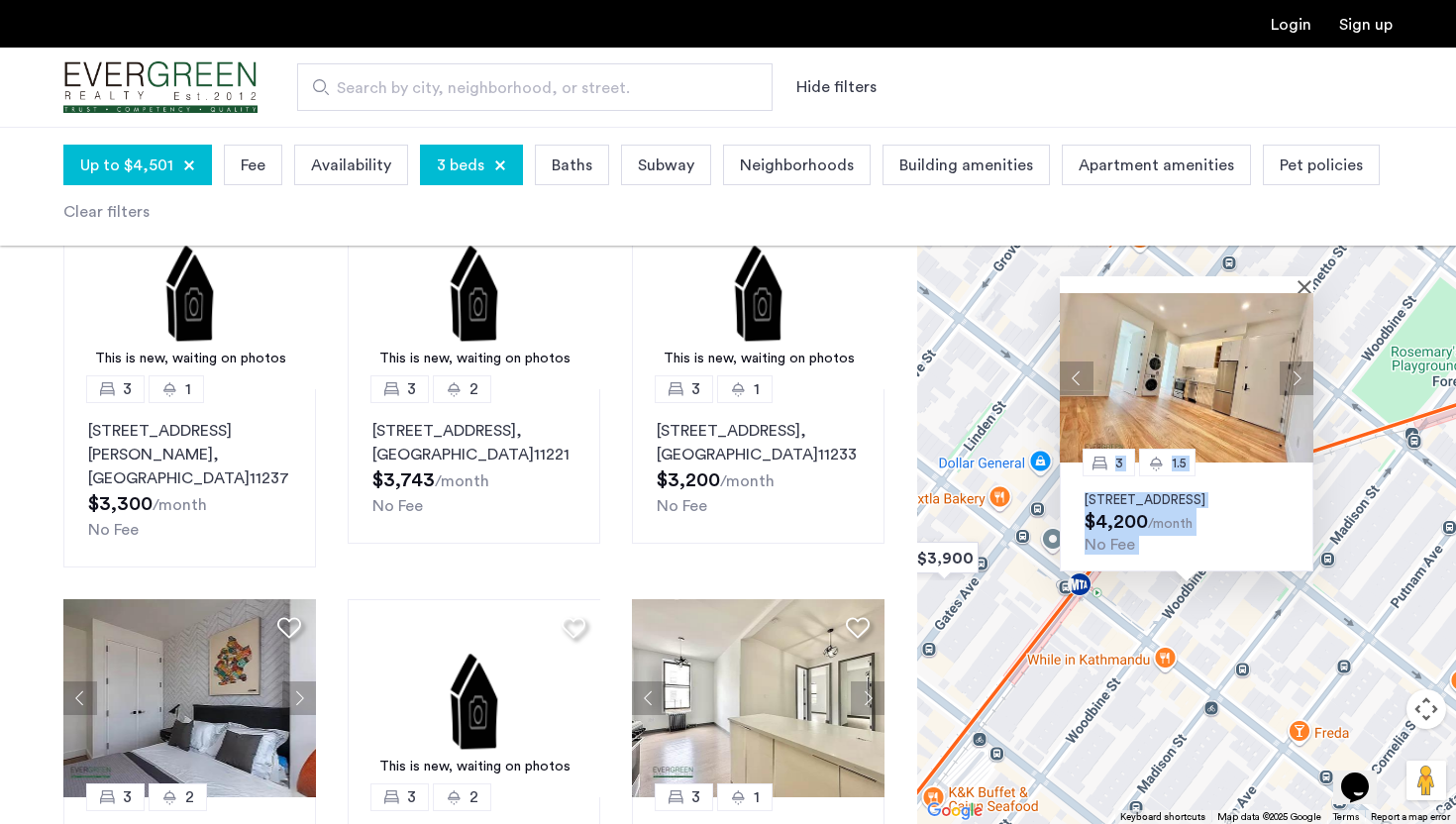 click at bounding box center [1297, 378] 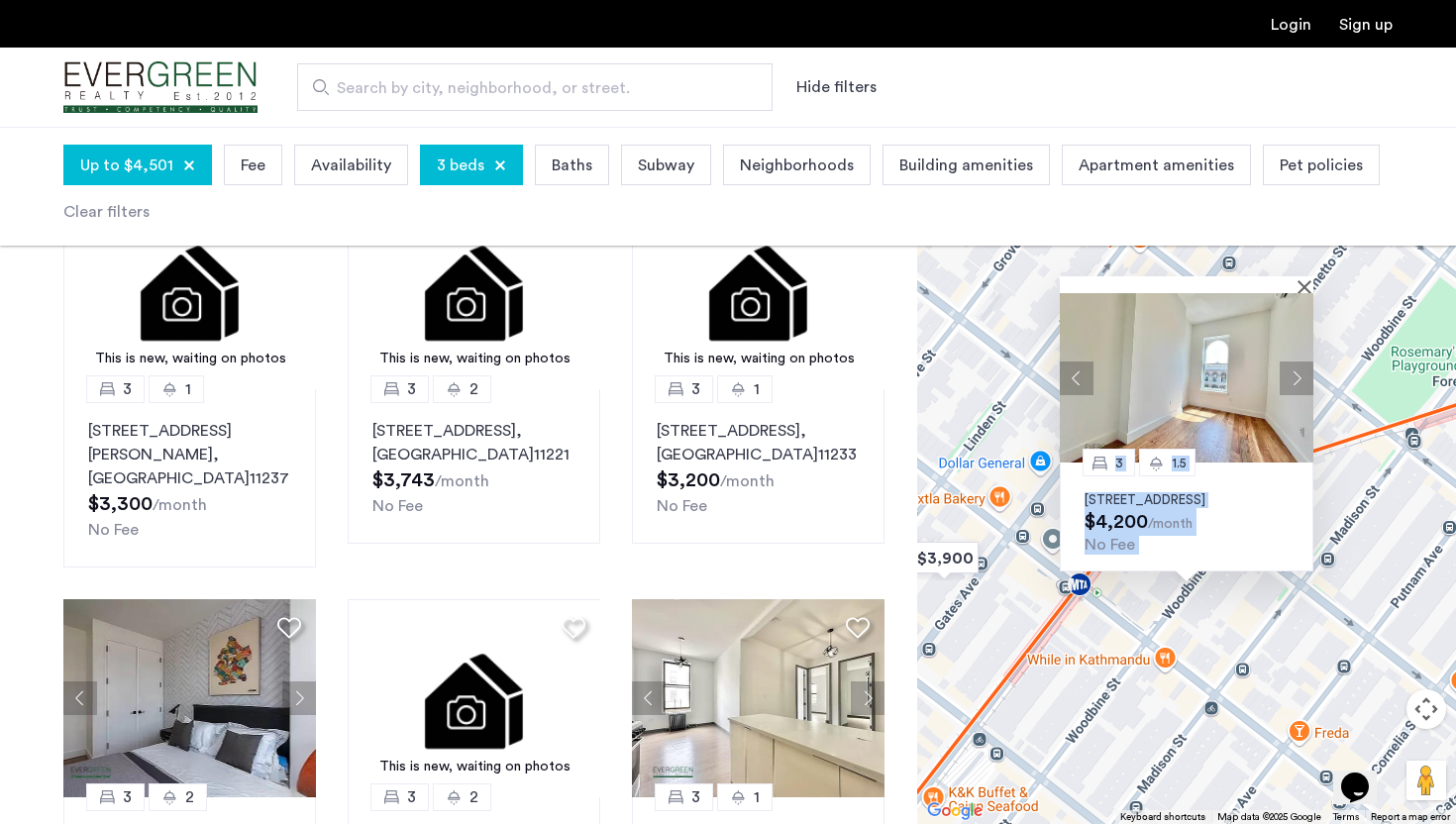 click at bounding box center (1297, 378) 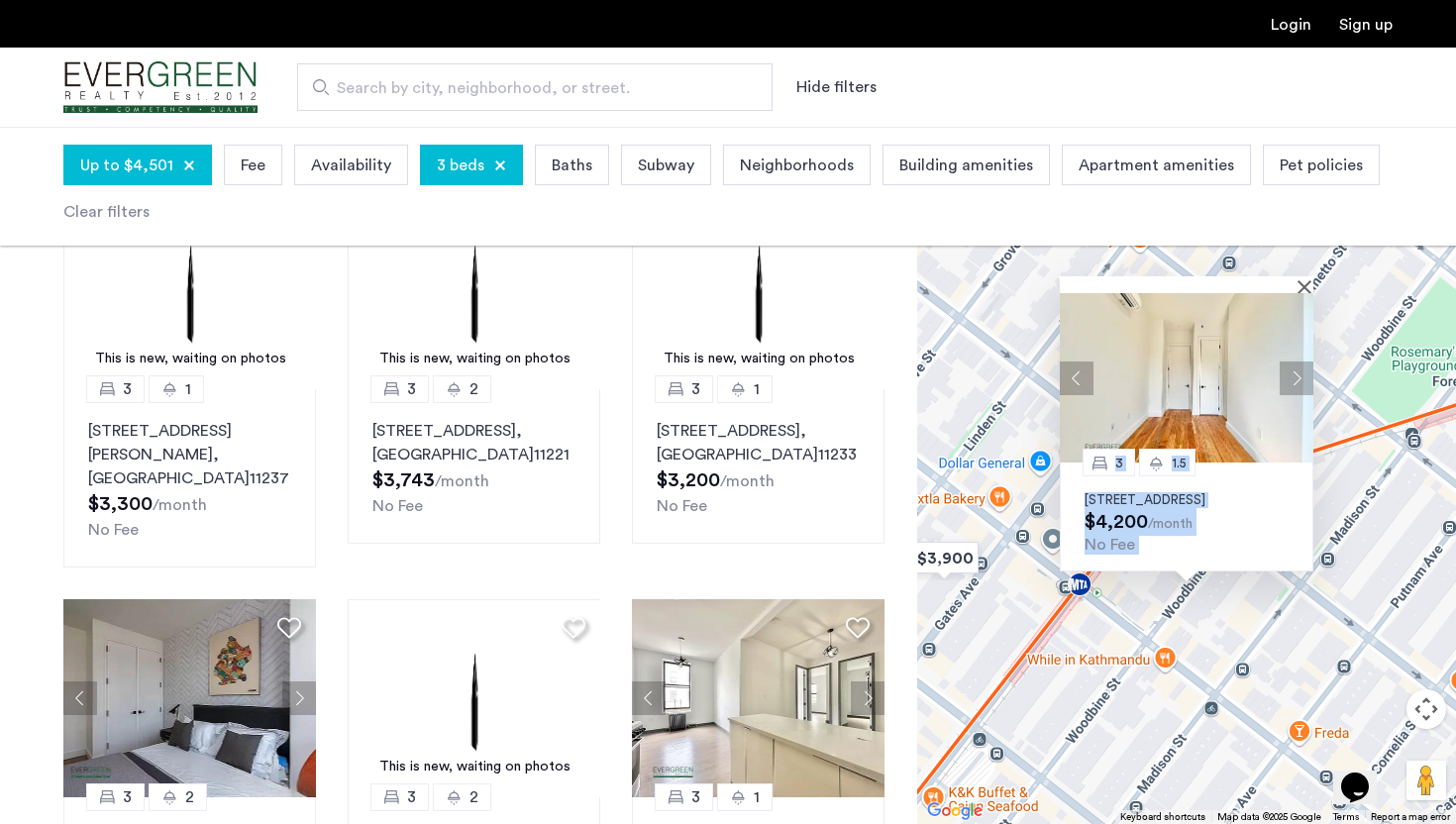 click at bounding box center (1297, 378) 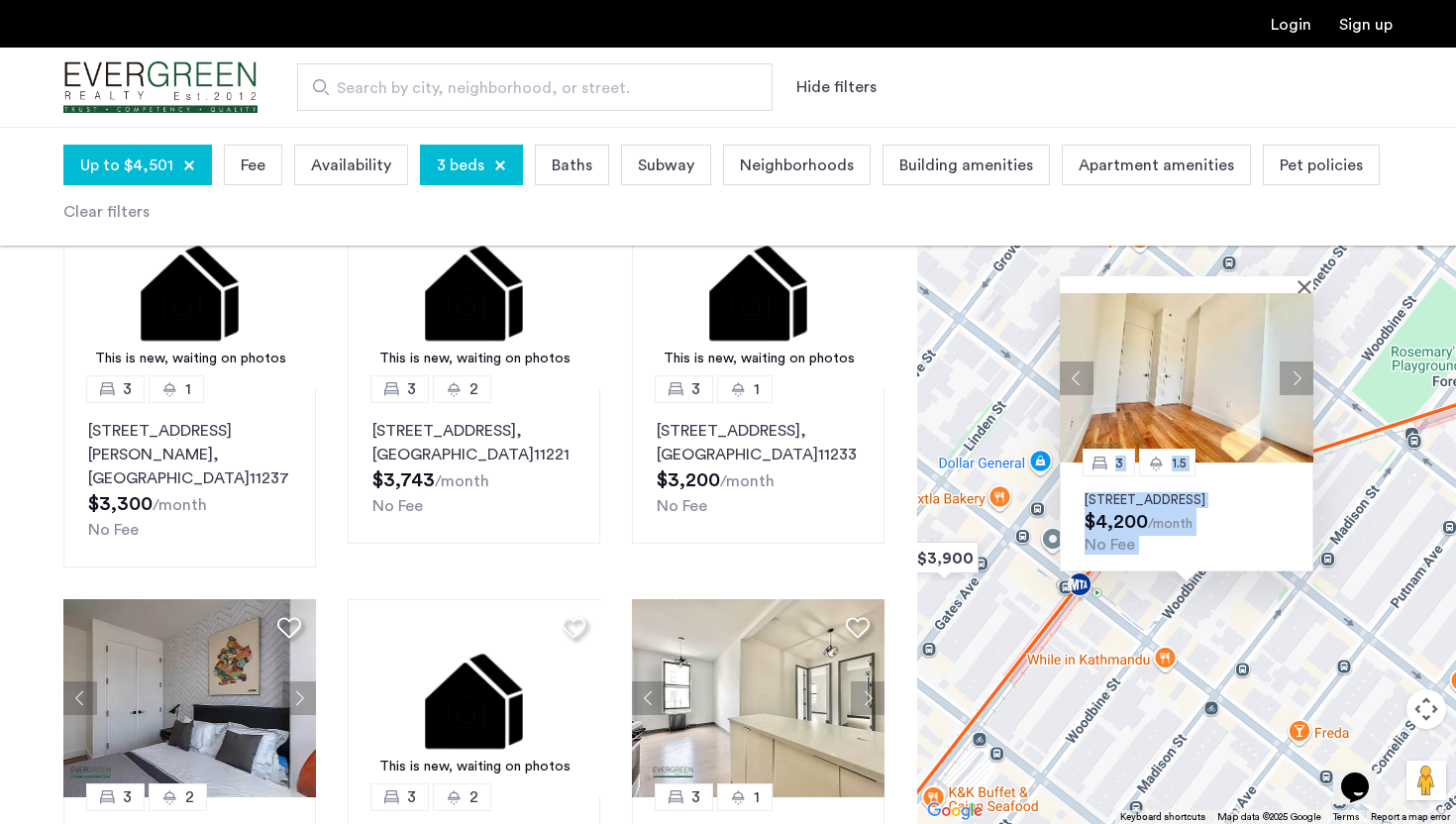 type 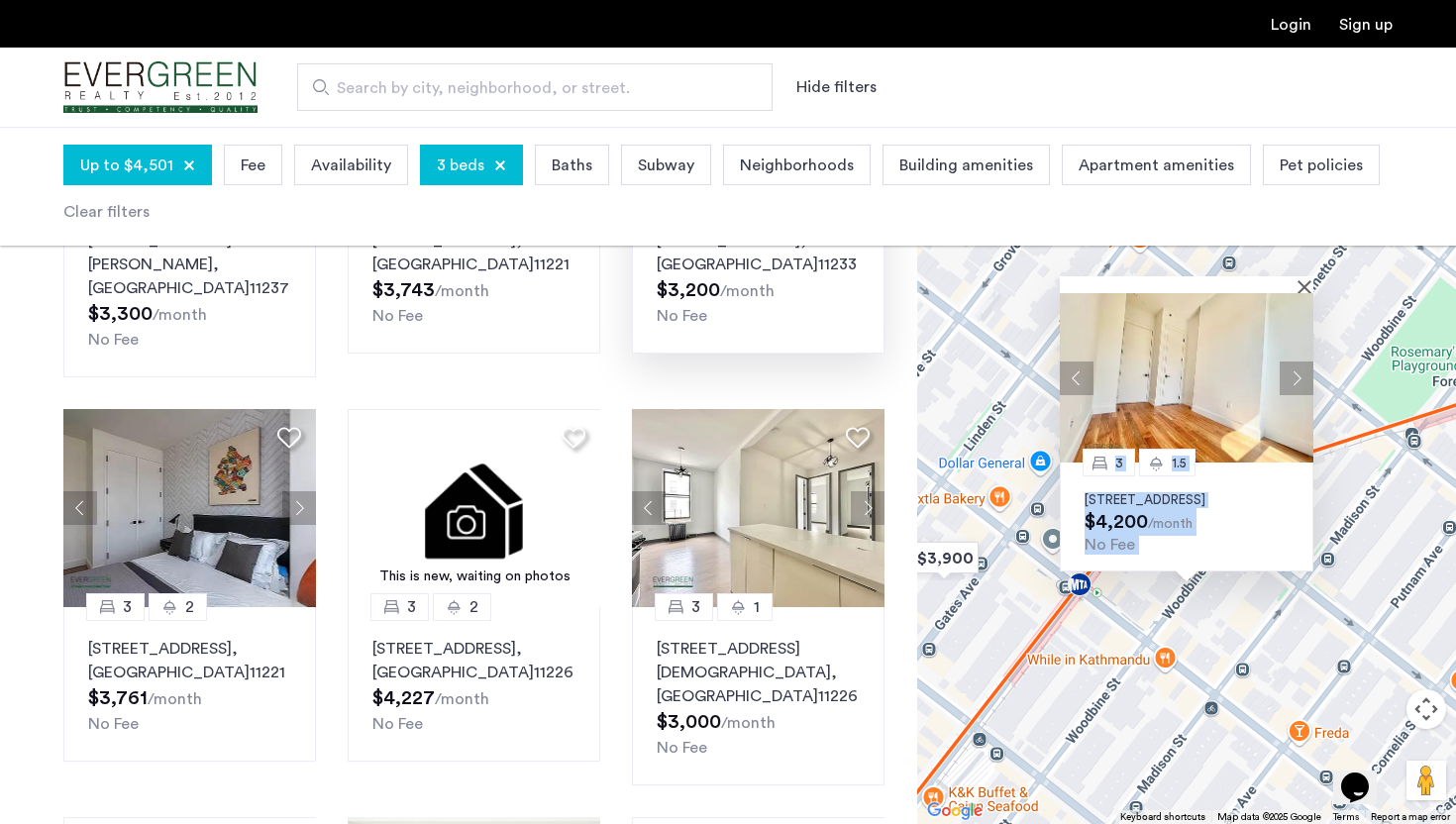 scroll, scrollTop: 840, scrollLeft: 0, axis: vertical 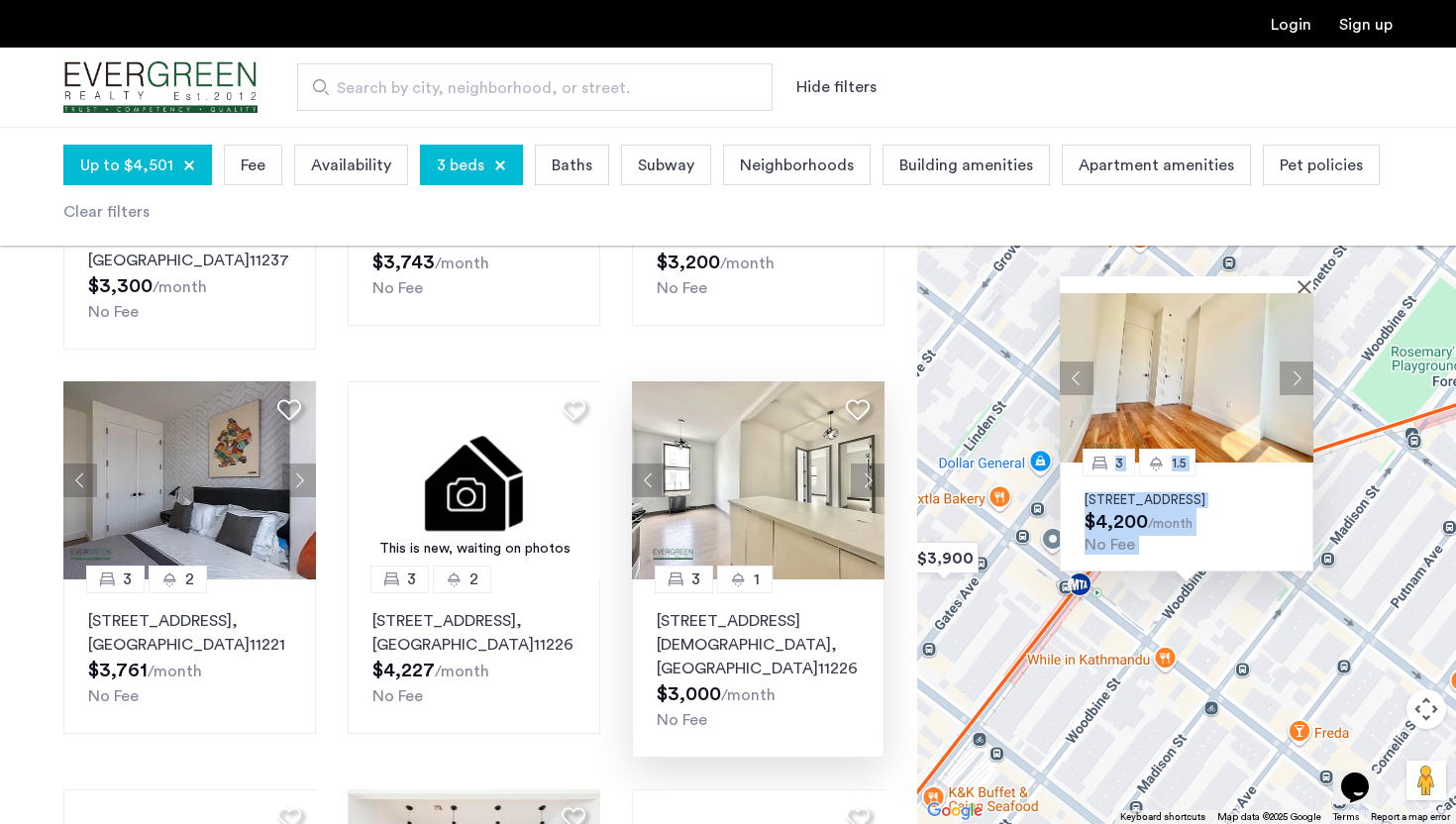 click 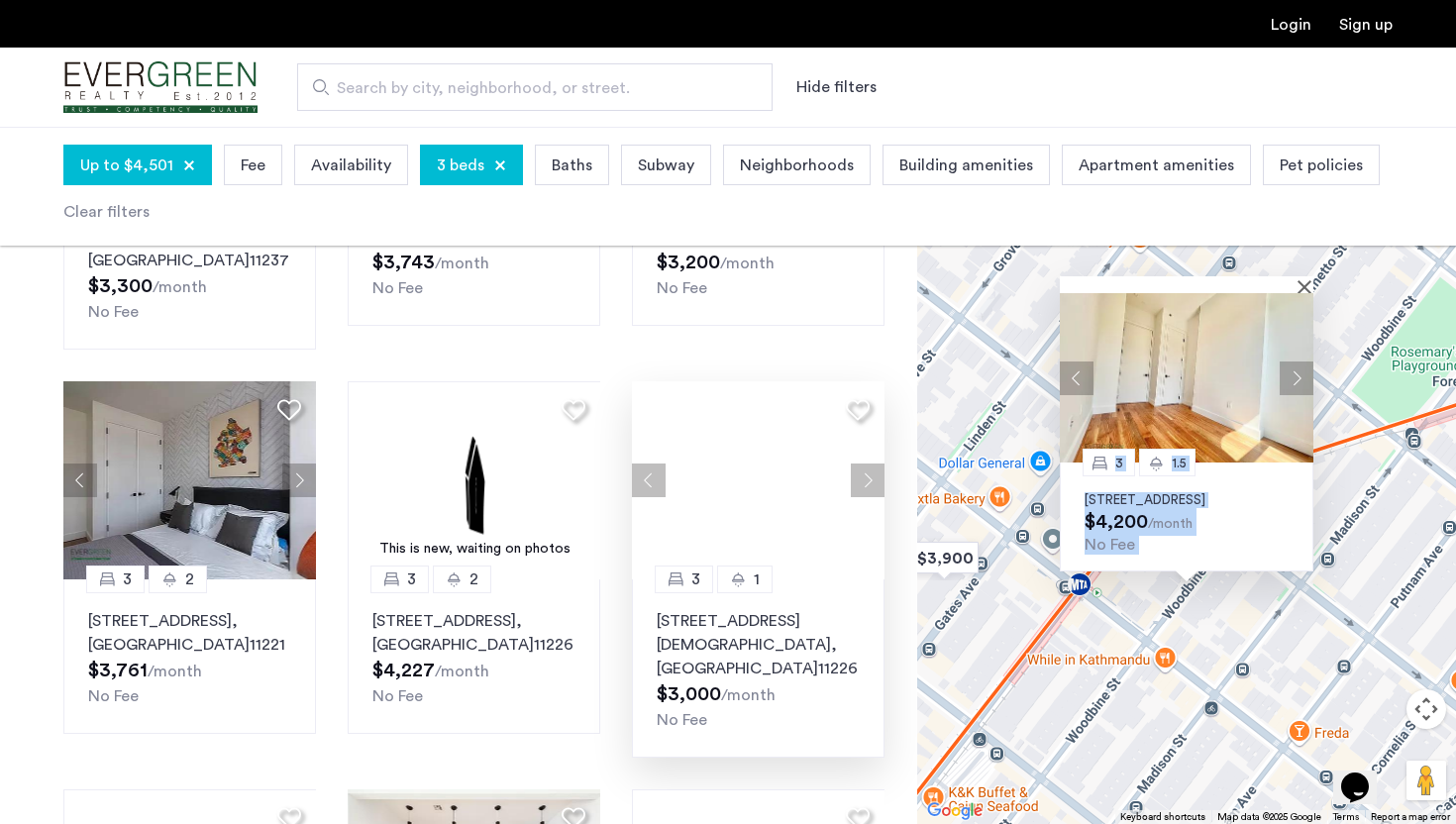 click 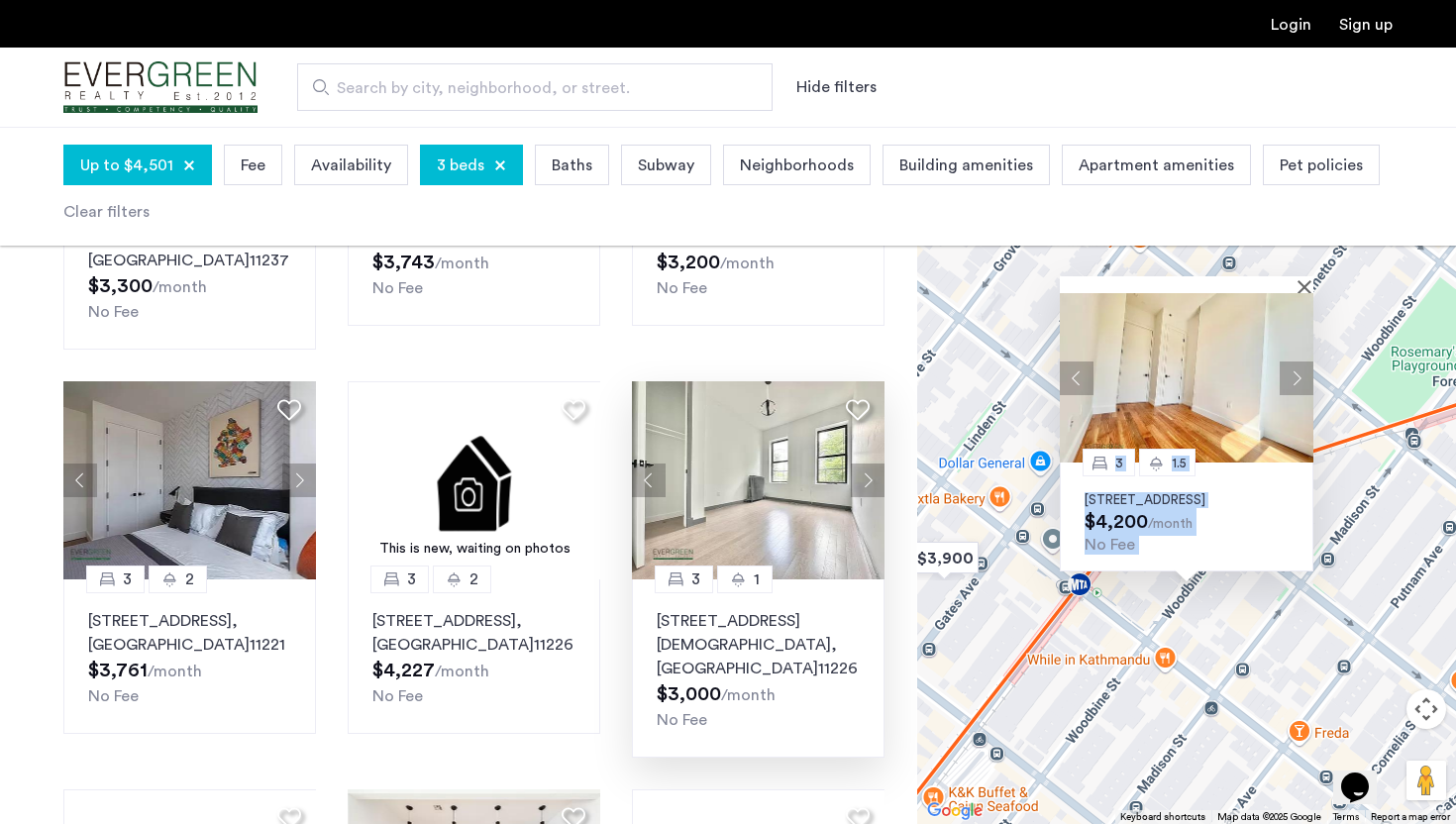 type 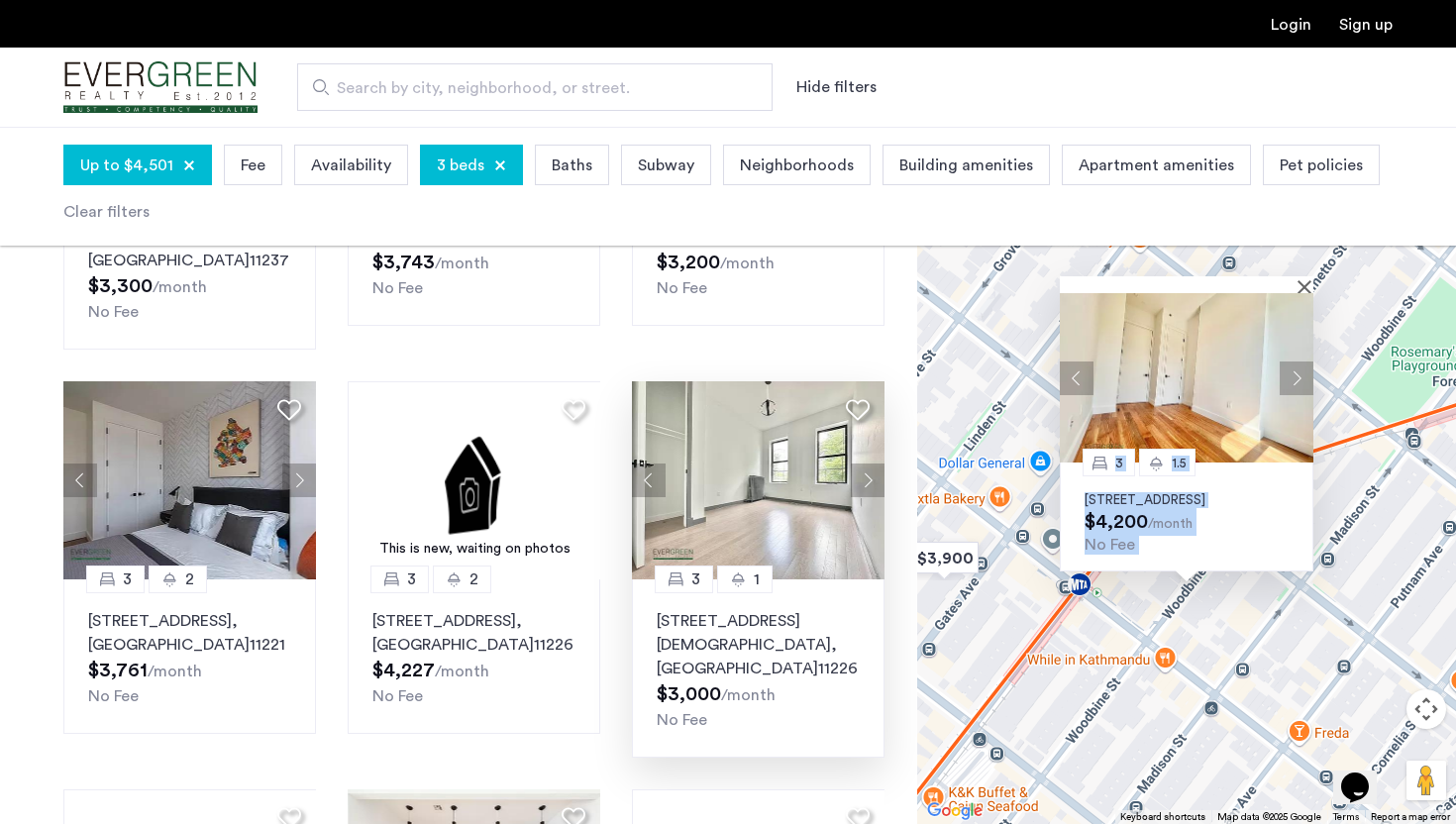 click on "18-23 Woodbine Street, Unit 1B, Queens, NY 11385" at bounding box center [1187, 500] 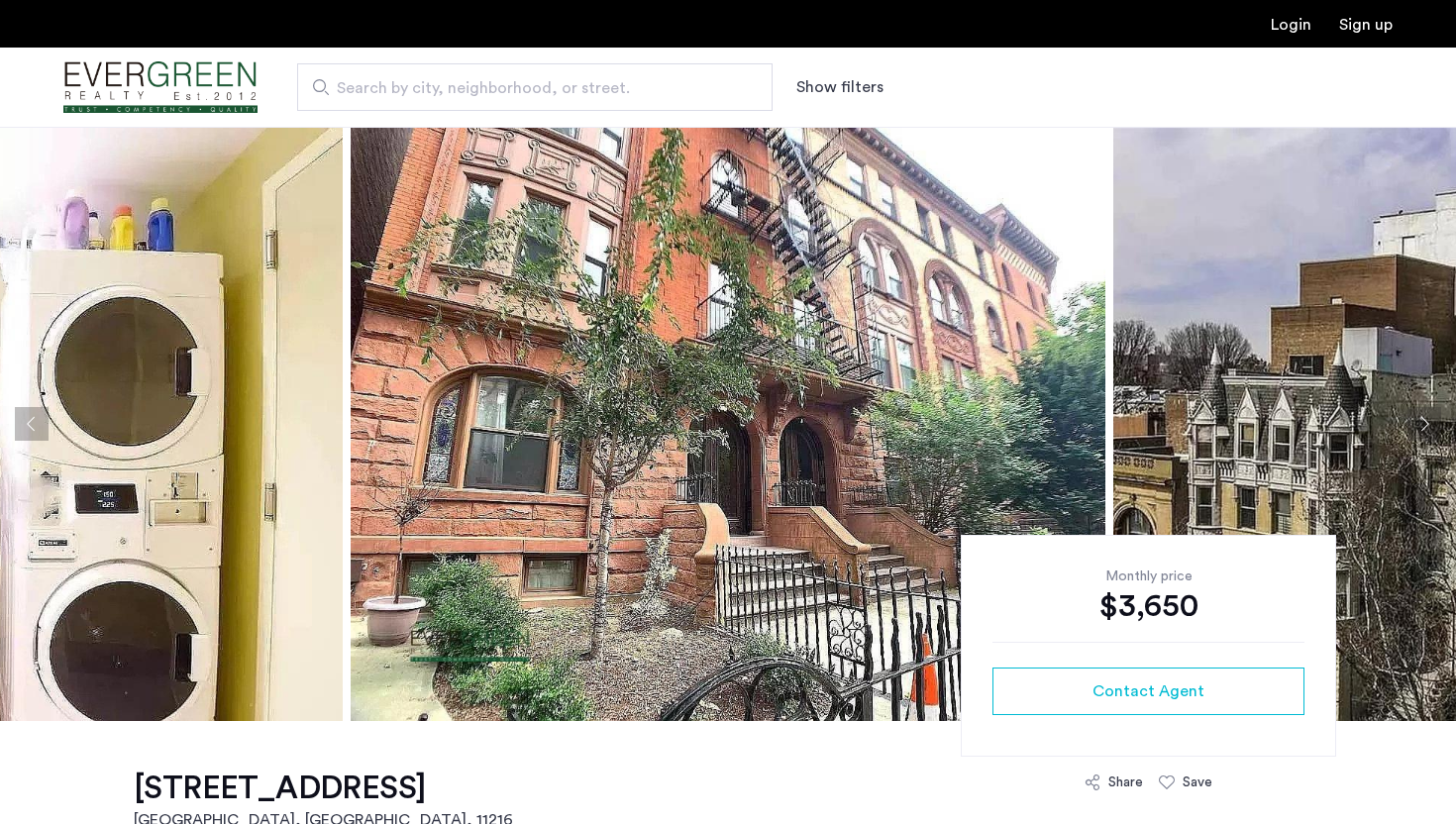 scroll, scrollTop: 0, scrollLeft: 0, axis: both 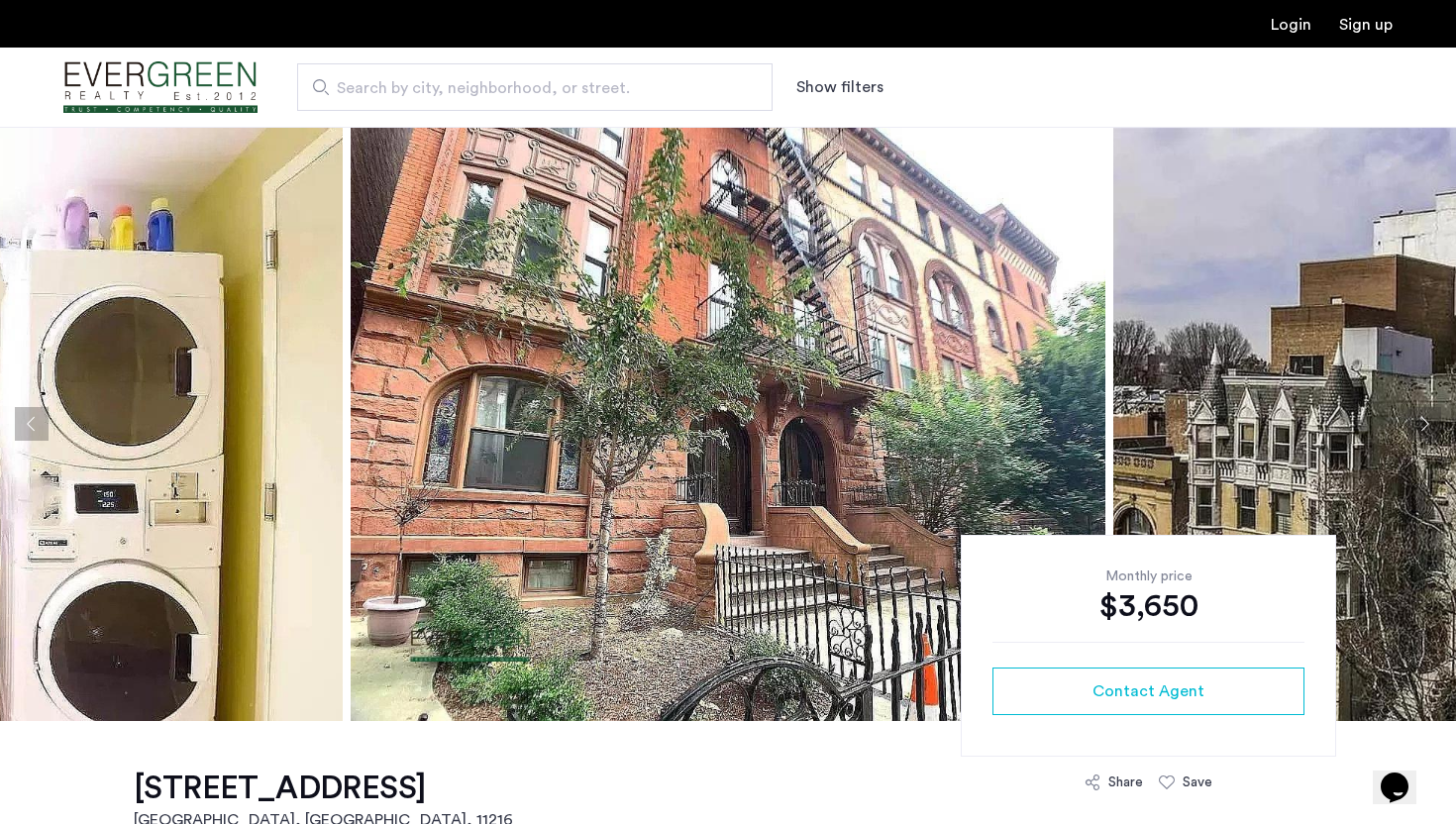 click 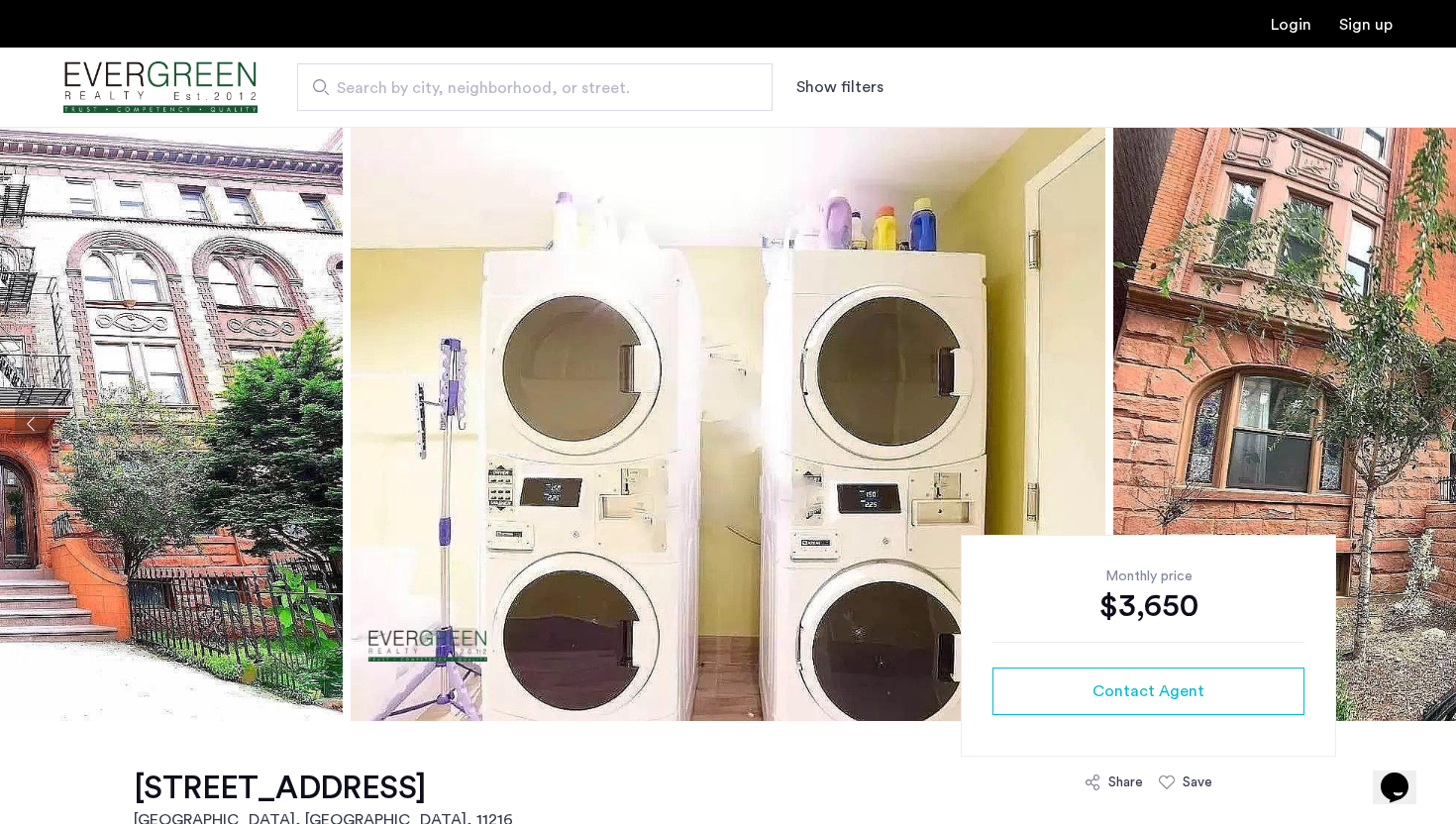 click 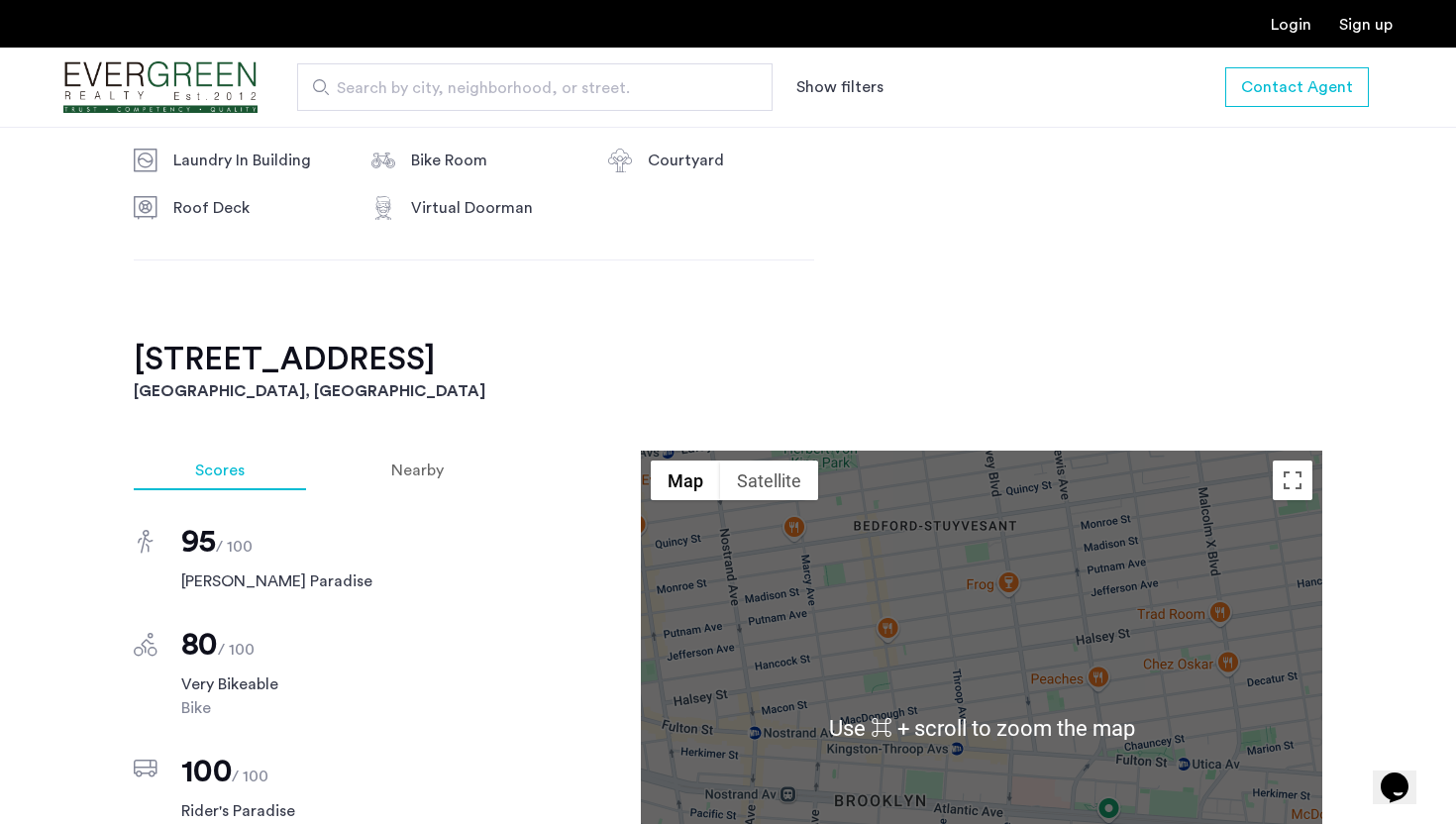 scroll, scrollTop: 1635, scrollLeft: 0, axis: vertical 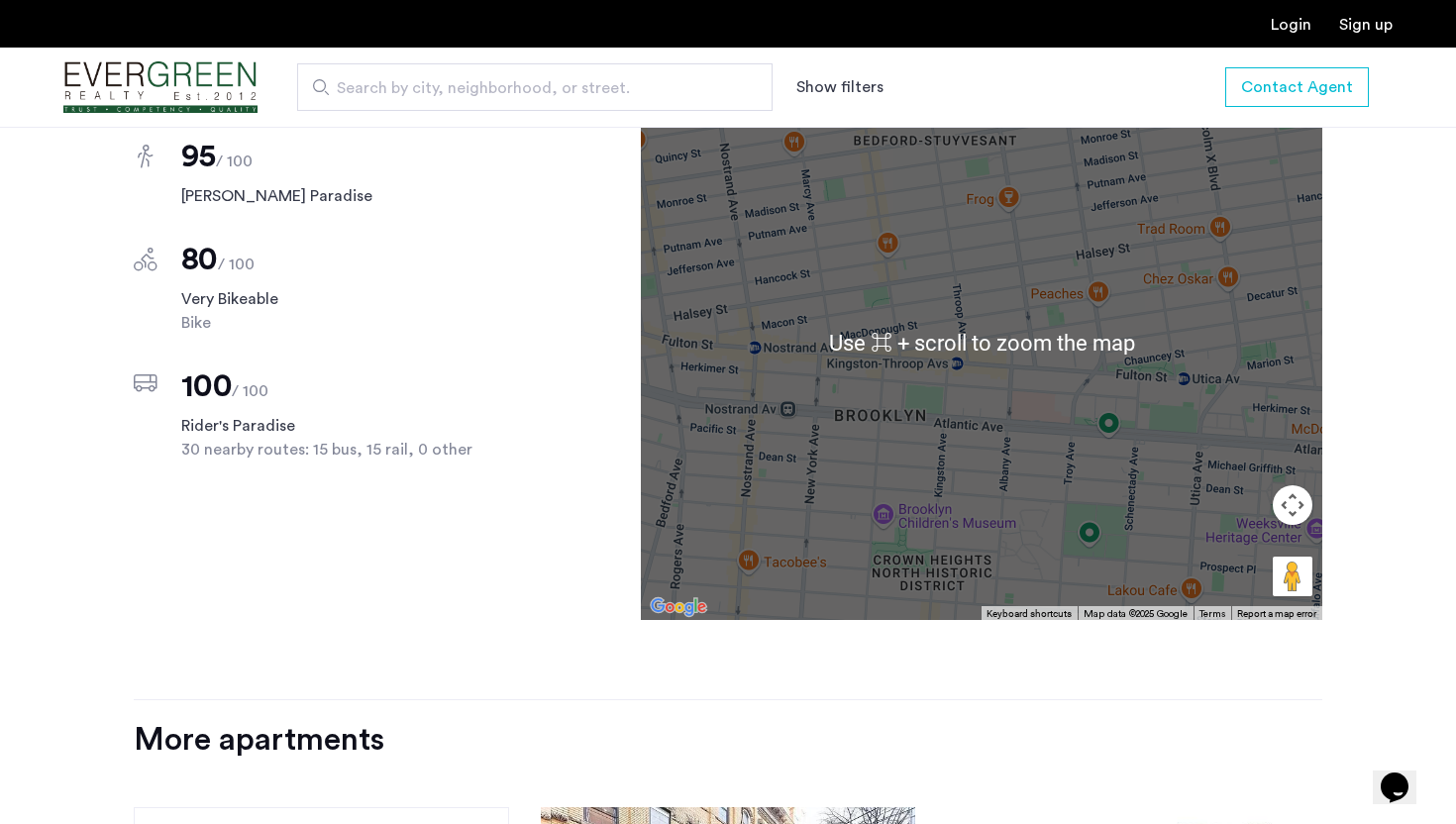 click on "Scores Nearby  95   / 100 Walker's Paradise  80   / 100 Very Bikeable Bike  100   / 100 Rider's Paradise 30 nearby routes: 15 bus, 15 rail, 0 other ← Move left → Move right ↑ Move up ↓ Move down + Zoom in - Zoom out Home Jump left by 75% End Jump right by 75% Page Up Jump up by 75% Page Down Jump down by 75% Use ⌘ + scroll to zoom the map Map Terrain Satellite Labels Keyboard shortcuts Map Data Map data ©2025 Google Map data ©2025 Google 200 m  Click to toggle between metric and imperial units Terms Report a map error" 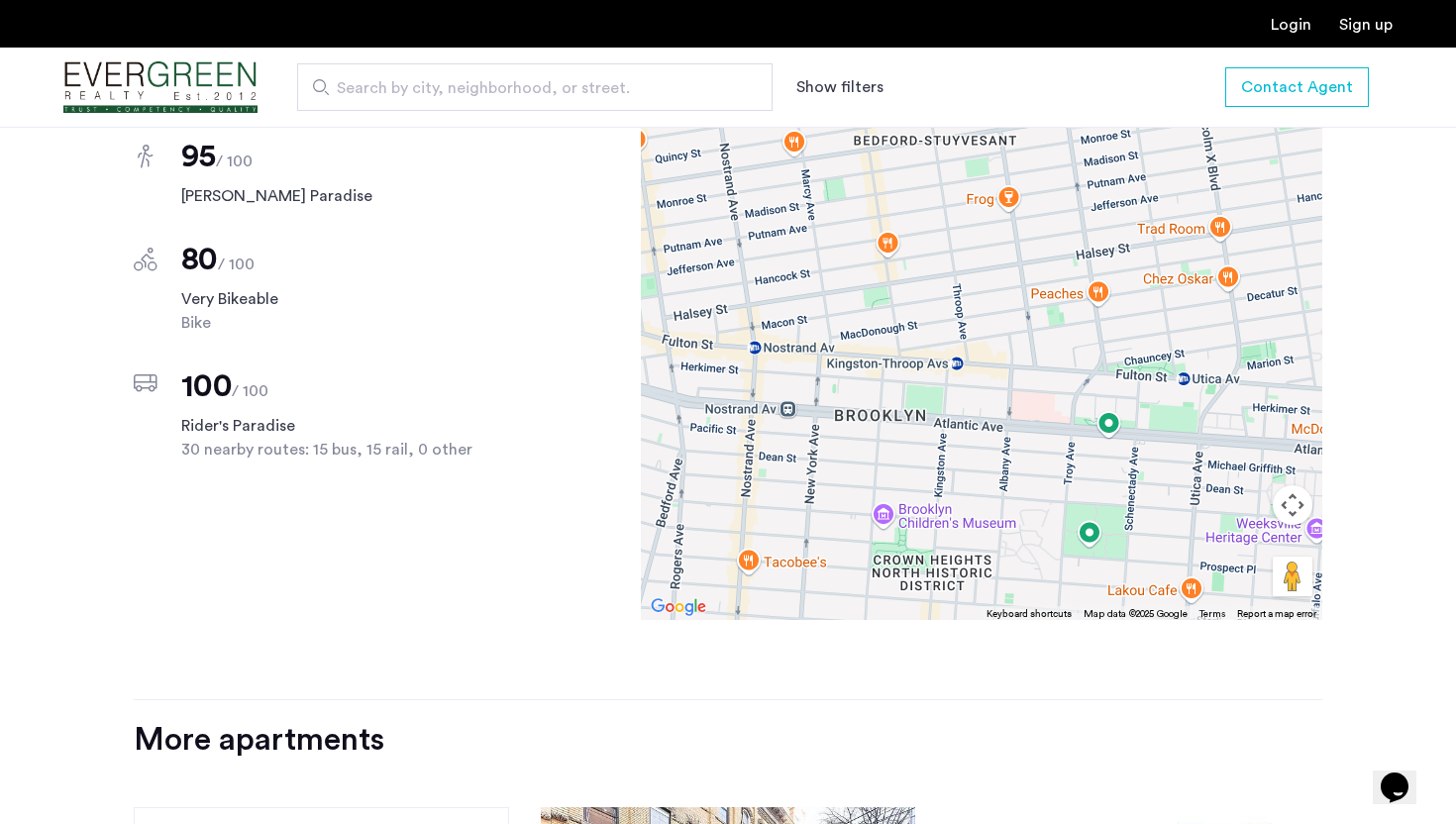click at bounding box center (982, 343) 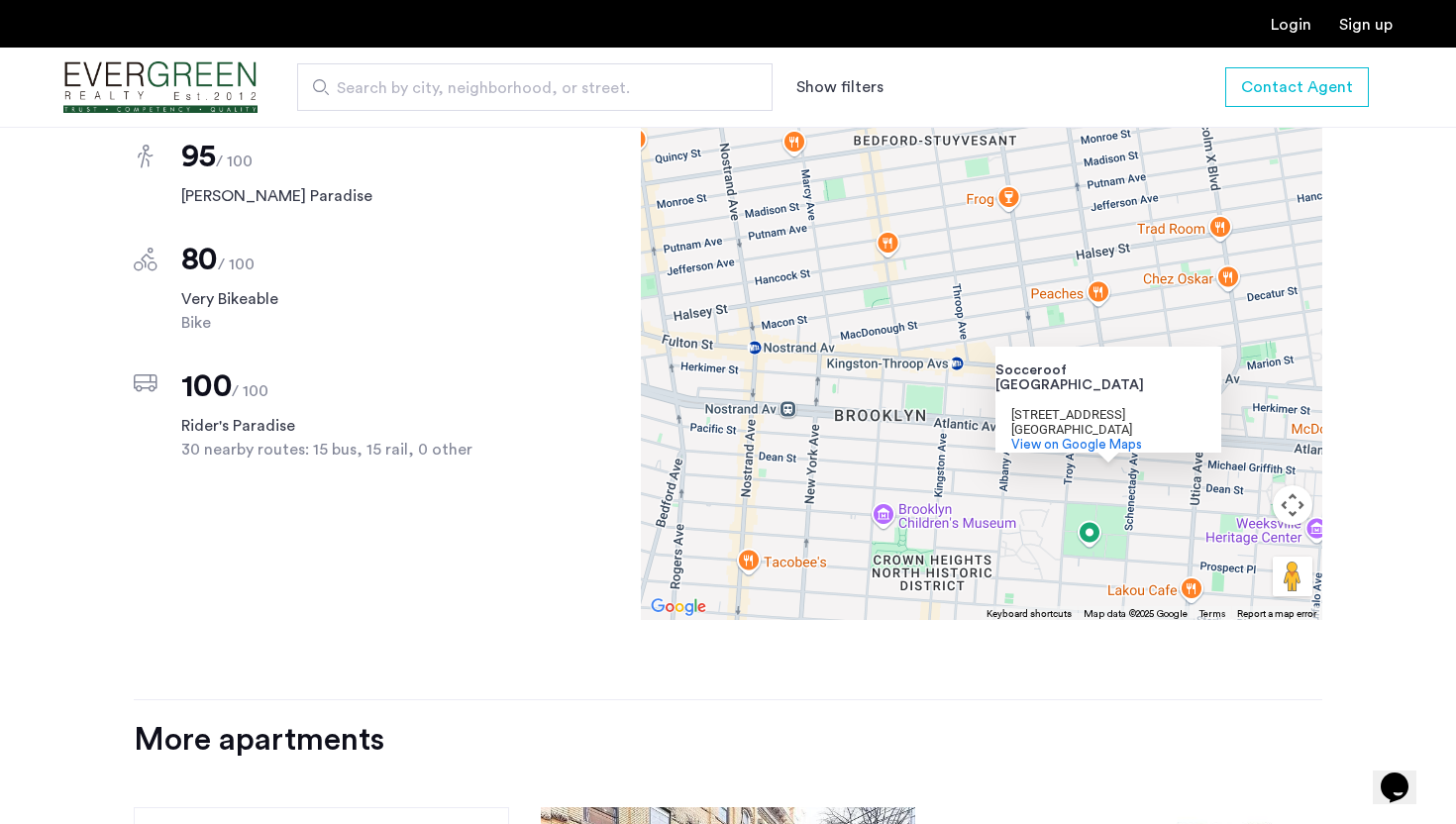 click on "Socceroof Crown Heights                     Socceroof Crown Heights                 1700 Atlantic Ave Brooklyn, NY 11213              View on Google Maps" at bounding box center (982, 343) 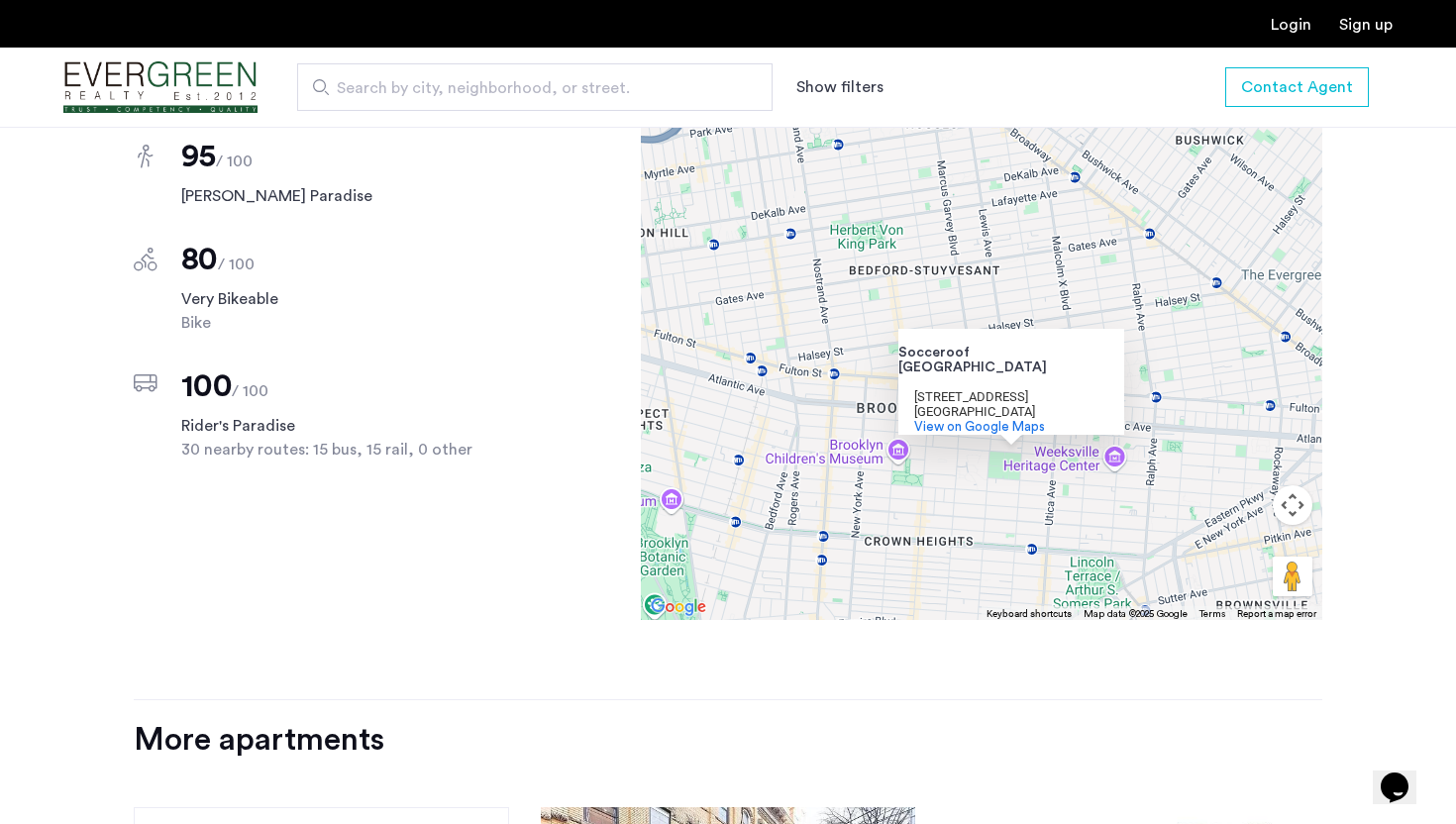click on "94 Decatur Street, Unit 2F  Brooklyn, NY , 11216 $3,650 Monthly rent $7,300.00 Total move in cost  ($3,650 security deposit + 1 month's rent) 3 Bedrooms 1 Baths multi-family Property type Stuyvesant Heights Neighborhood Case by Case Pet policies No Fee Description 94 Decatur Street is a Building located in the Stuyvesant Heights neighborhood in Brooklyn, NY. 94 Decatur Street has 8 units.
Building amenities Laundry In Building Bike Room Courtyard Roof Deck Virtual Doorman Monthly price $3,650 Contact Agent Share Save 94 Decatur Street, Unit 2F Brooklyn, NY Scores Nearby  95   / 100 Walker's Paradise  80   / 100 Very Bikeable Bike  100   / 100 Rider's Paradise 30 nearby routes: 15 bus, 15 rail, 0 other ← Move left → Move right ↑ Move up ↓ Move down + Zoom in - Zoom out Home Jump left by 75% End Jump right by 75% Page Up Jump up by 75% Page Down Jump down by 75%     Socceroof Crown Heights                     Socceroof Crown Heights                 1700 Atlantic Ave Brooklyn, NY 11213" 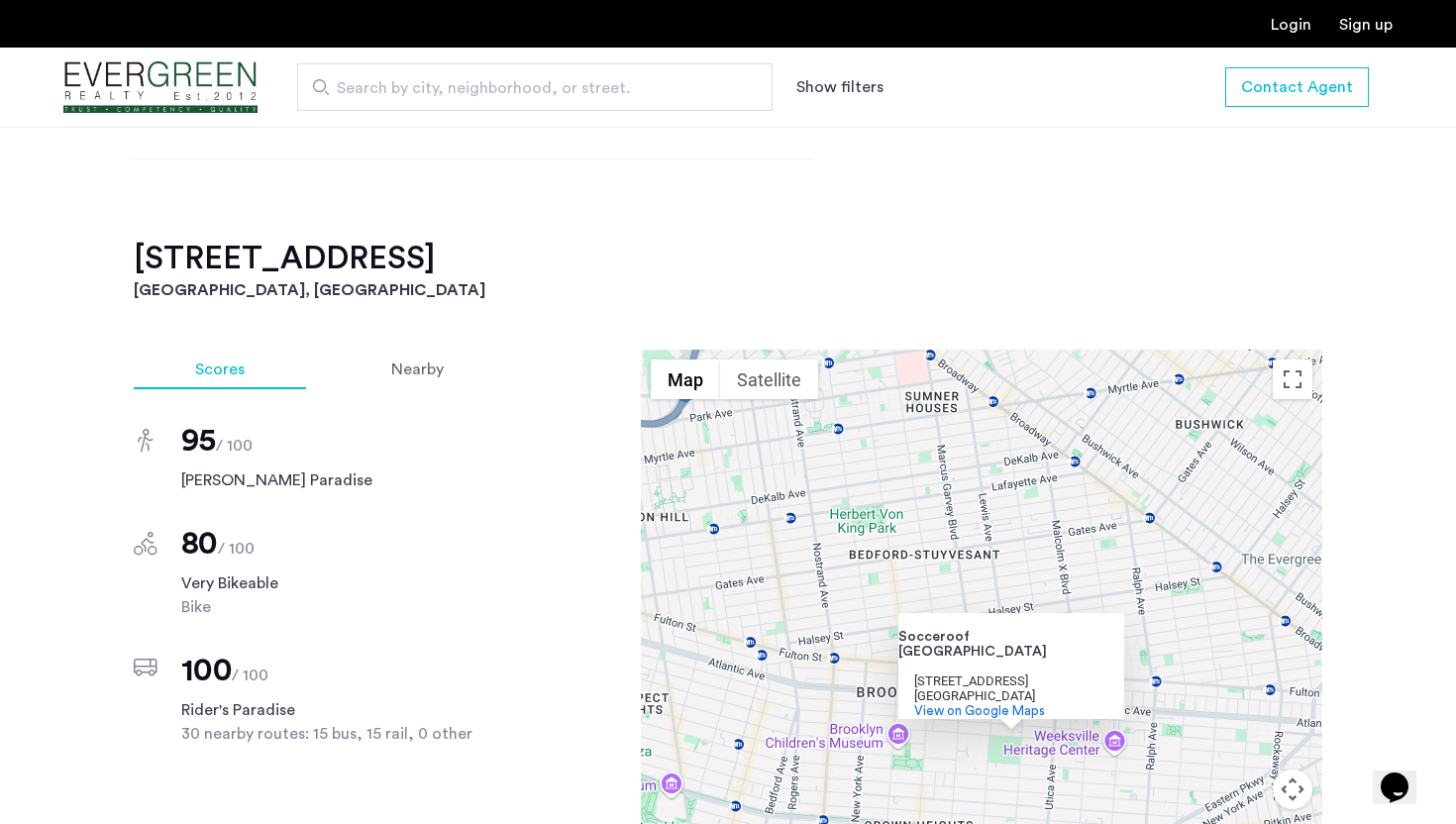 scroll, scrollTop: 1352, scrollLeft: 0, axis: vertical 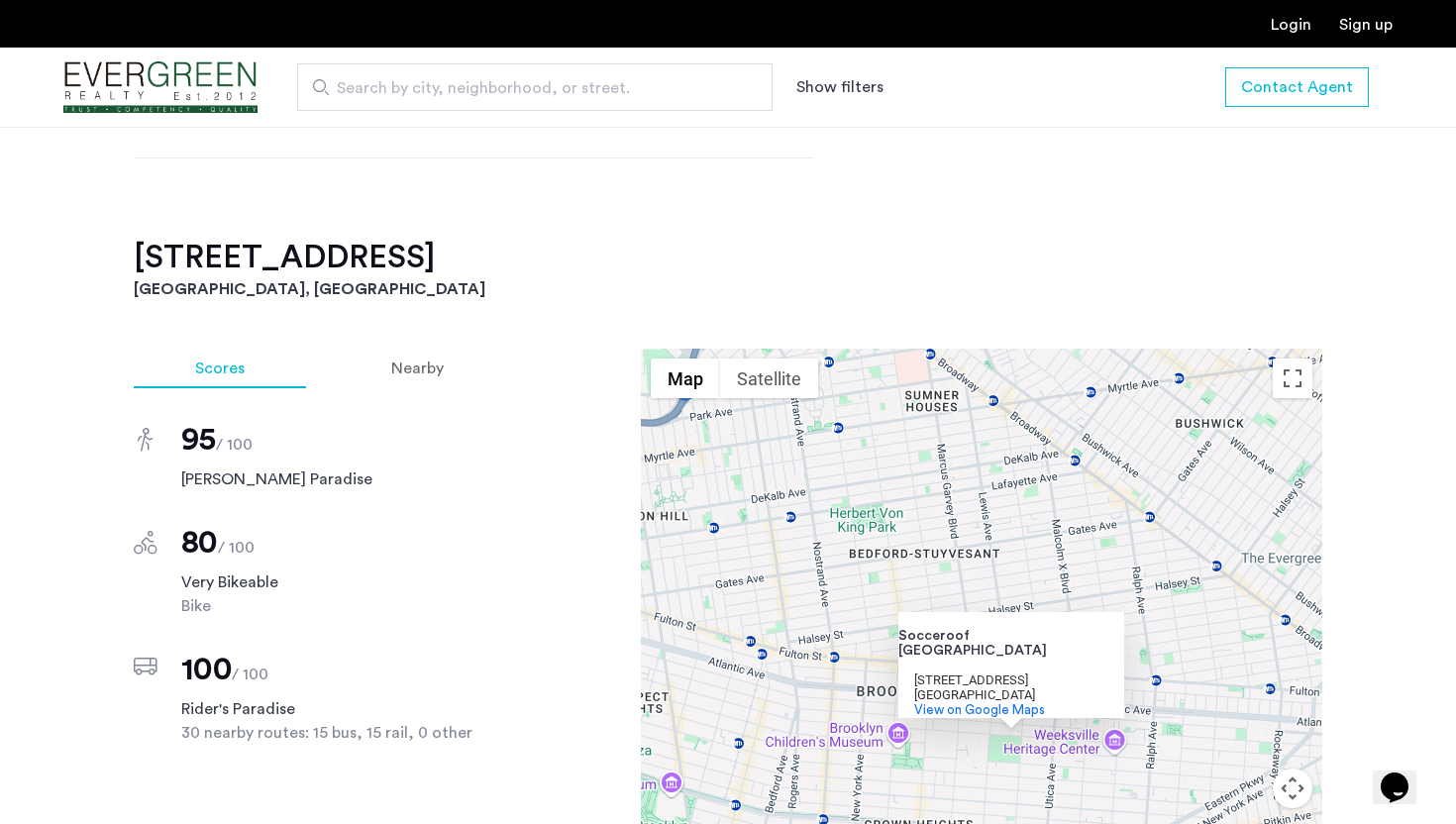 click on "94 Decatur Street, Unit 2F" 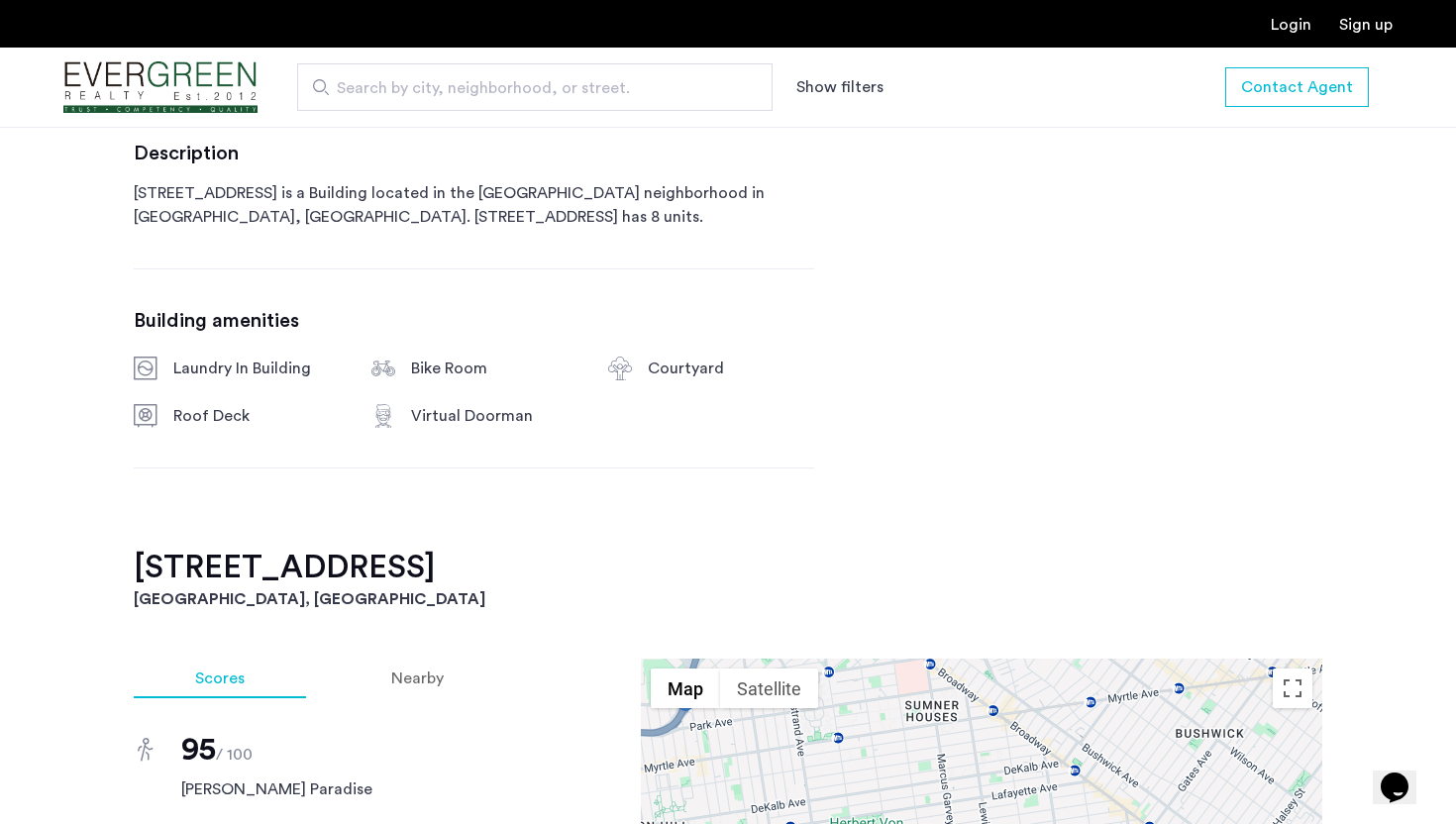 scroll, scrollTop: 1068, scrollLeft: 0, axis: vertical 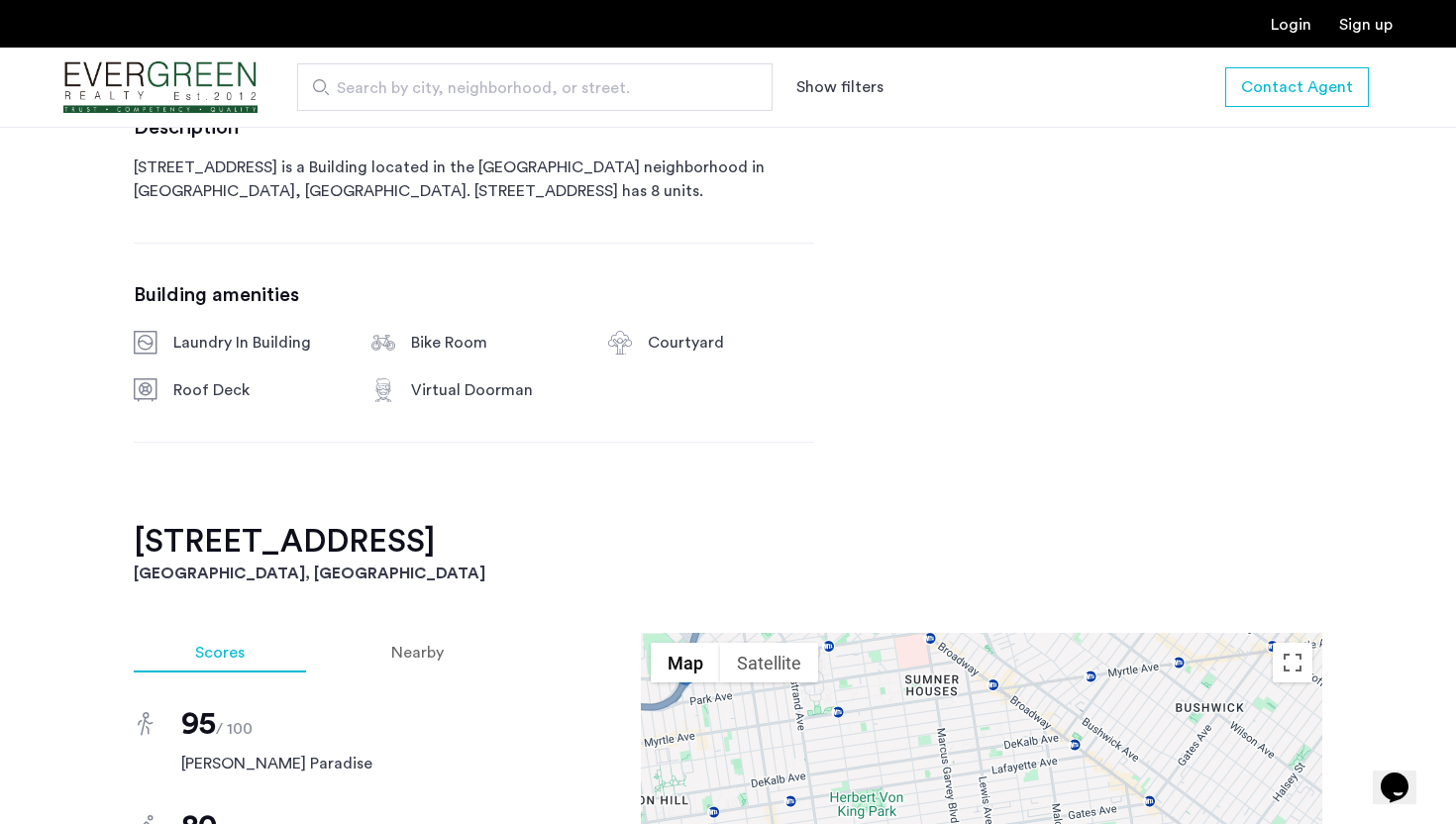 drag, startPoint x: 393, startPoint y: 566, endPoint x: 77, endPoint y: 559, distance: 316.07752 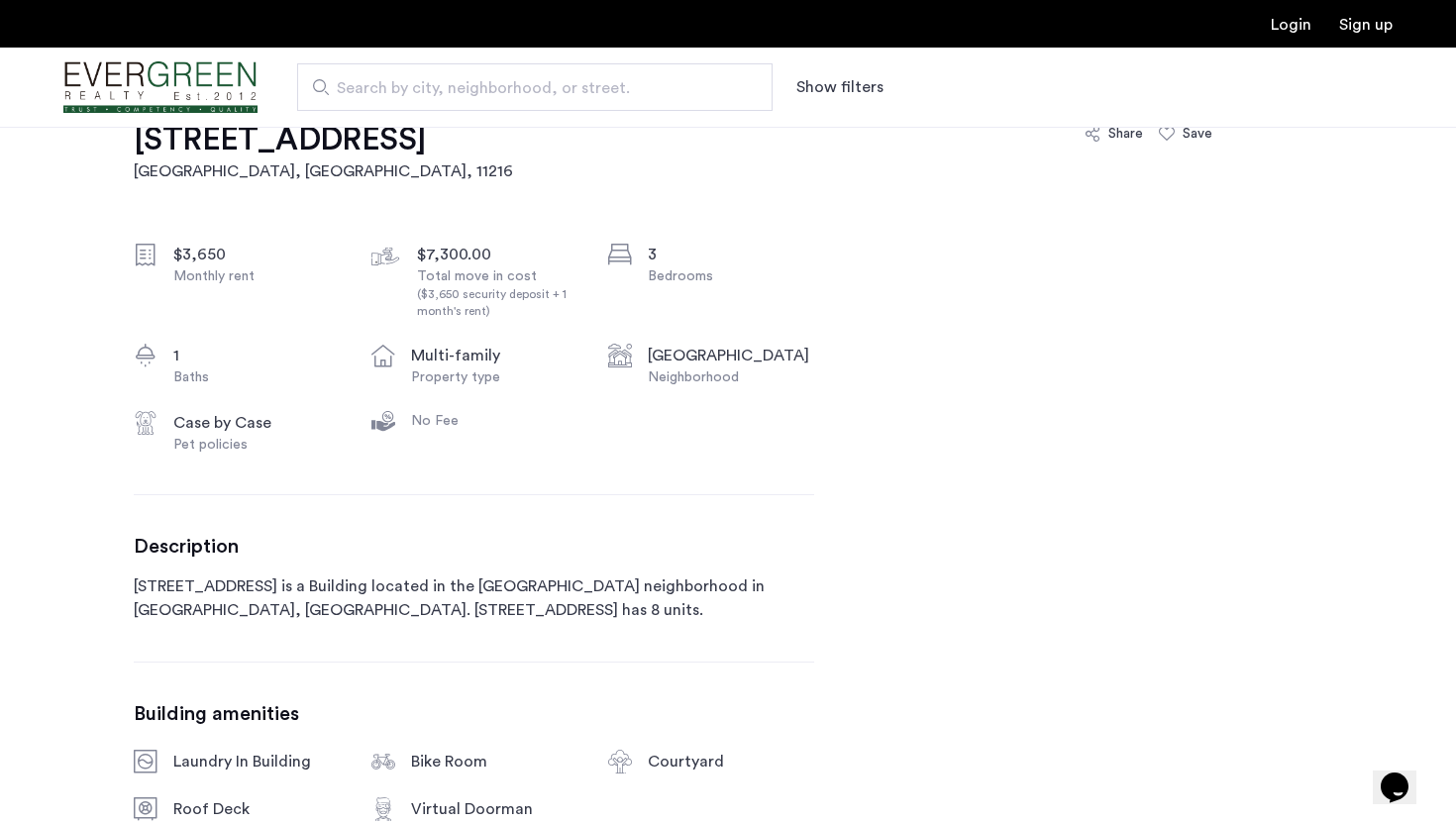 scroll, scrollTop: 0, scrollLeft: 0, axis: both 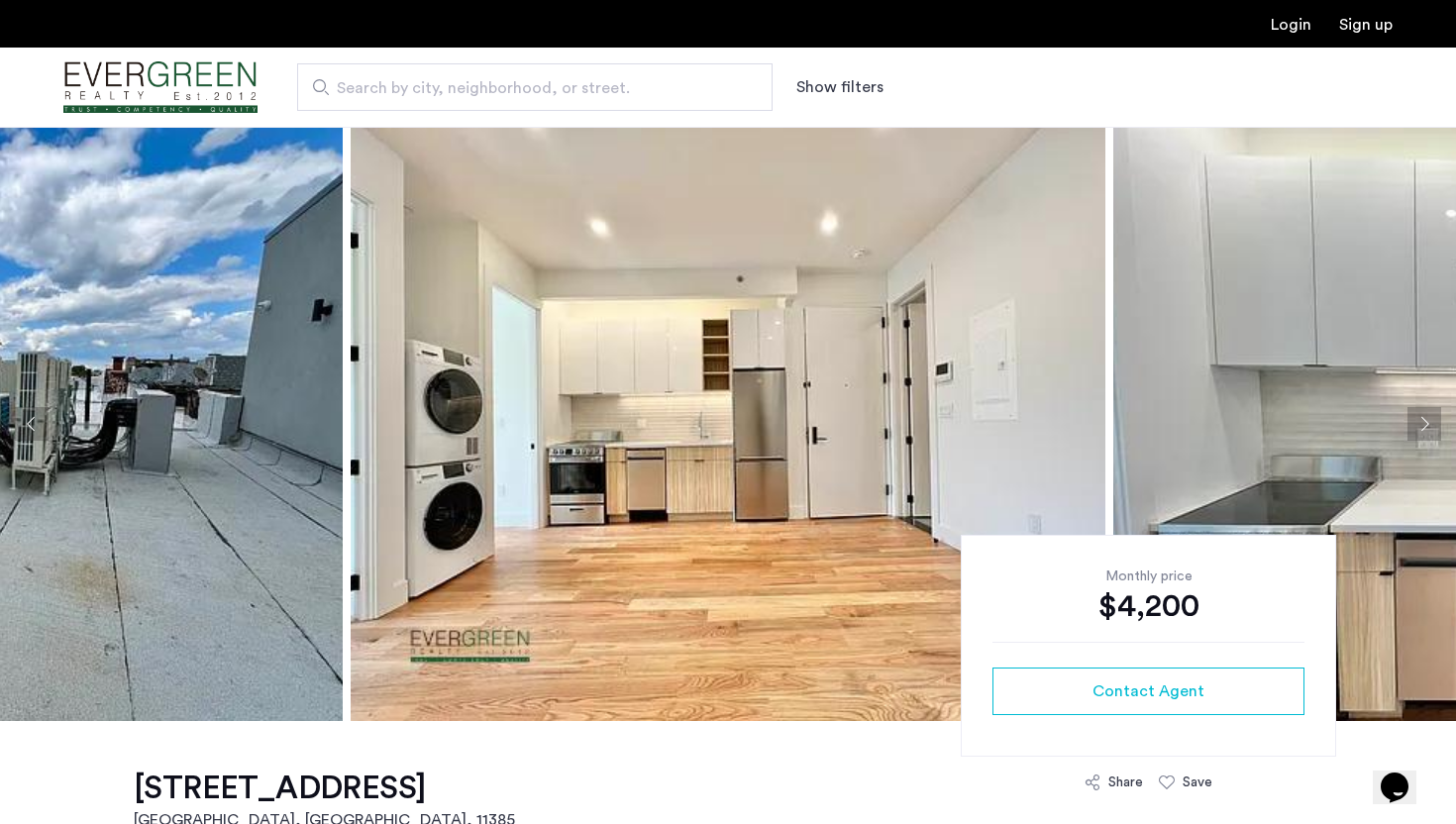 click 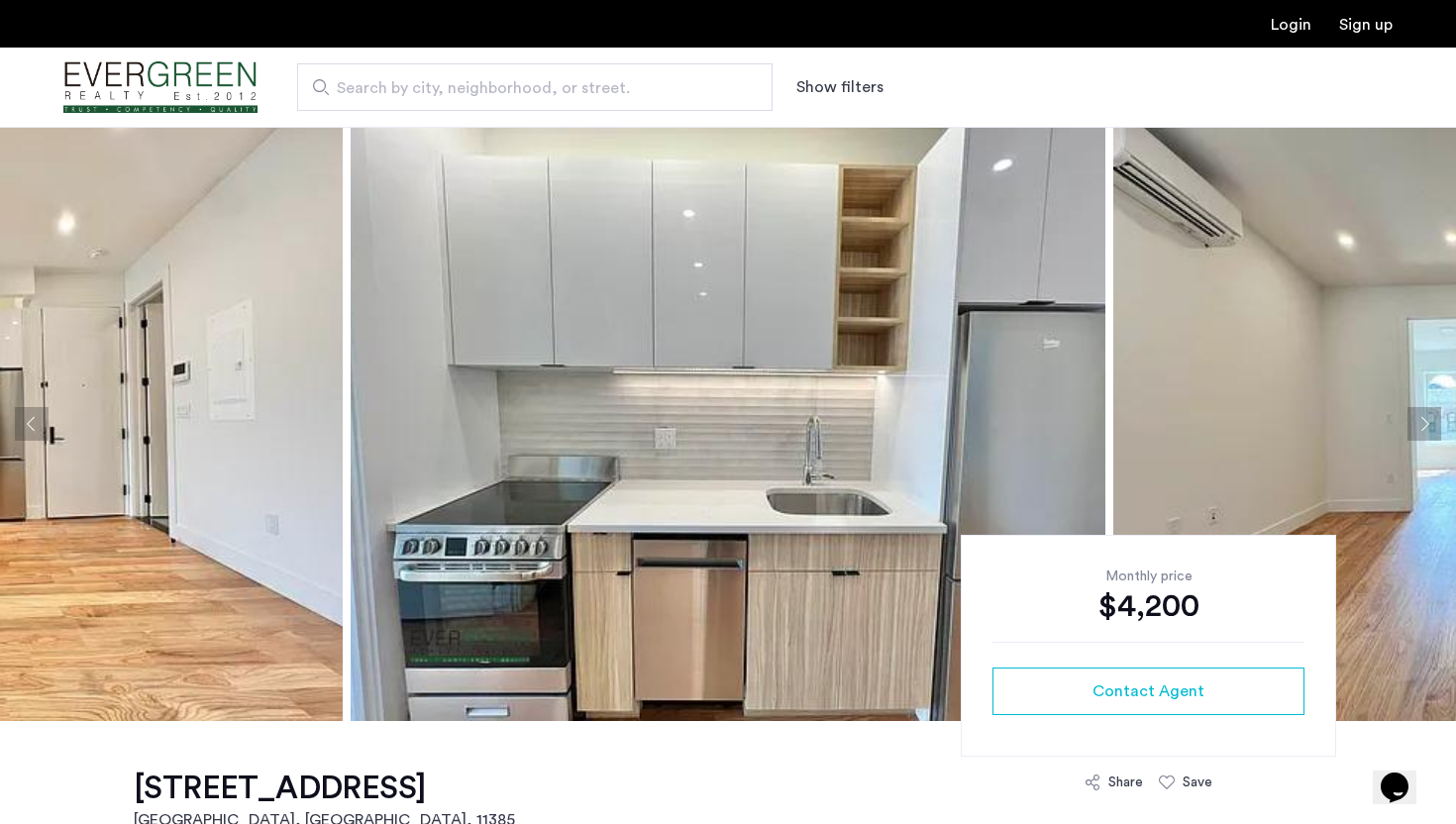 click 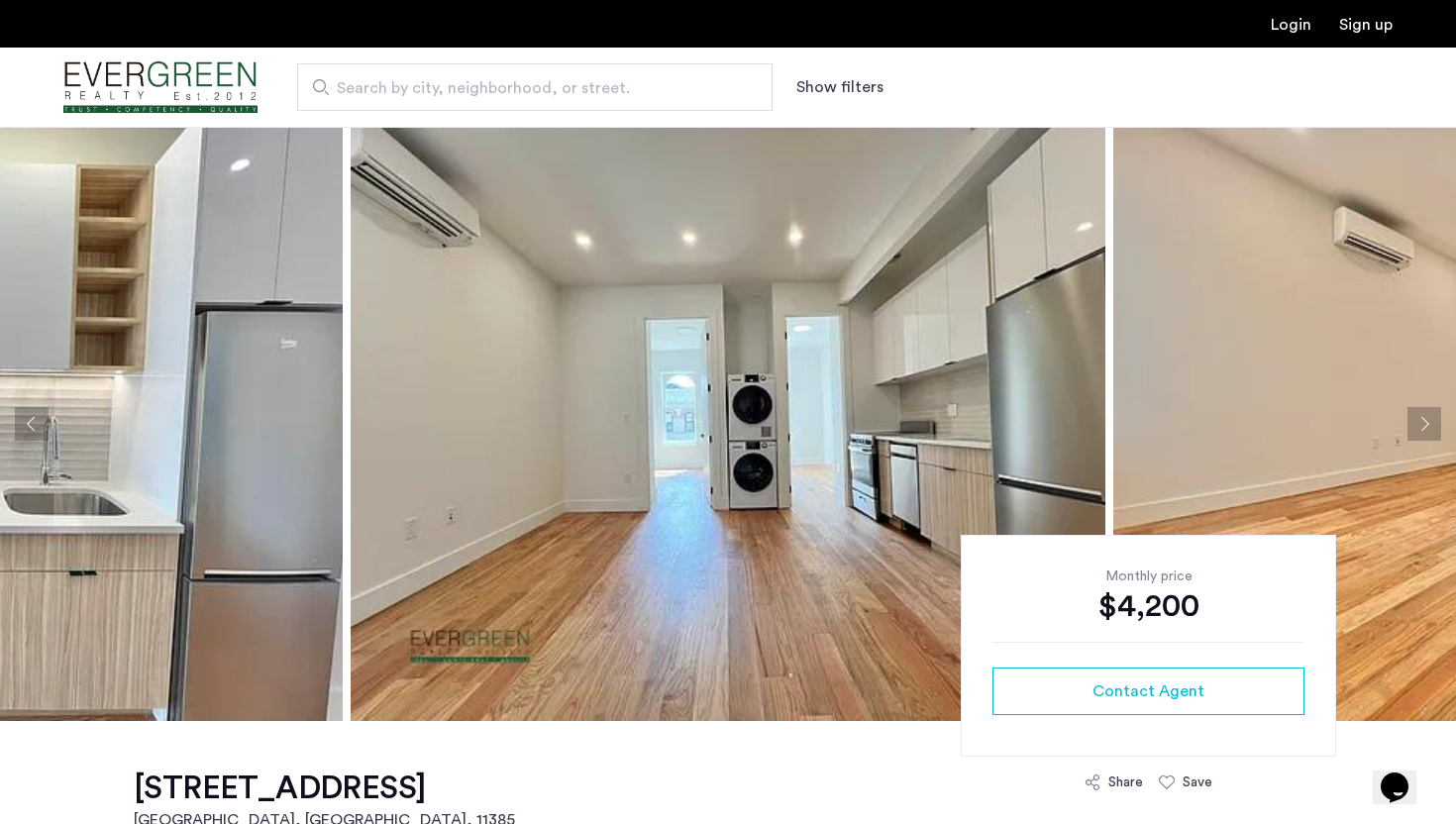 click 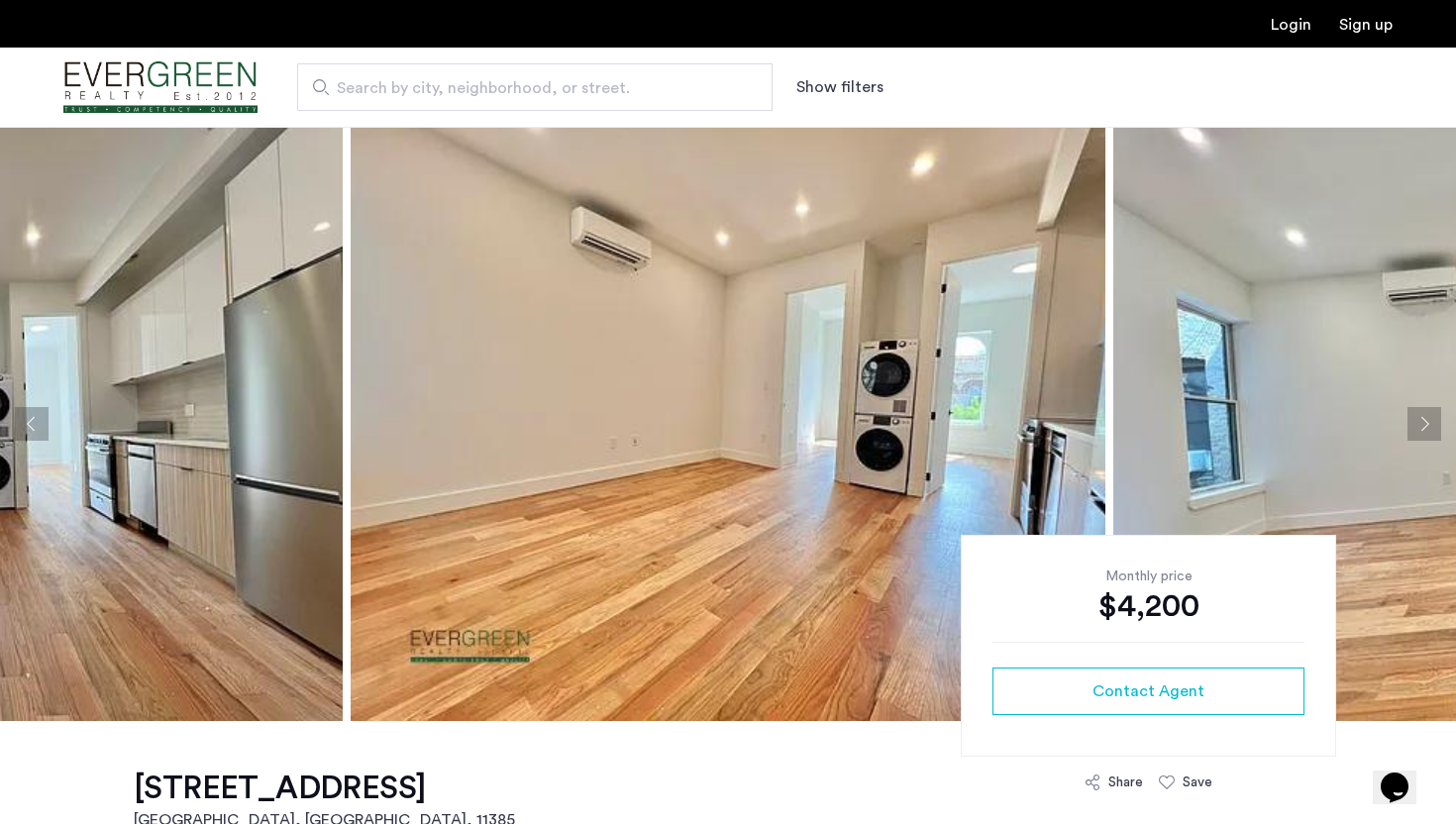 click 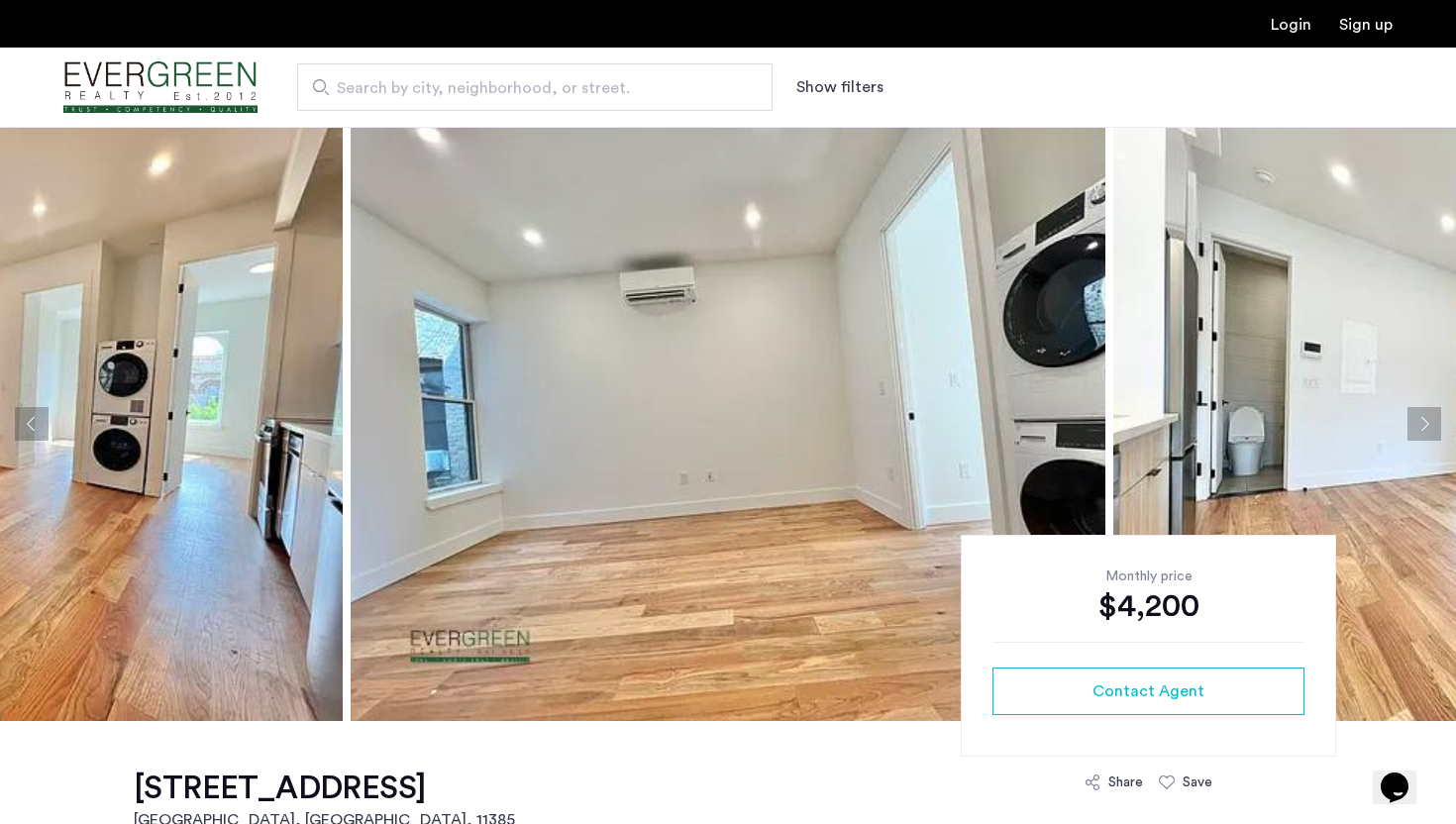 click 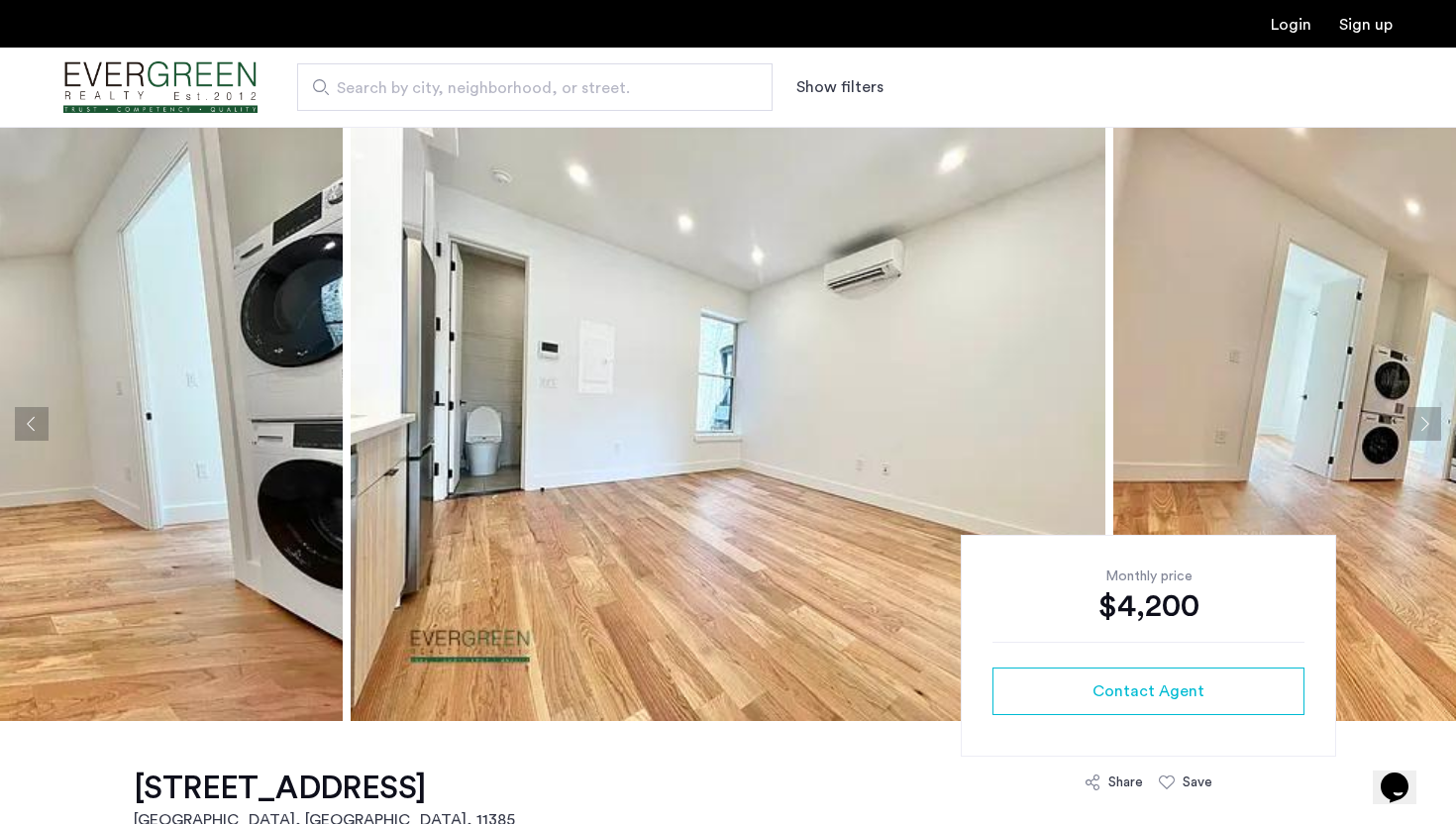 click 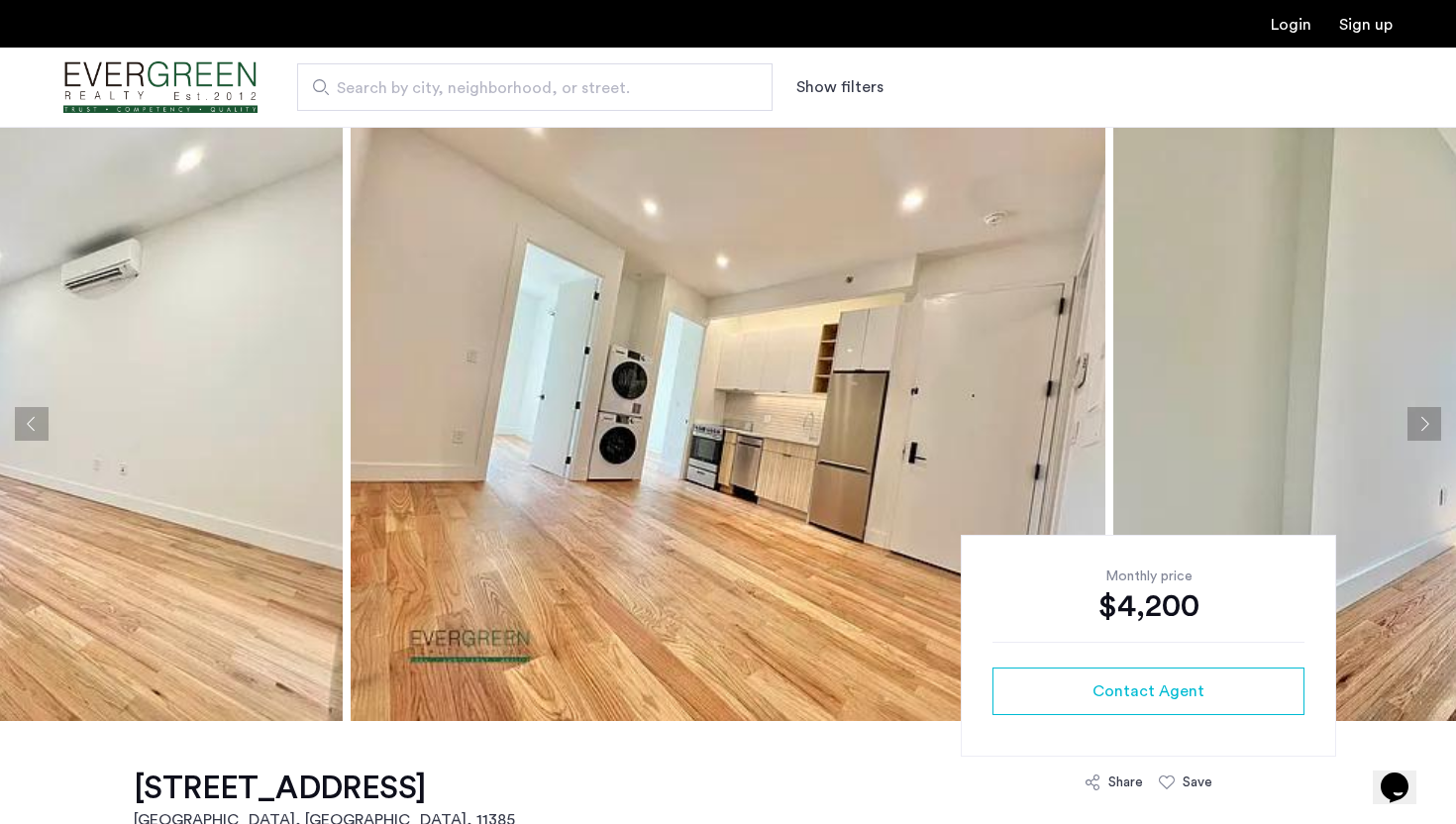 click 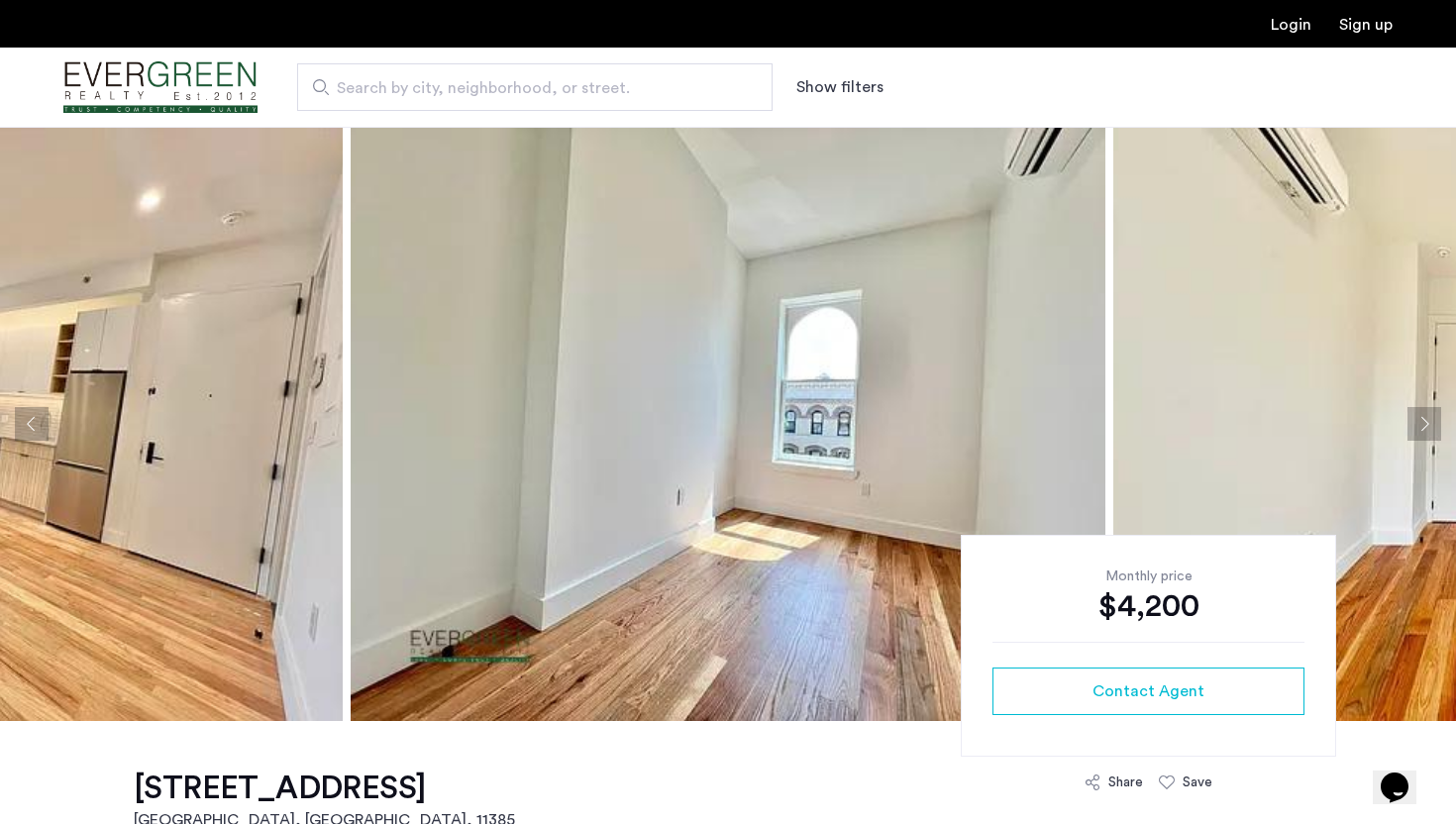 type 